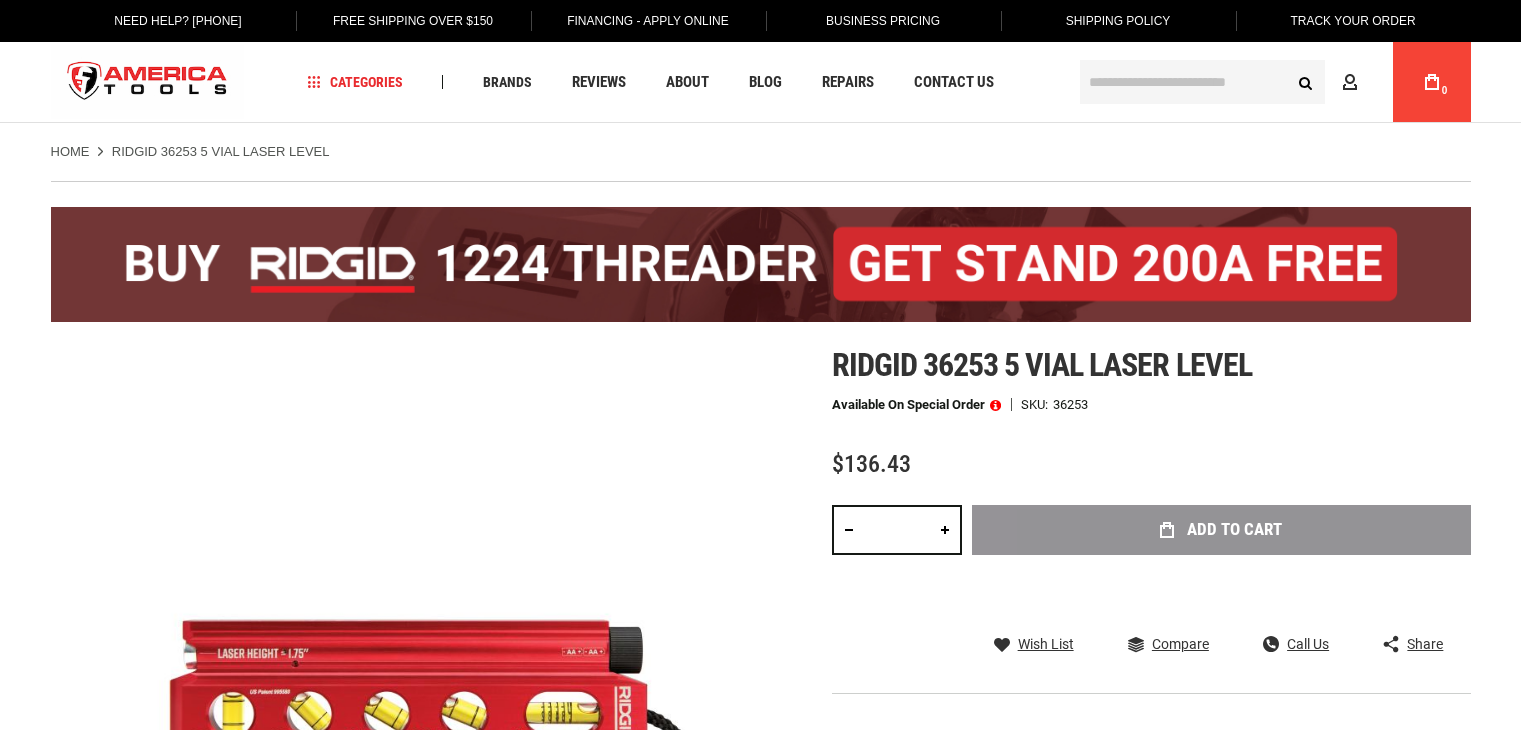 scroll, scrollTop: 0, scrollLeft: 0, axis: both 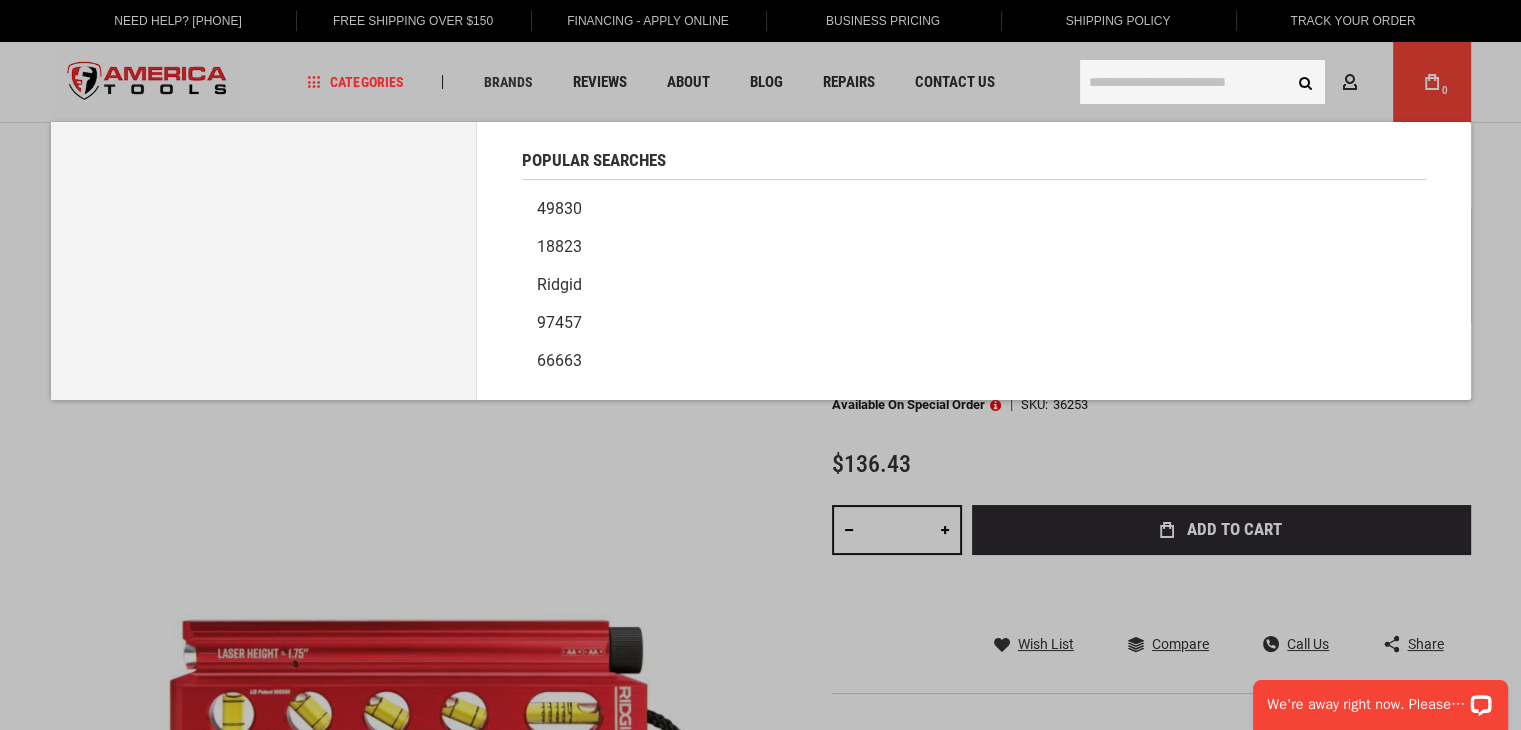 click at bounding box center (1202, 82) 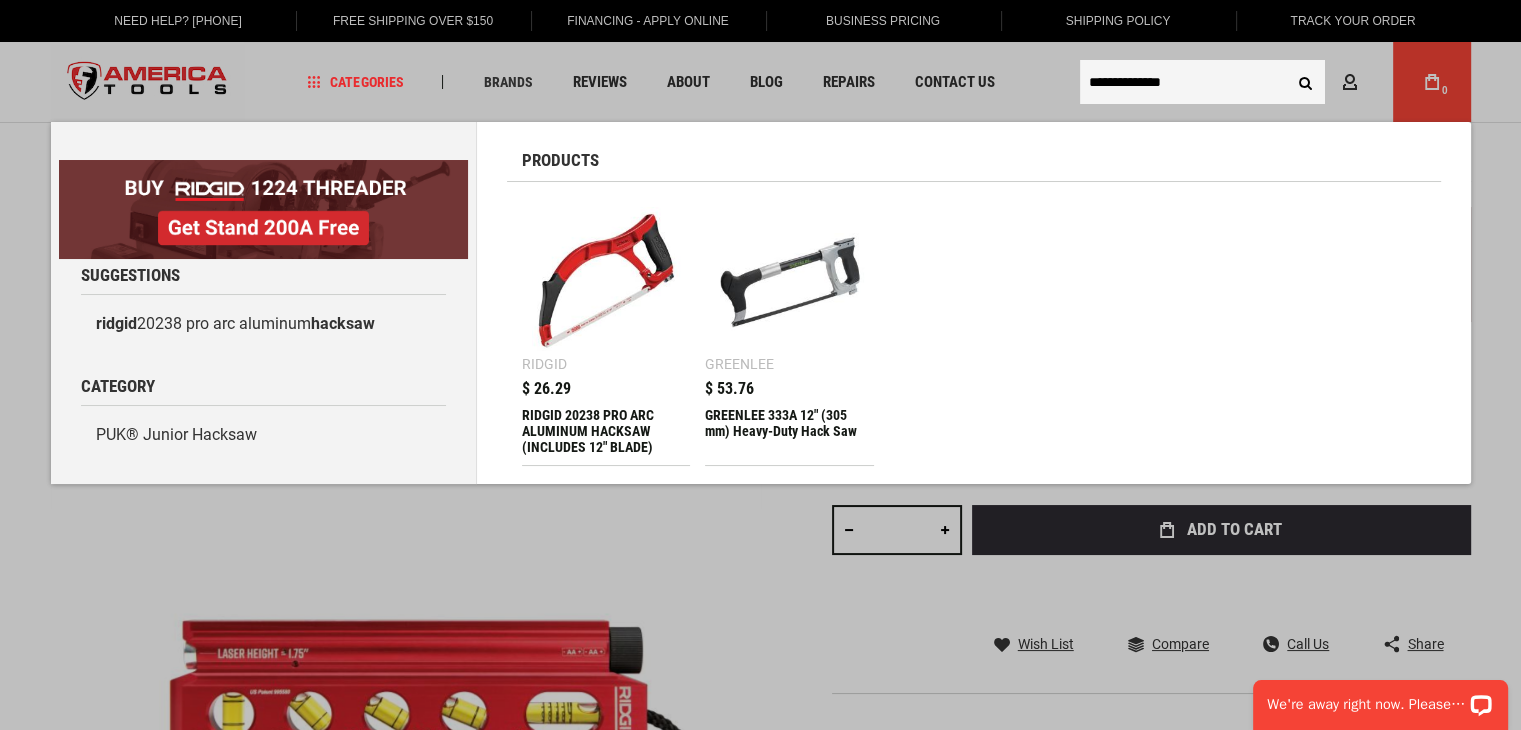 type on "**********" 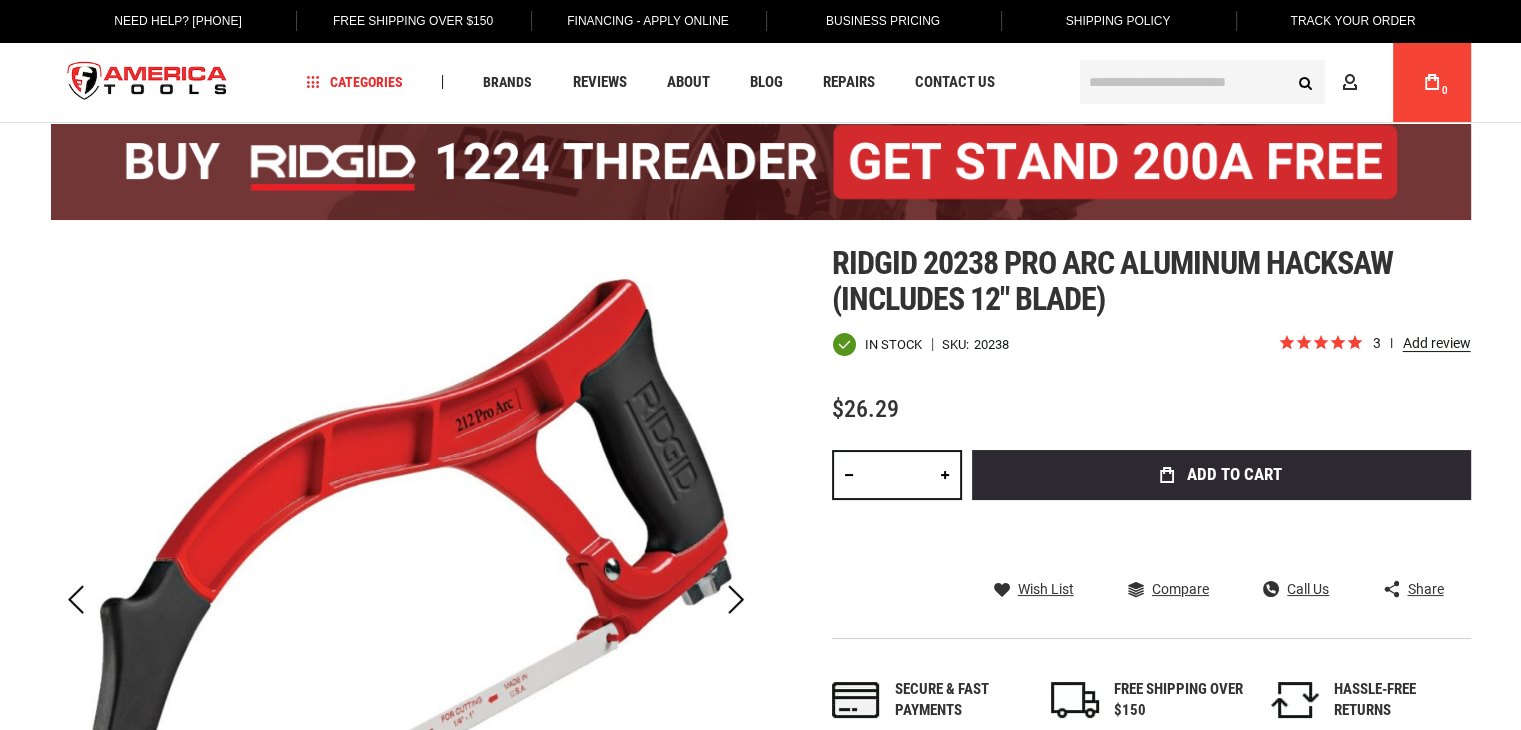 scroll, scrollTop: 100, scrollLeft: 0, axis: vertical 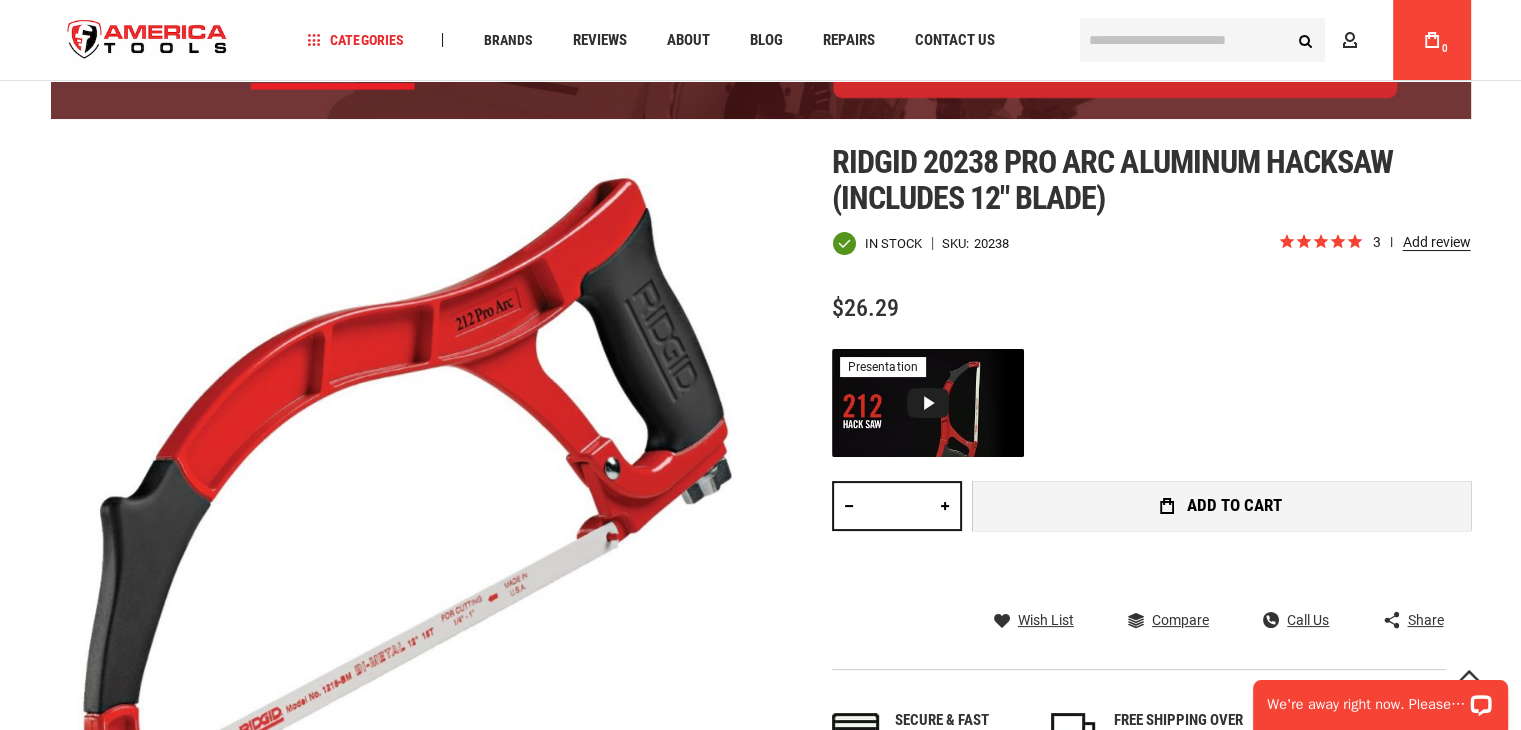 click on "Add to Cart" at bounding box center (1234, 505) 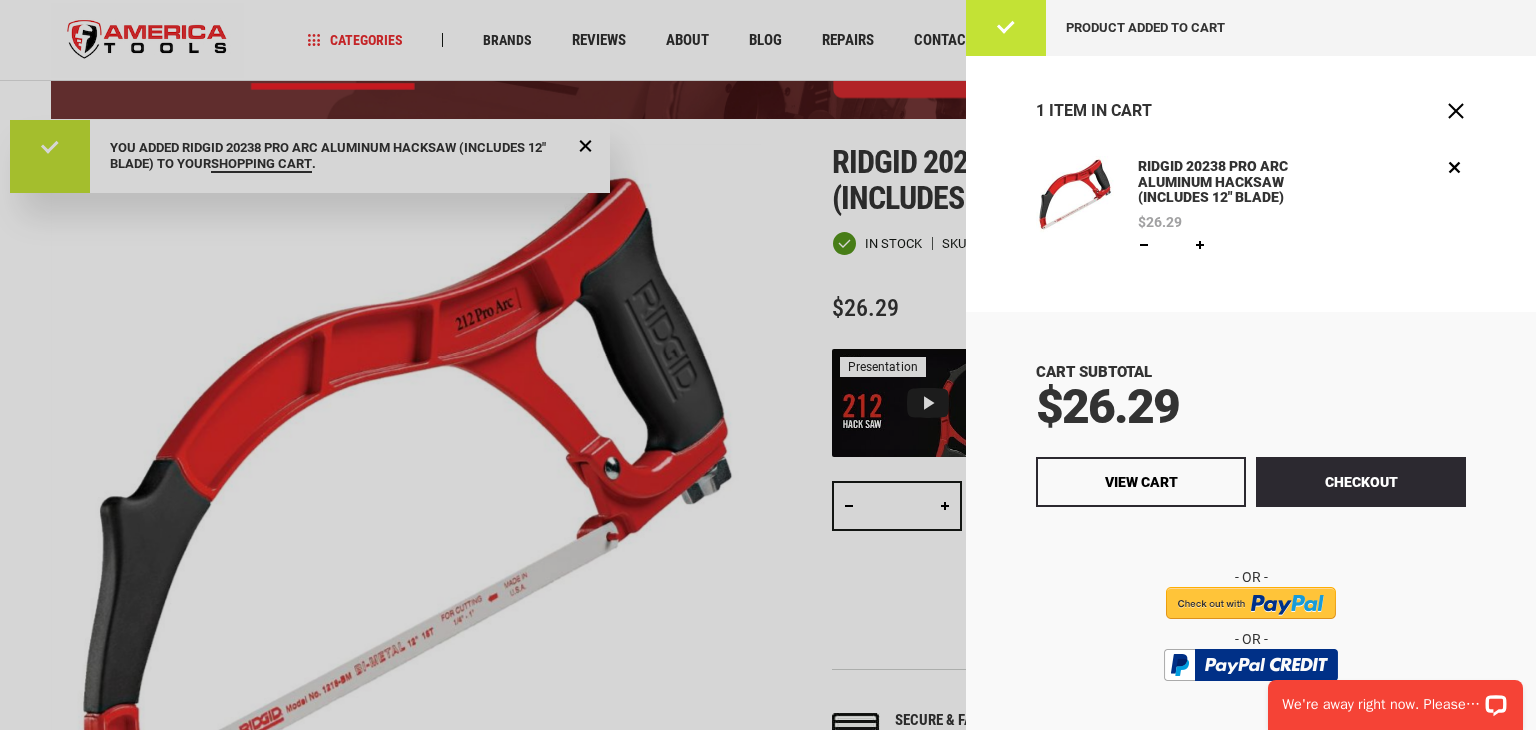click at bounding box center [768, 365] 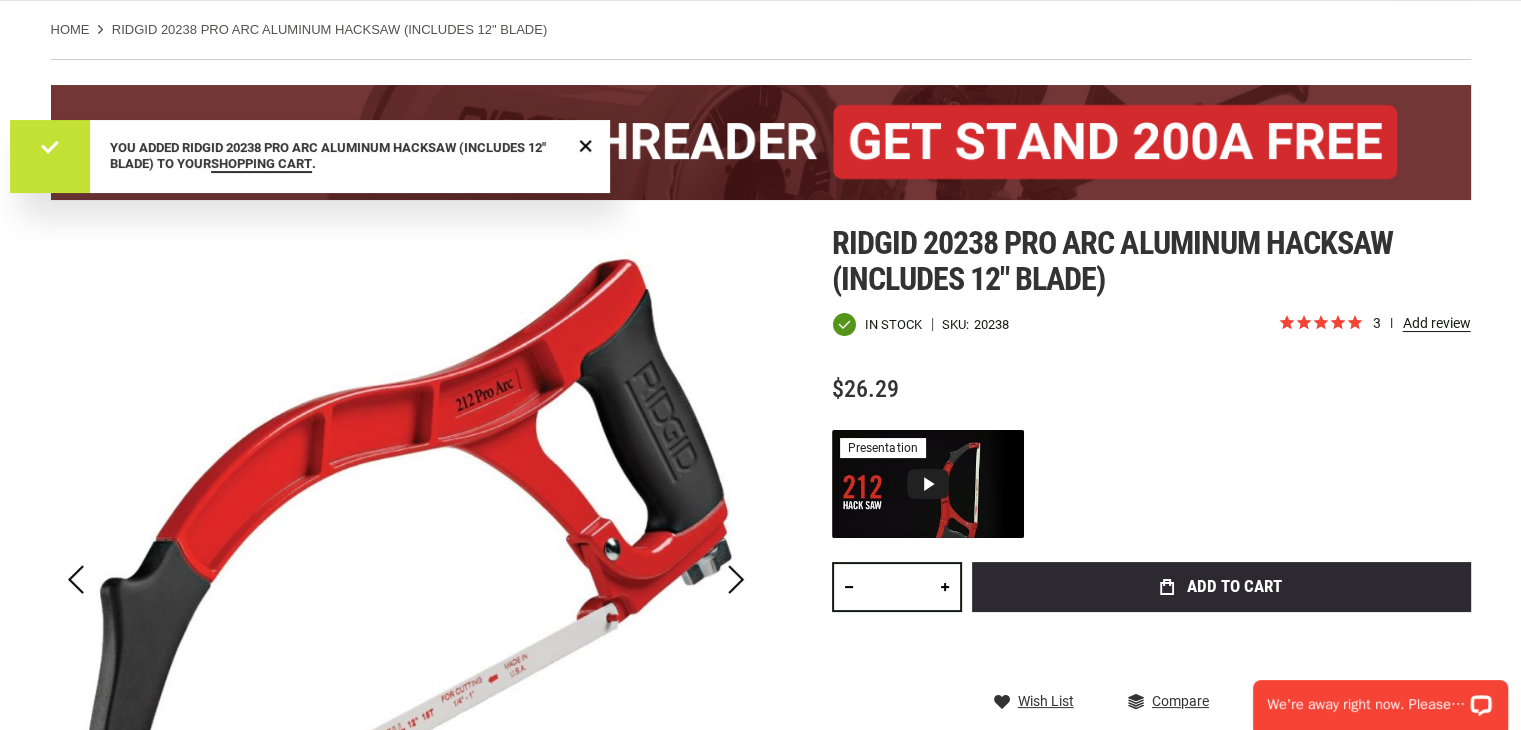 scroll, scrollTop: 0, scrollLeft: 0, axis: both 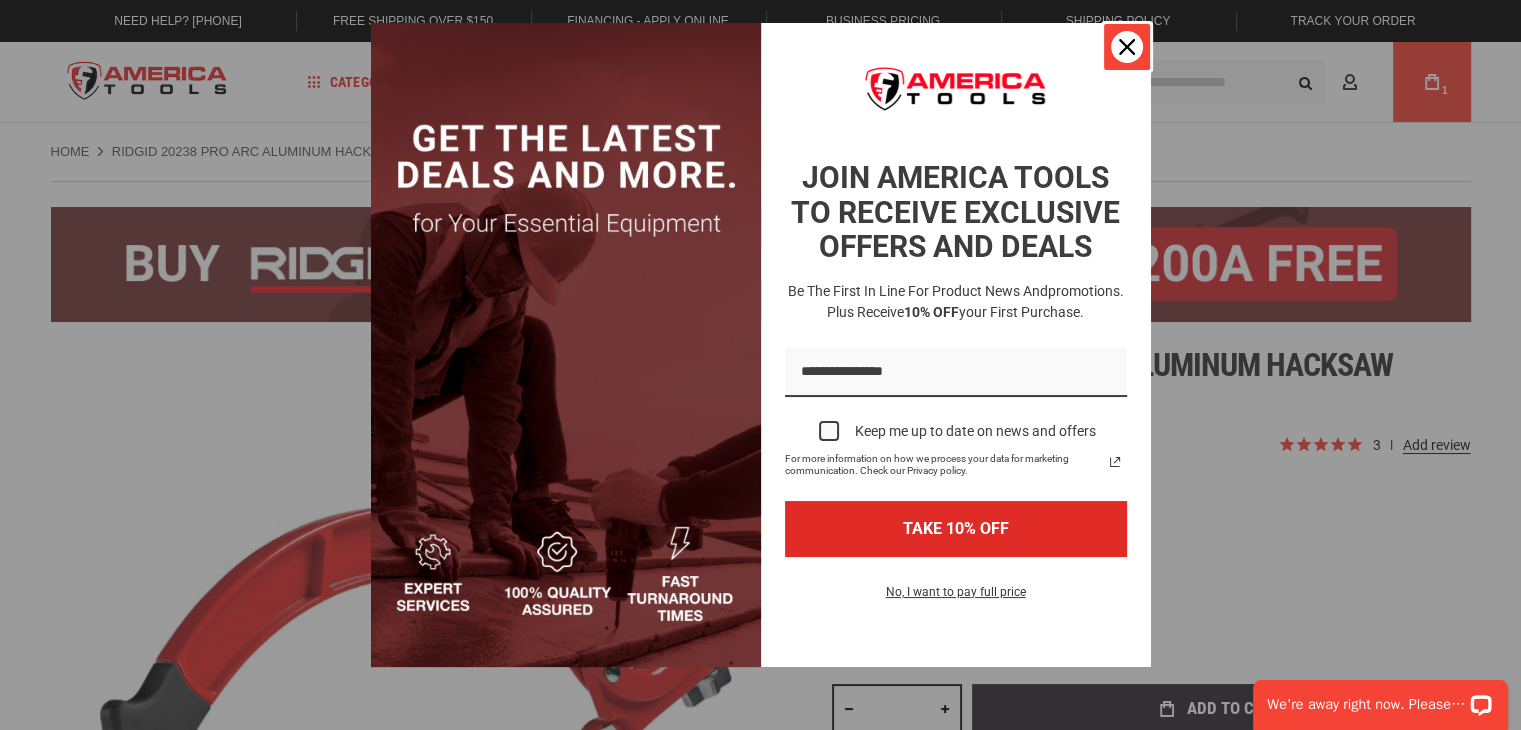 click 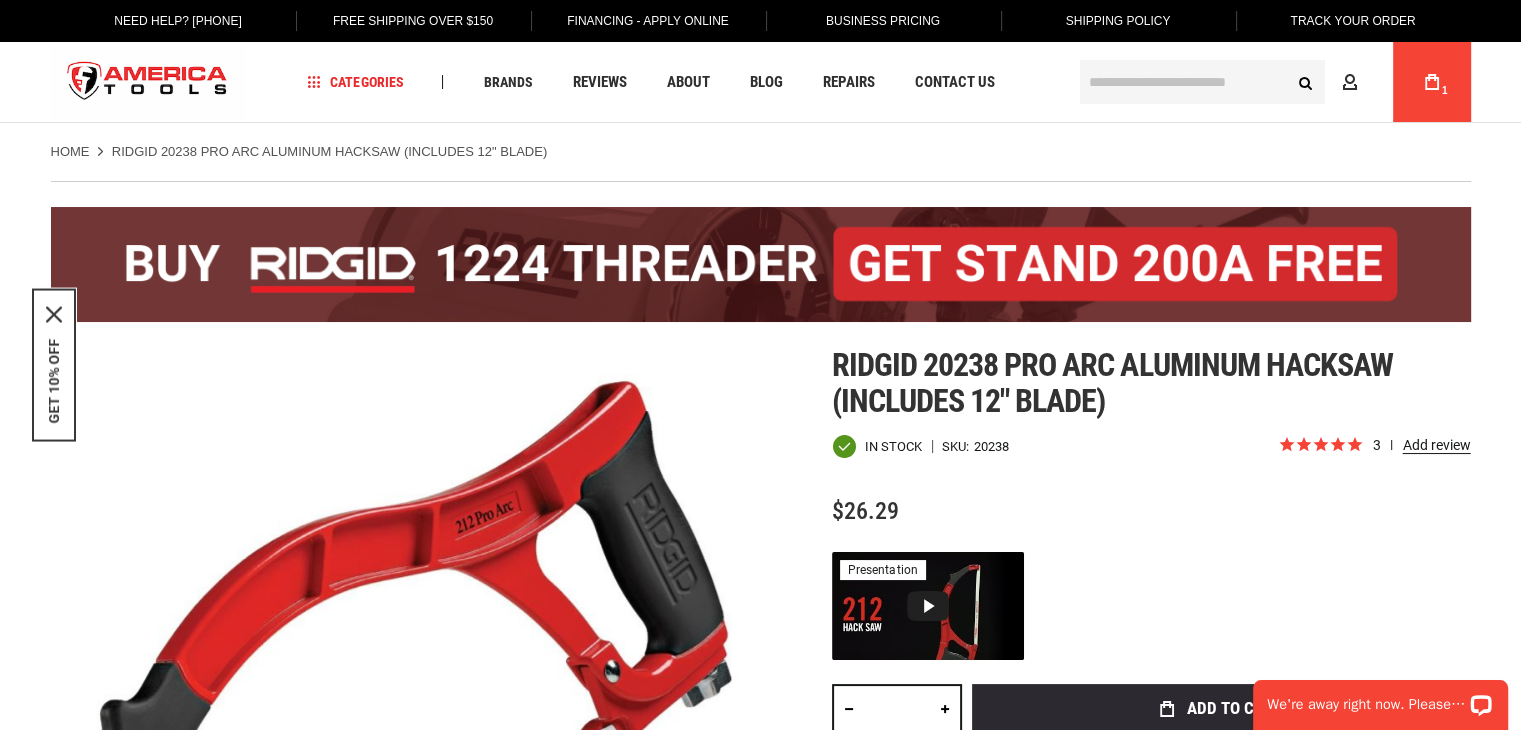 click at bounding box center (1202, 82) 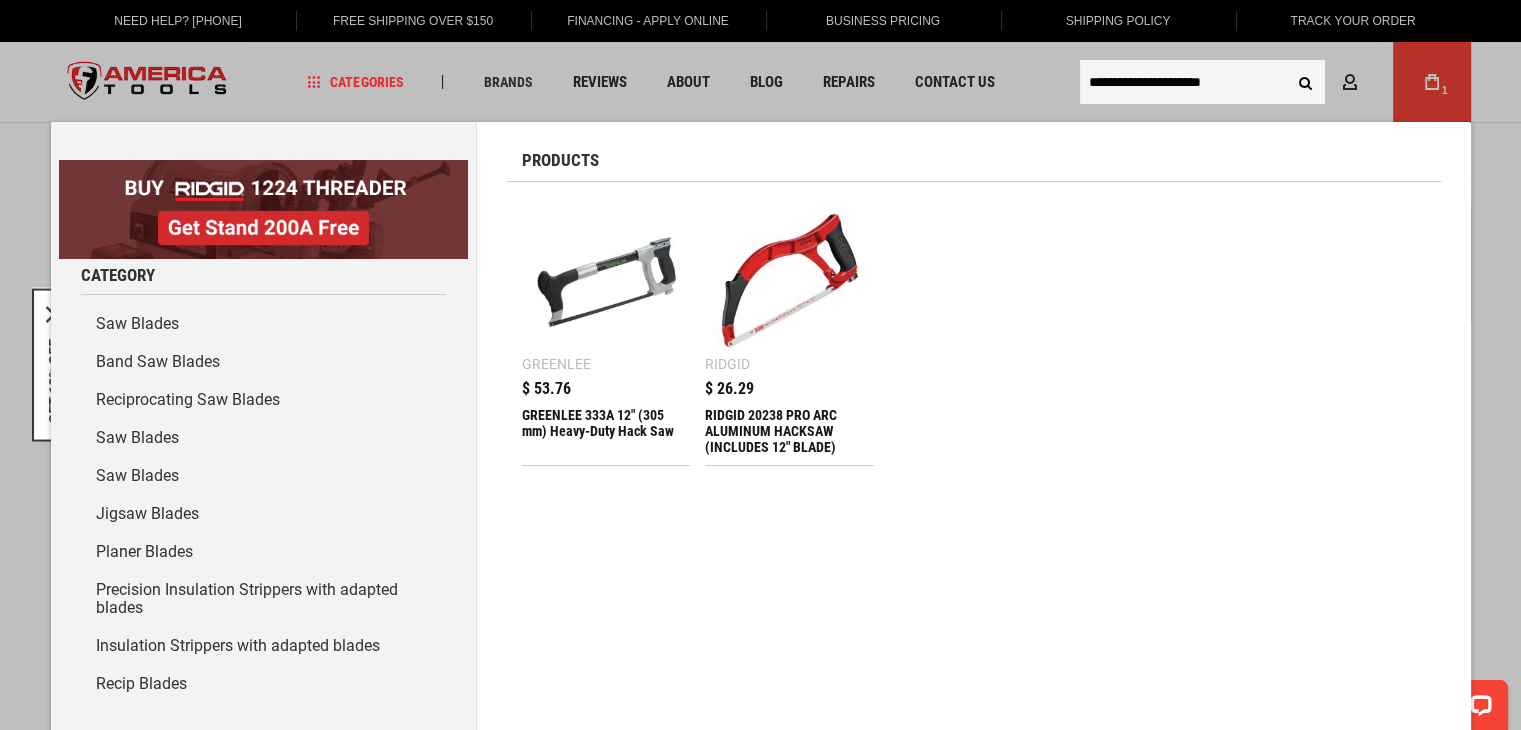 type on "**********" 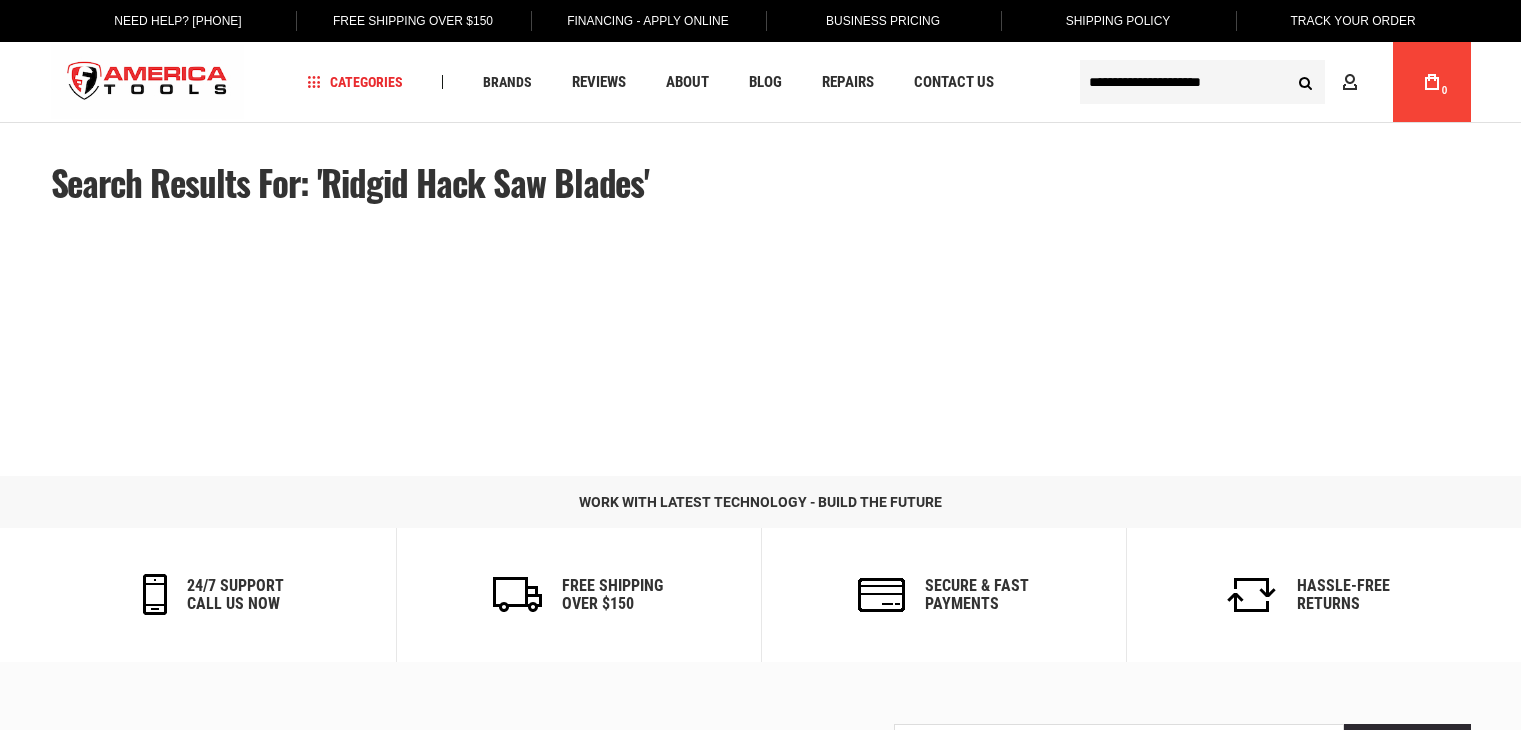 scroll, scrollTop: 0, scrollLeft: 0, axis: both 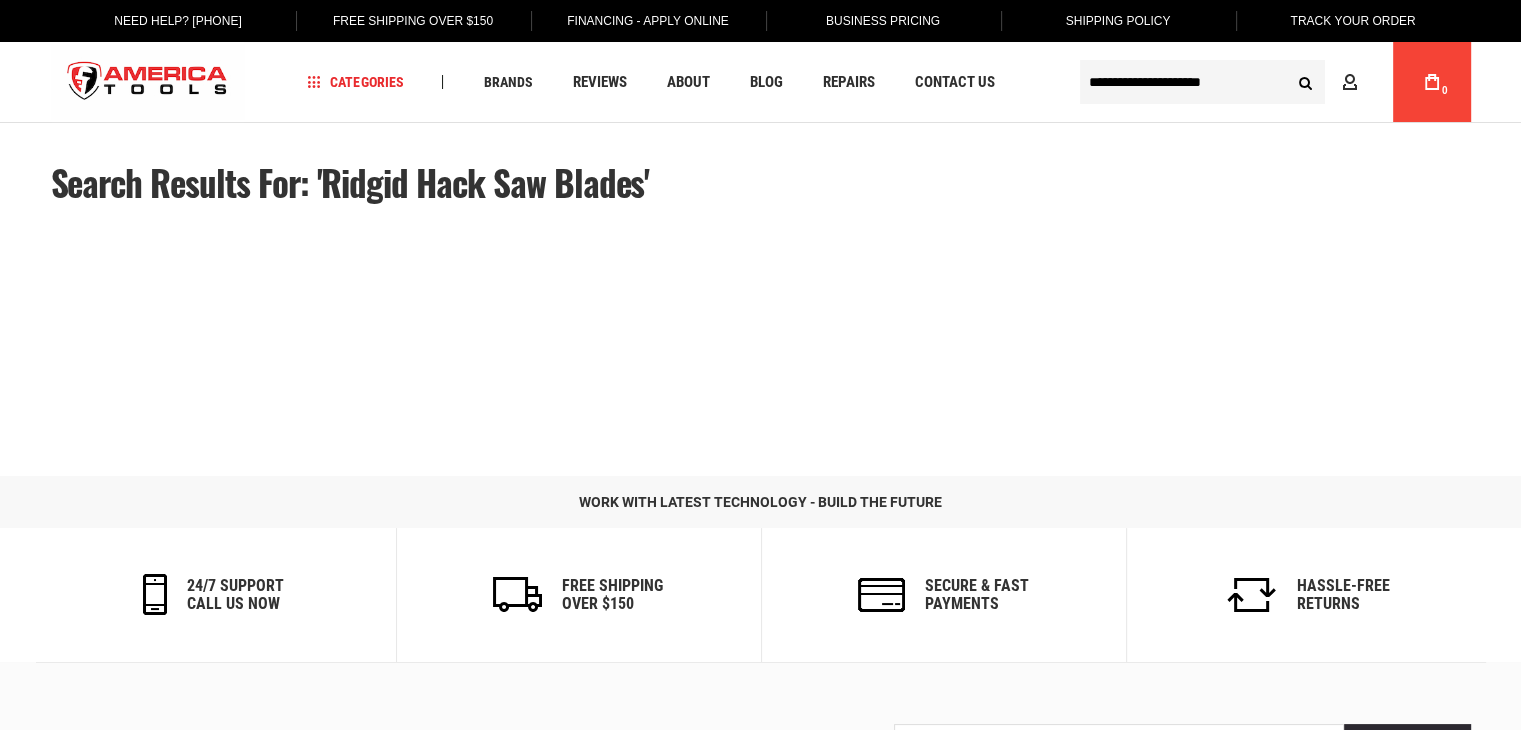 type 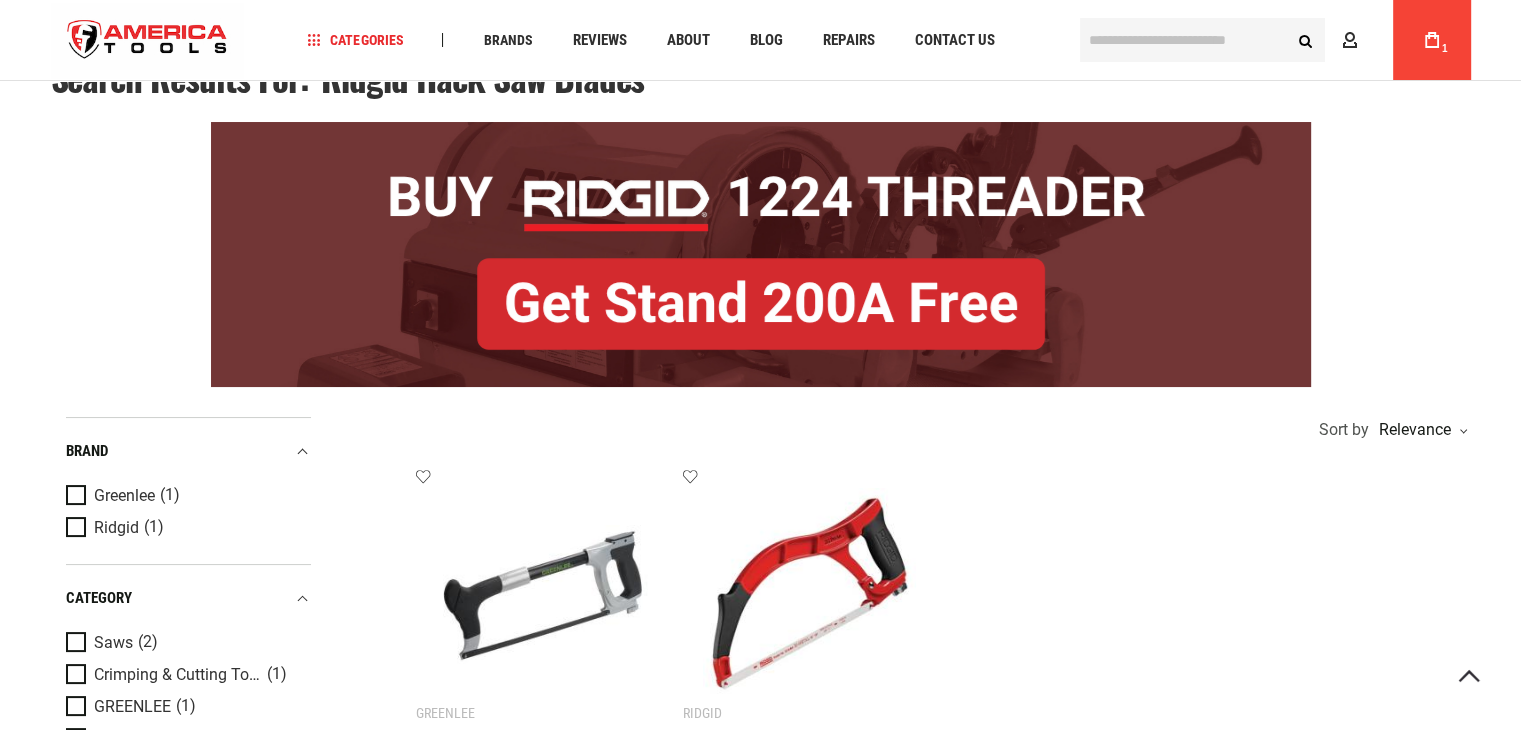 scroll, scrollTop: 300, scrollLeft: 0, axis: vertical 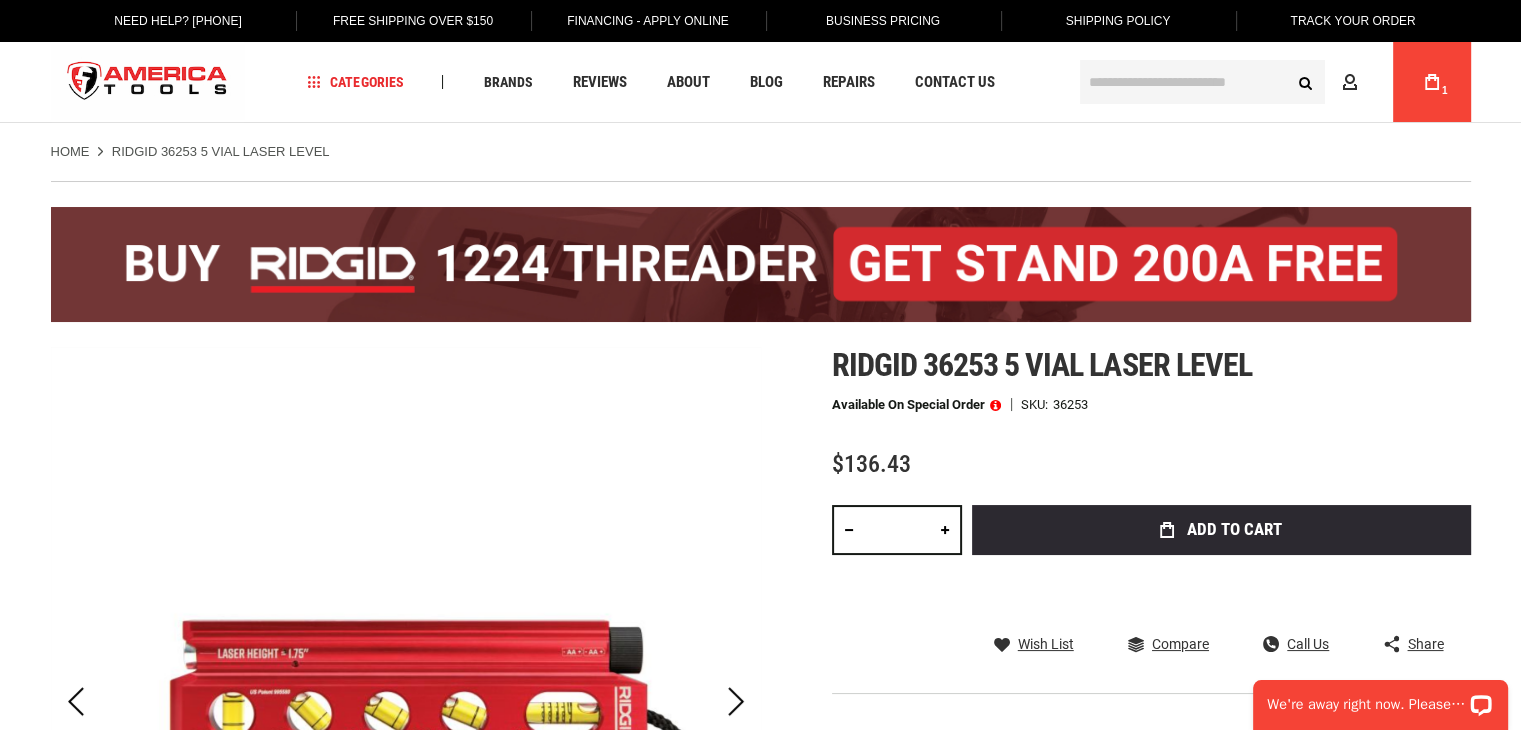 click at bounding box center [1202, 82] 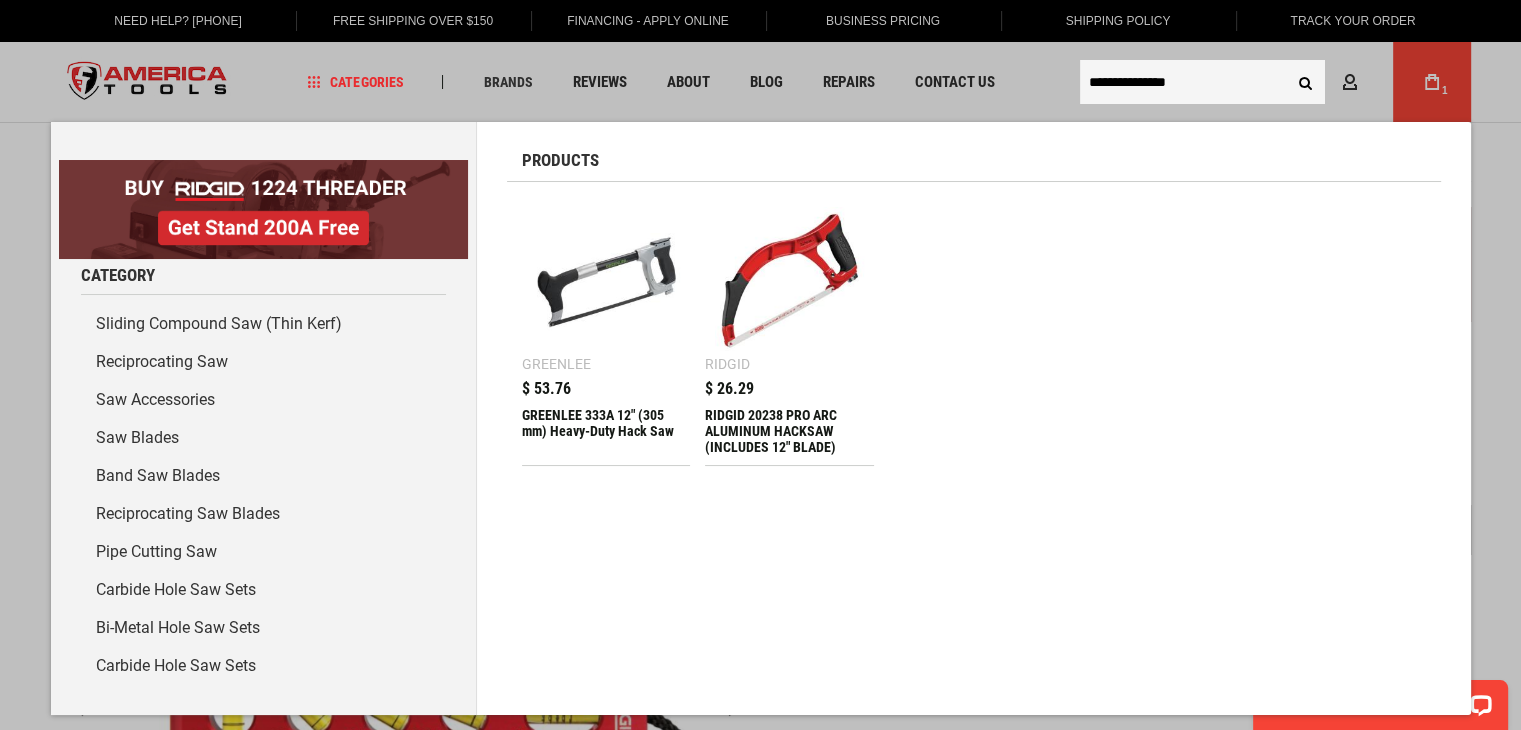 type on "**********" 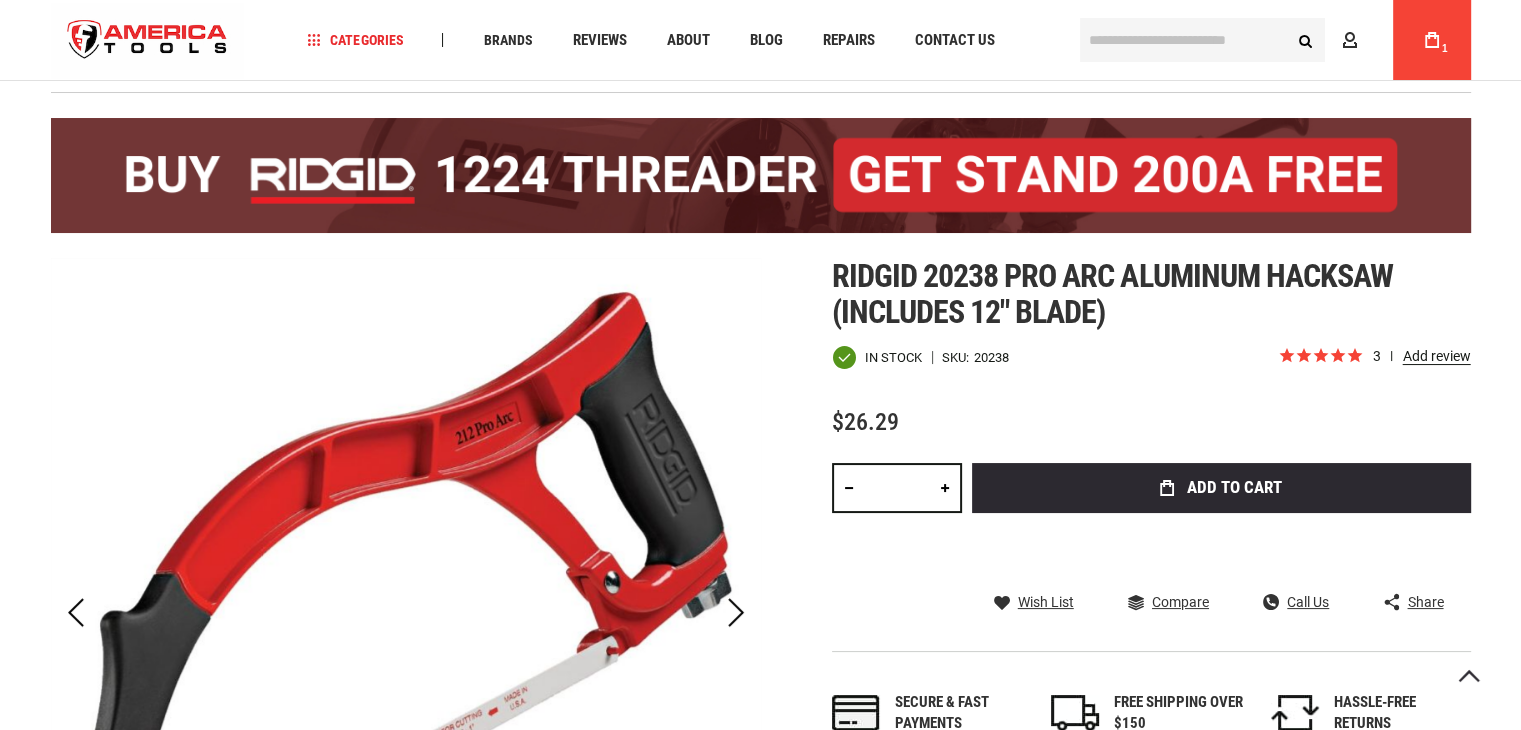 scroll, scrollTop: 200, scrollLeft: 0, axis: vertical 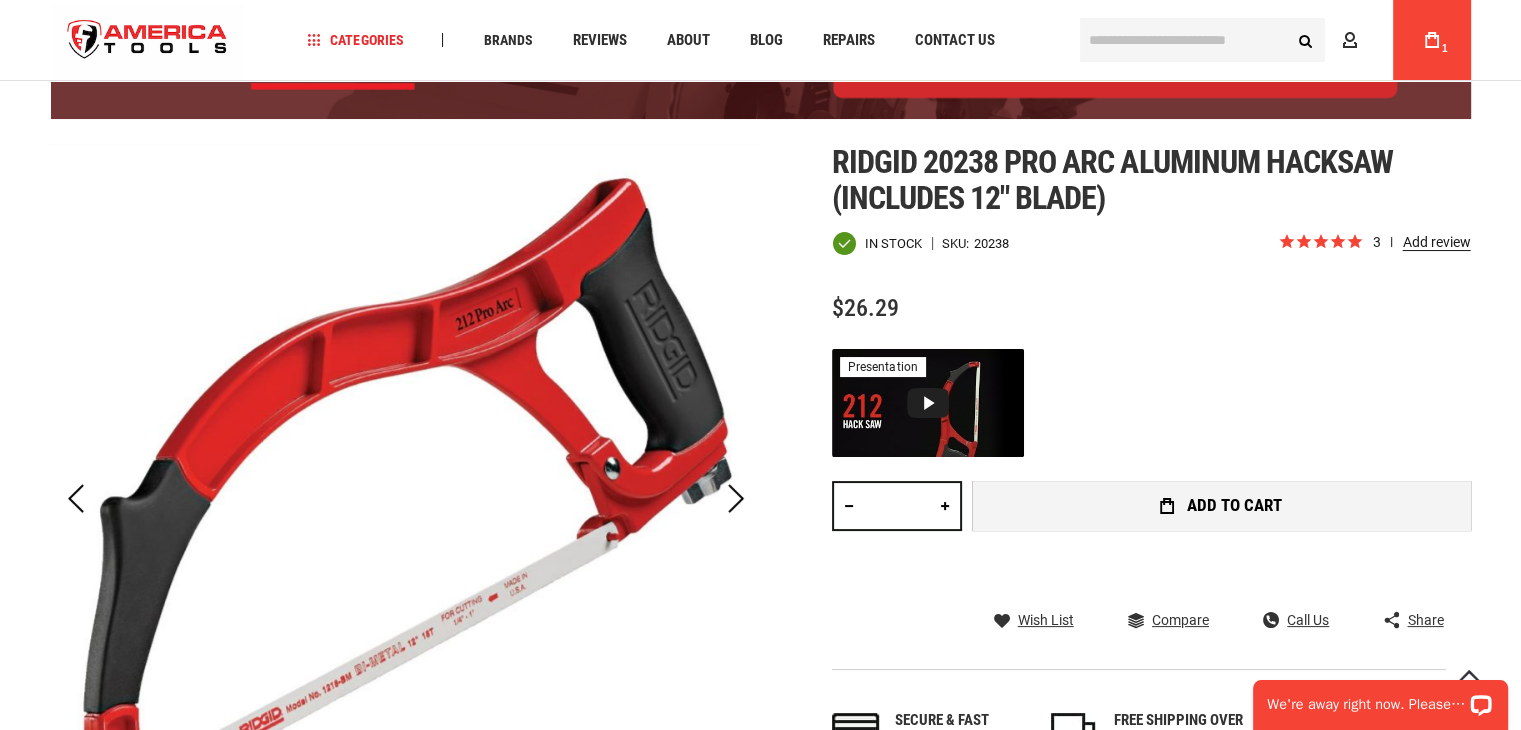 click on "Add to Cart" at bounding box center (1234, 505) 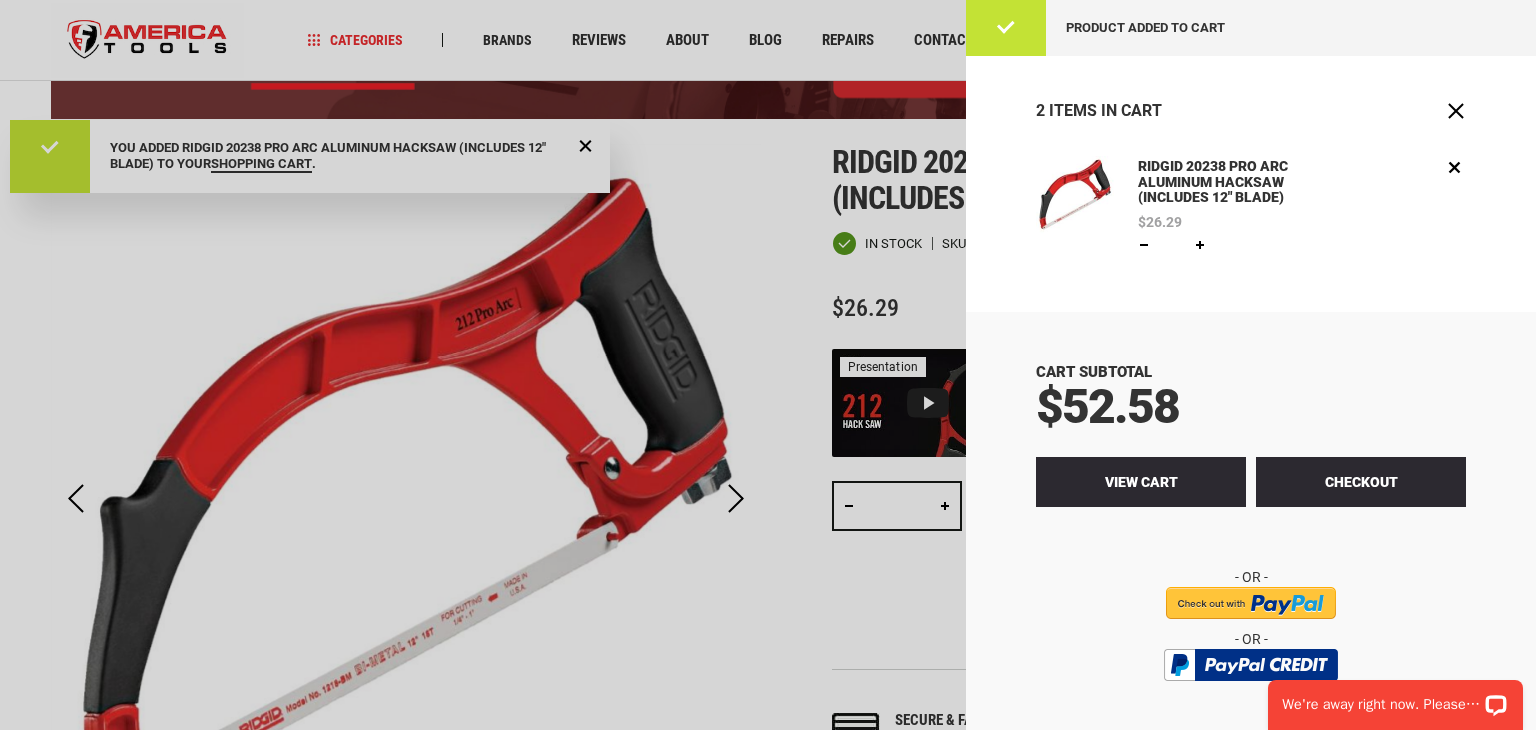 click on "View Cart" at bounding box center [1141, 482] 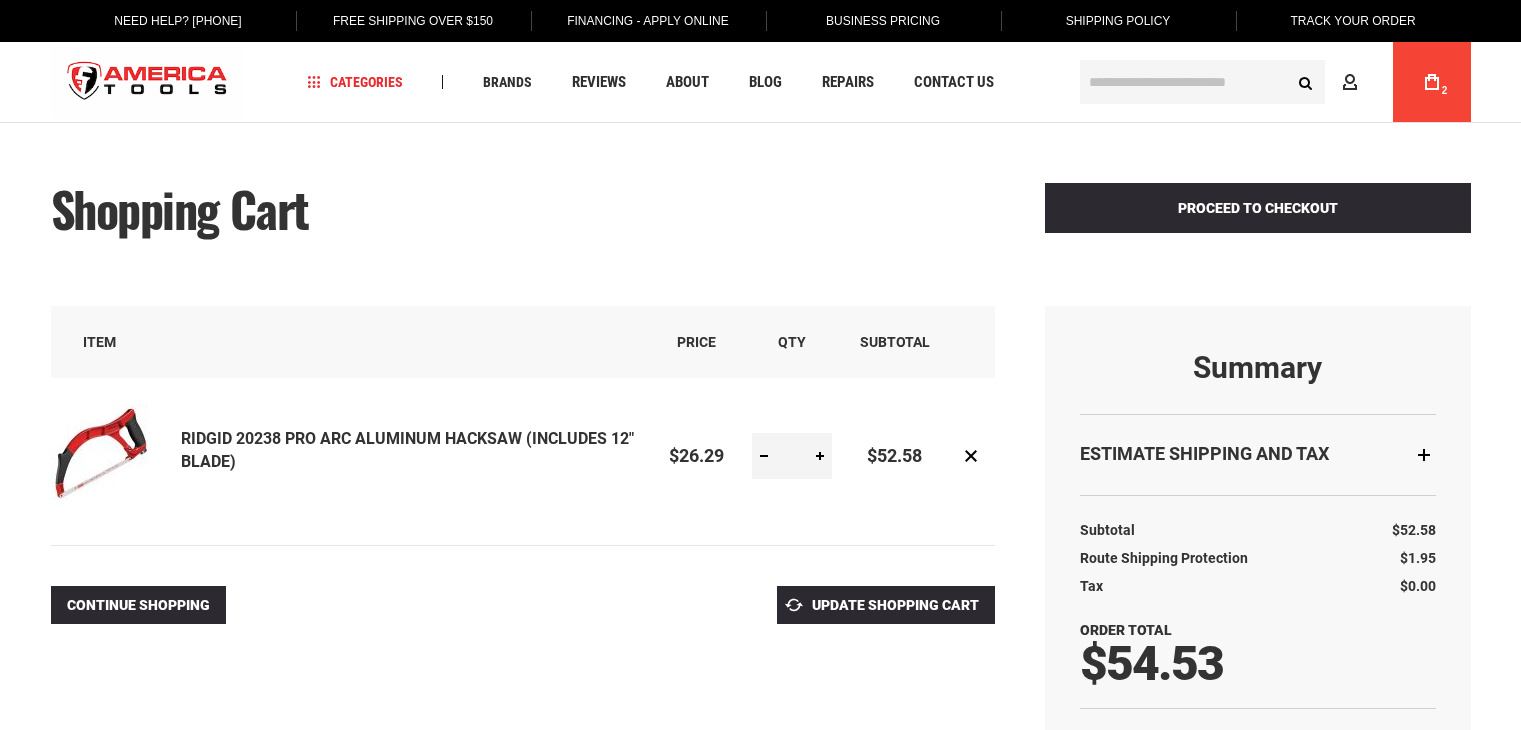 scroll, scrollTop: 0, scrollLeft: 0, axis: both 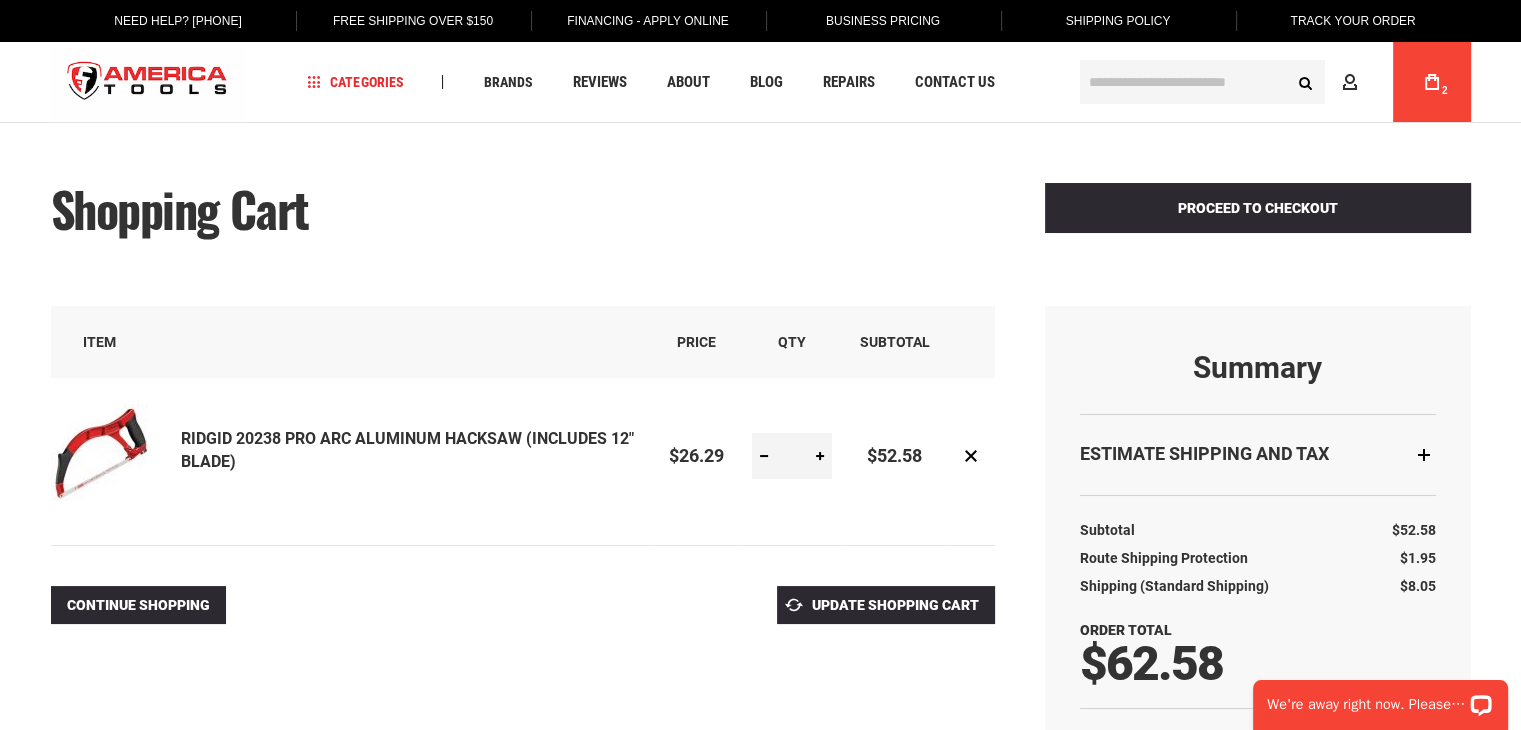 click at bounding box center (764, 456) 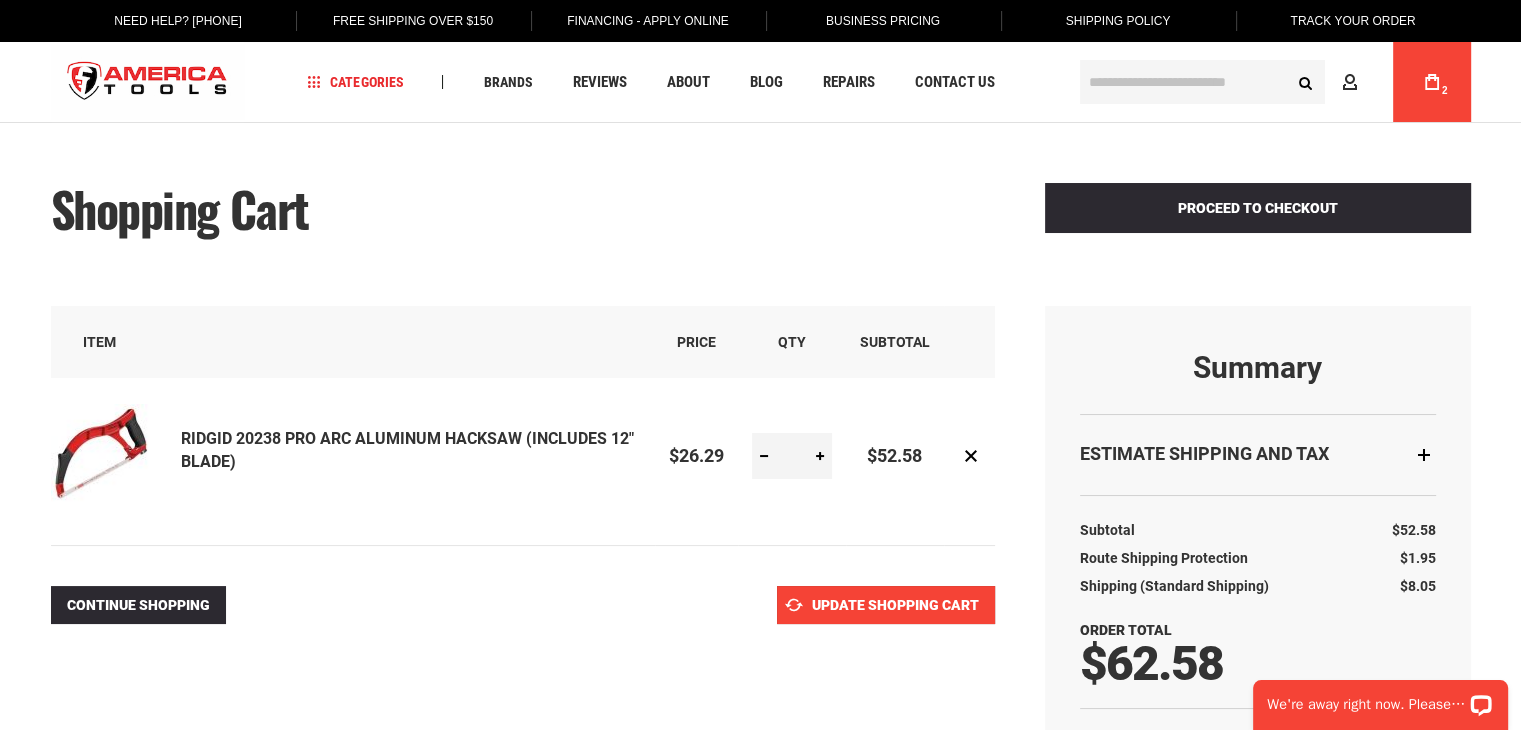 click on "Update Shopping Cart" at bounding box center [886, 605] 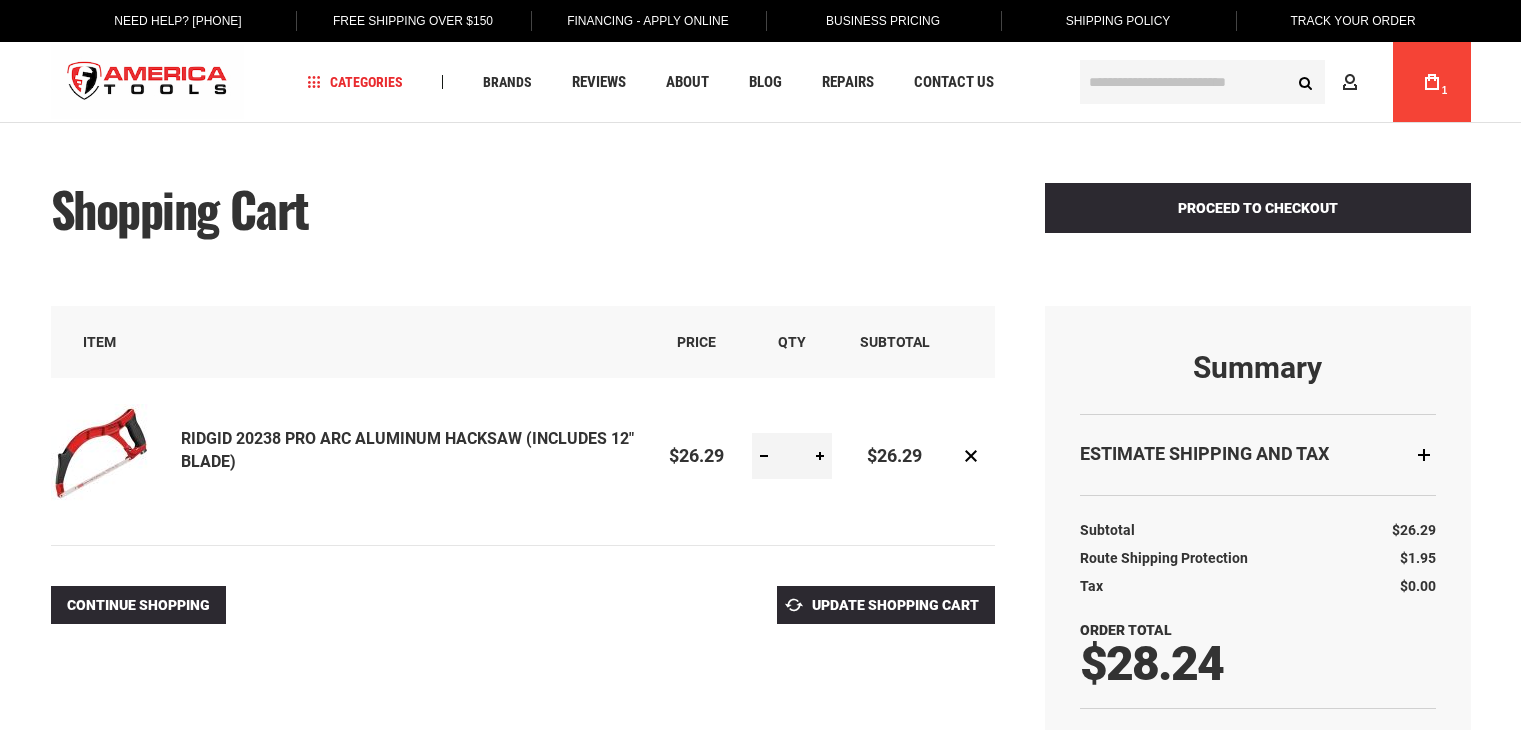 scroll, scrollTop: 0, scrollLeft: 0, axis: both 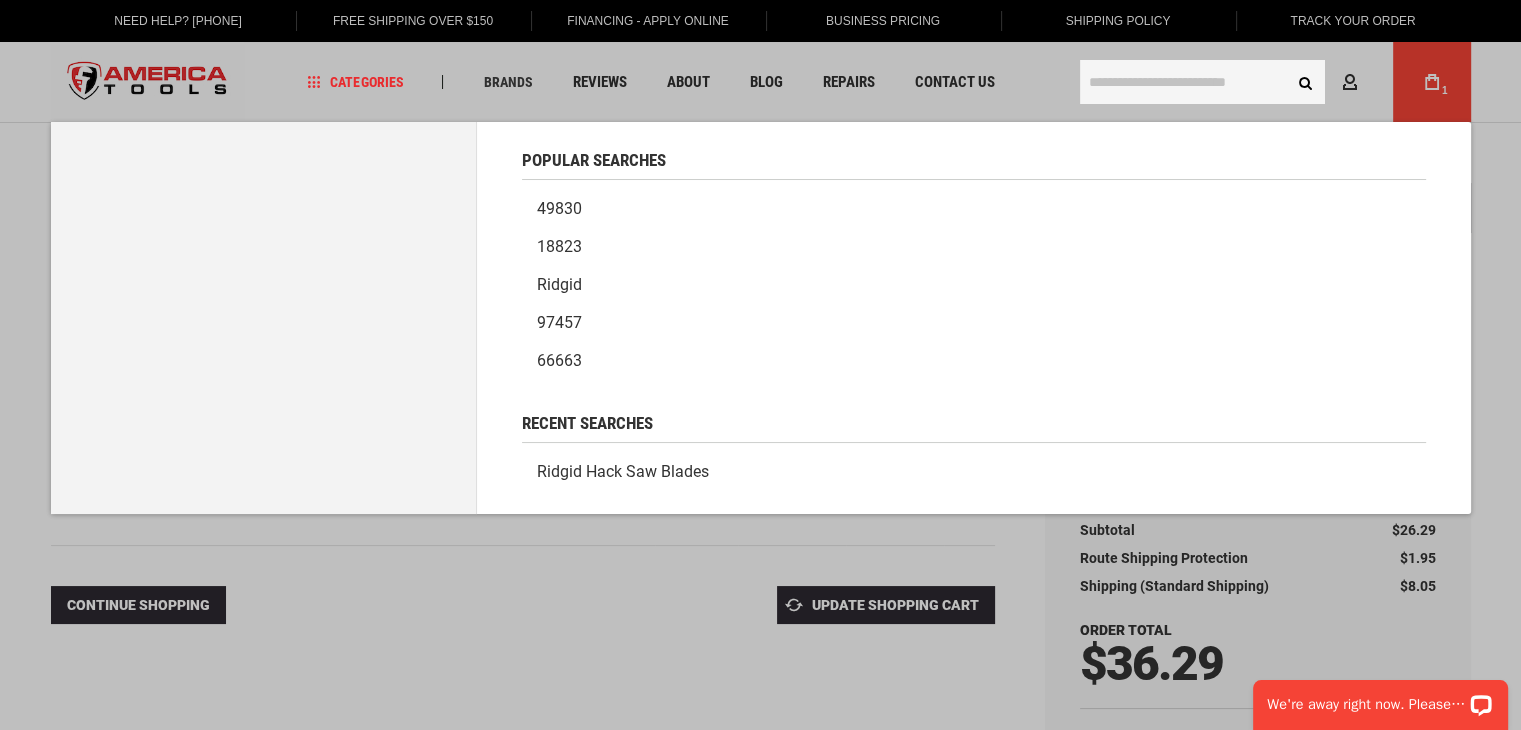 click at bounding box center [1202, 82] 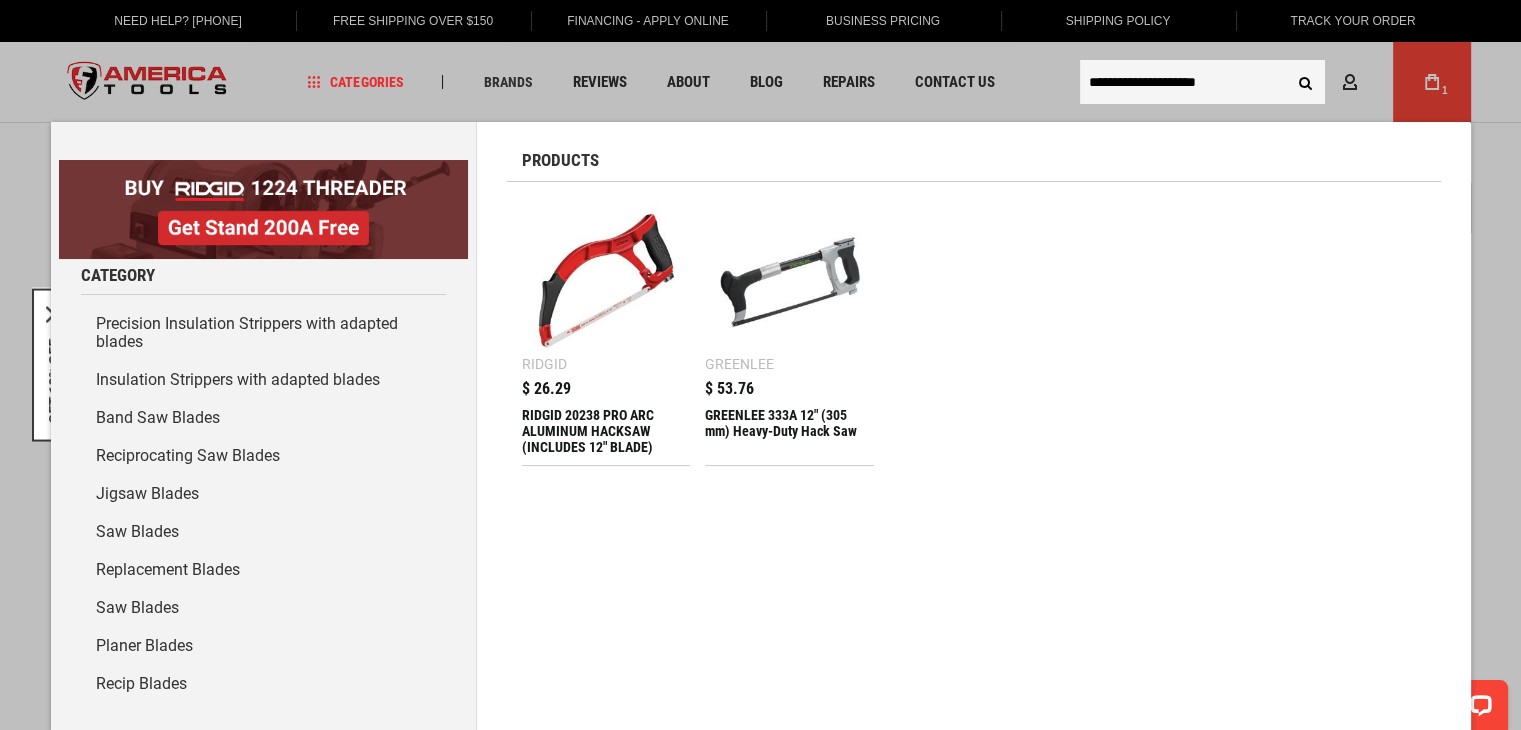type on "**********" 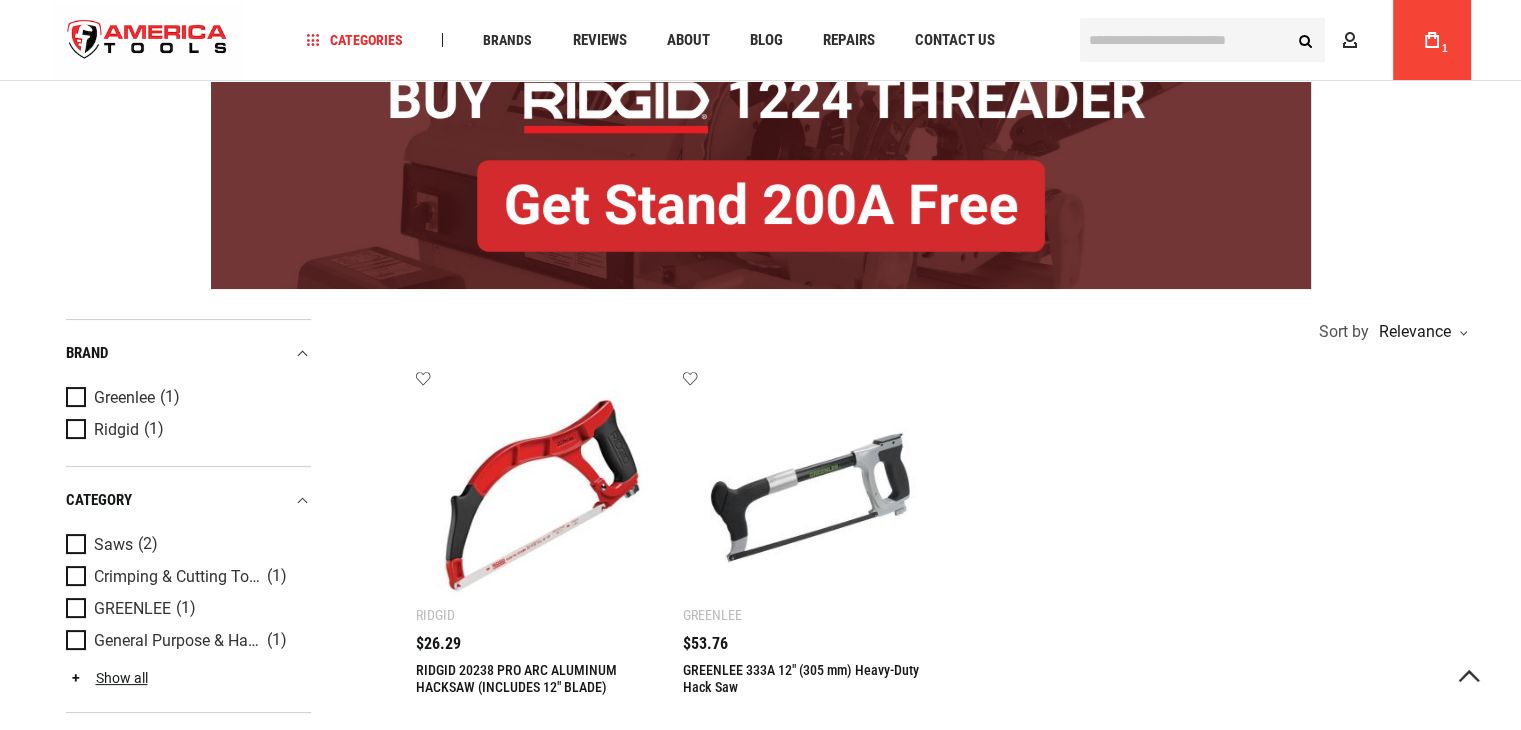 scroll, scrollTop: 390, scrollLeft: 0, axis: vertical 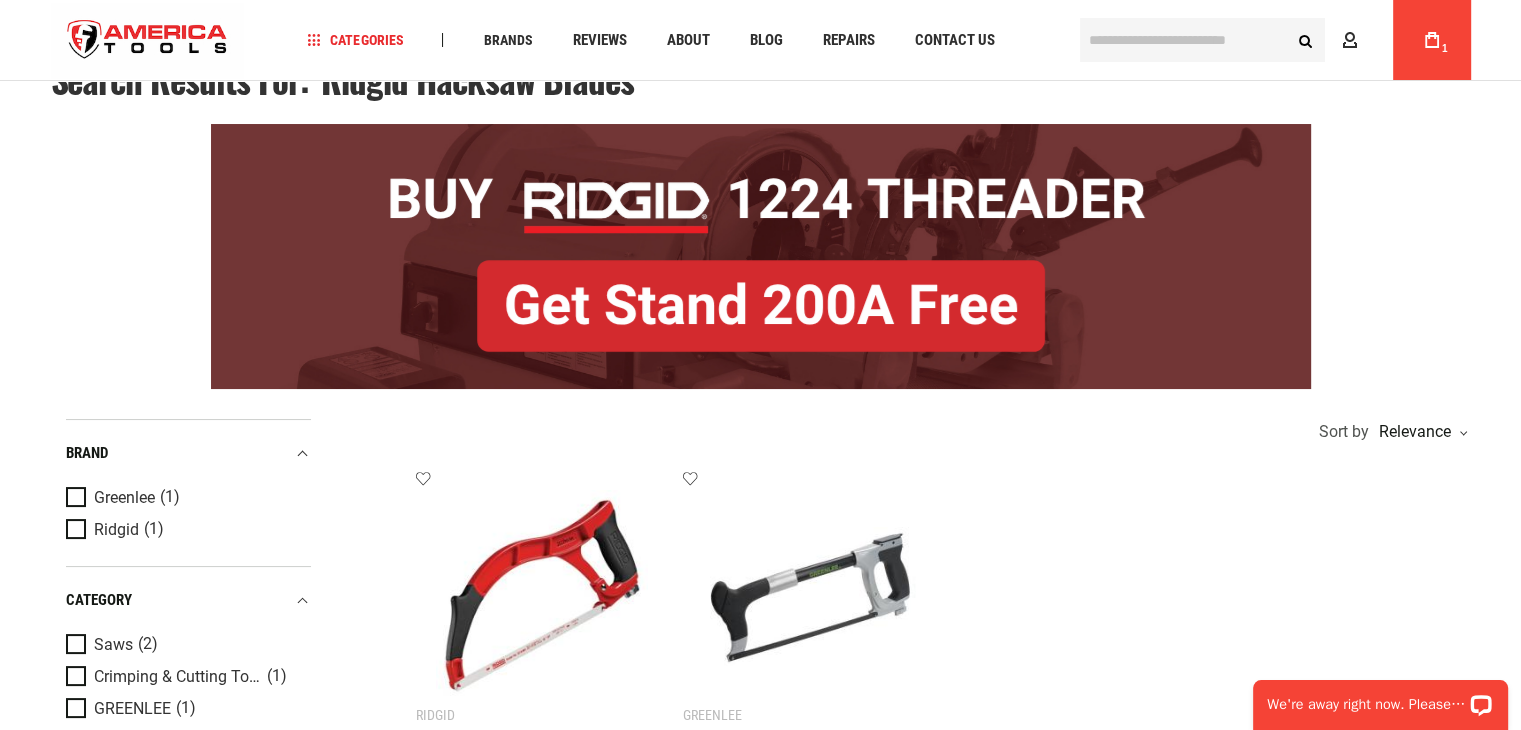 click at bounding box center [1202, 40] 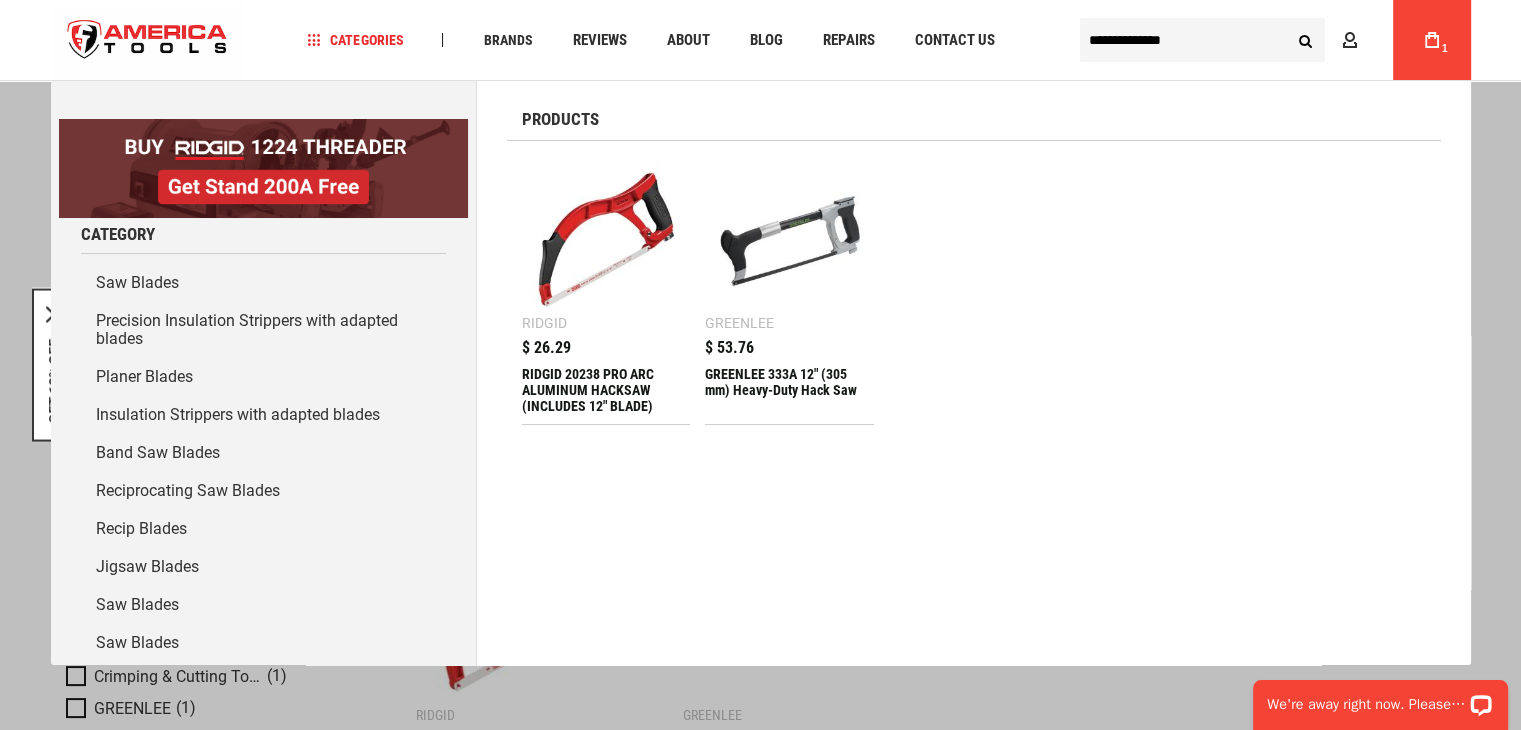 type on "**********" 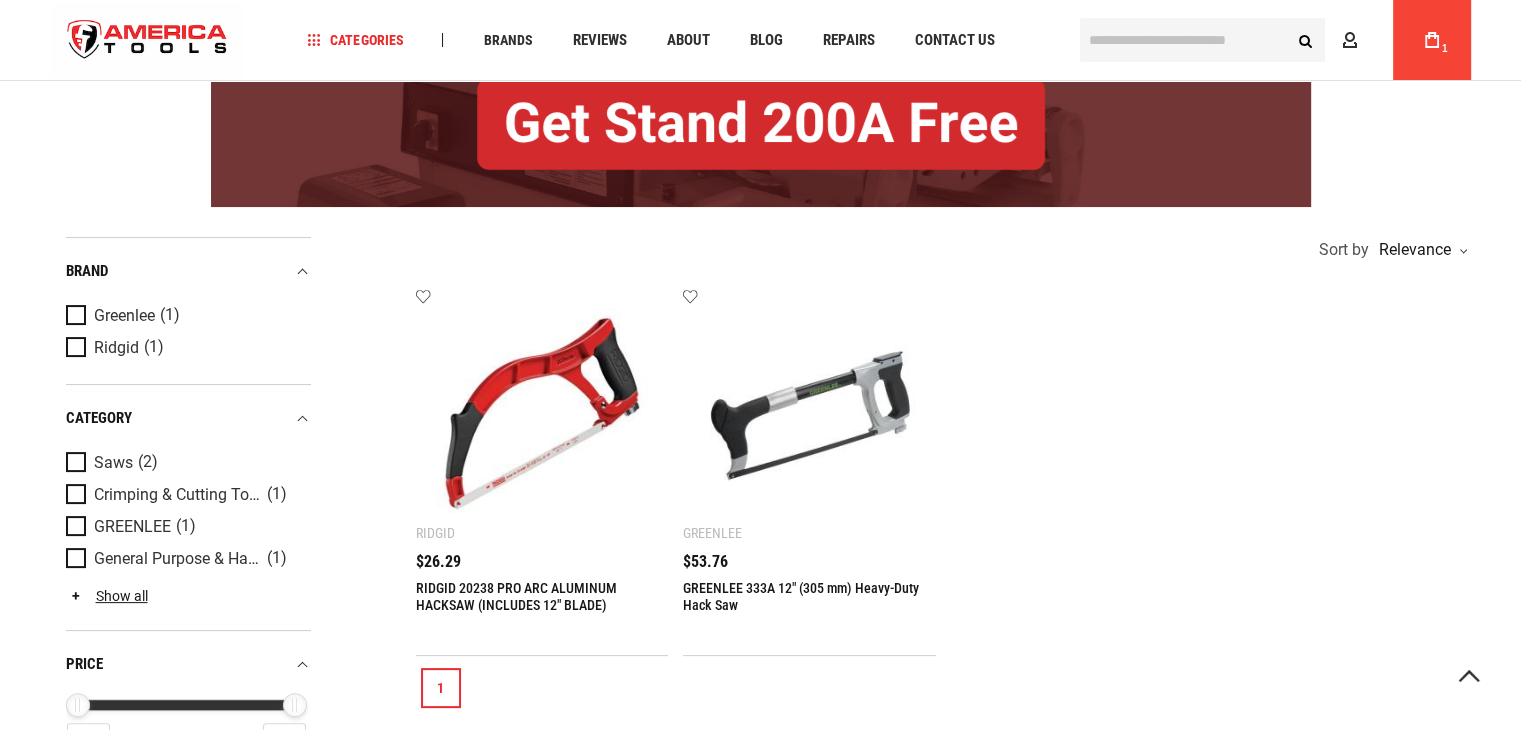 scroll, scrollTop: 400, scrollLeft: 0, axis: vertical 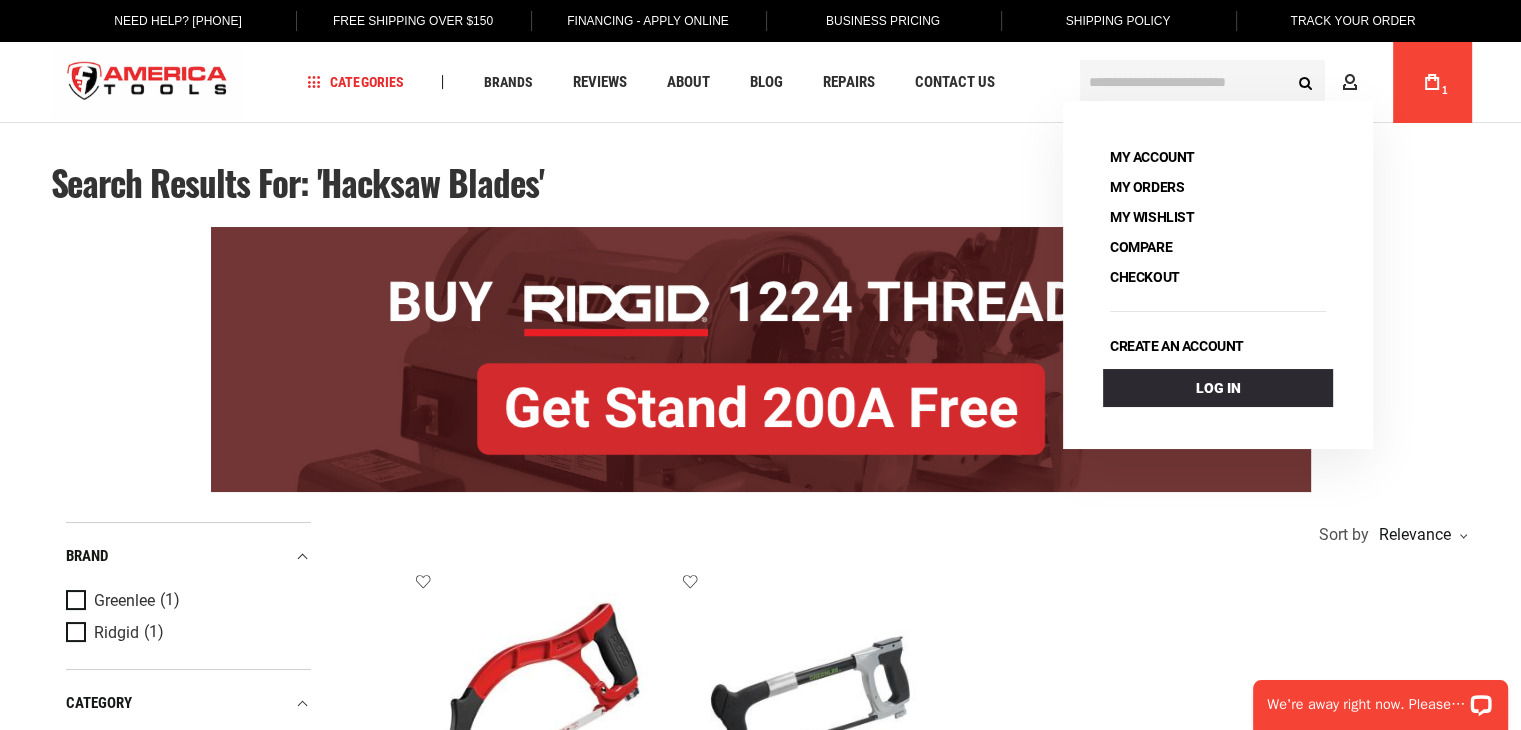 click on "My Cart
1" at bounding box center [1432, 82] 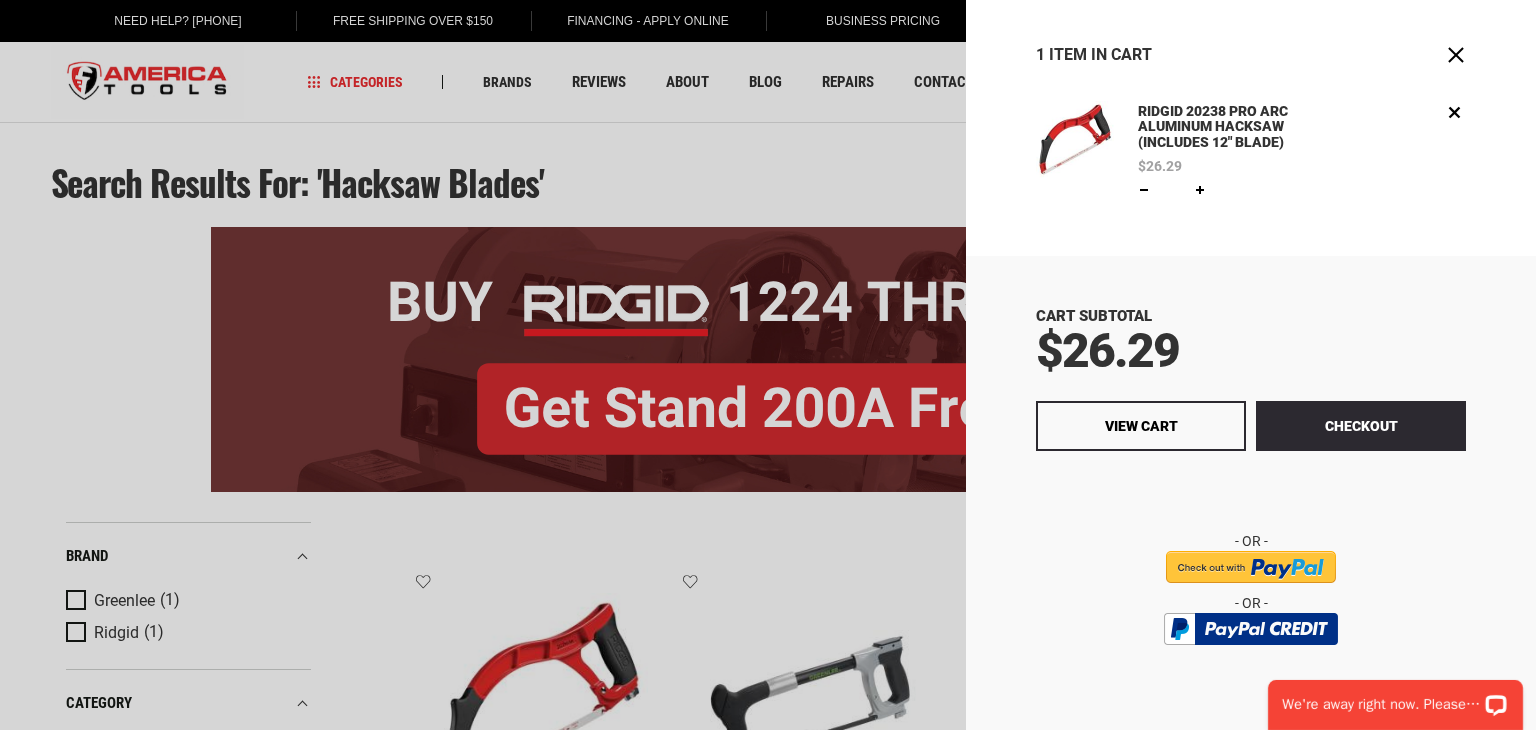 click at bounding box center [1251, 567] 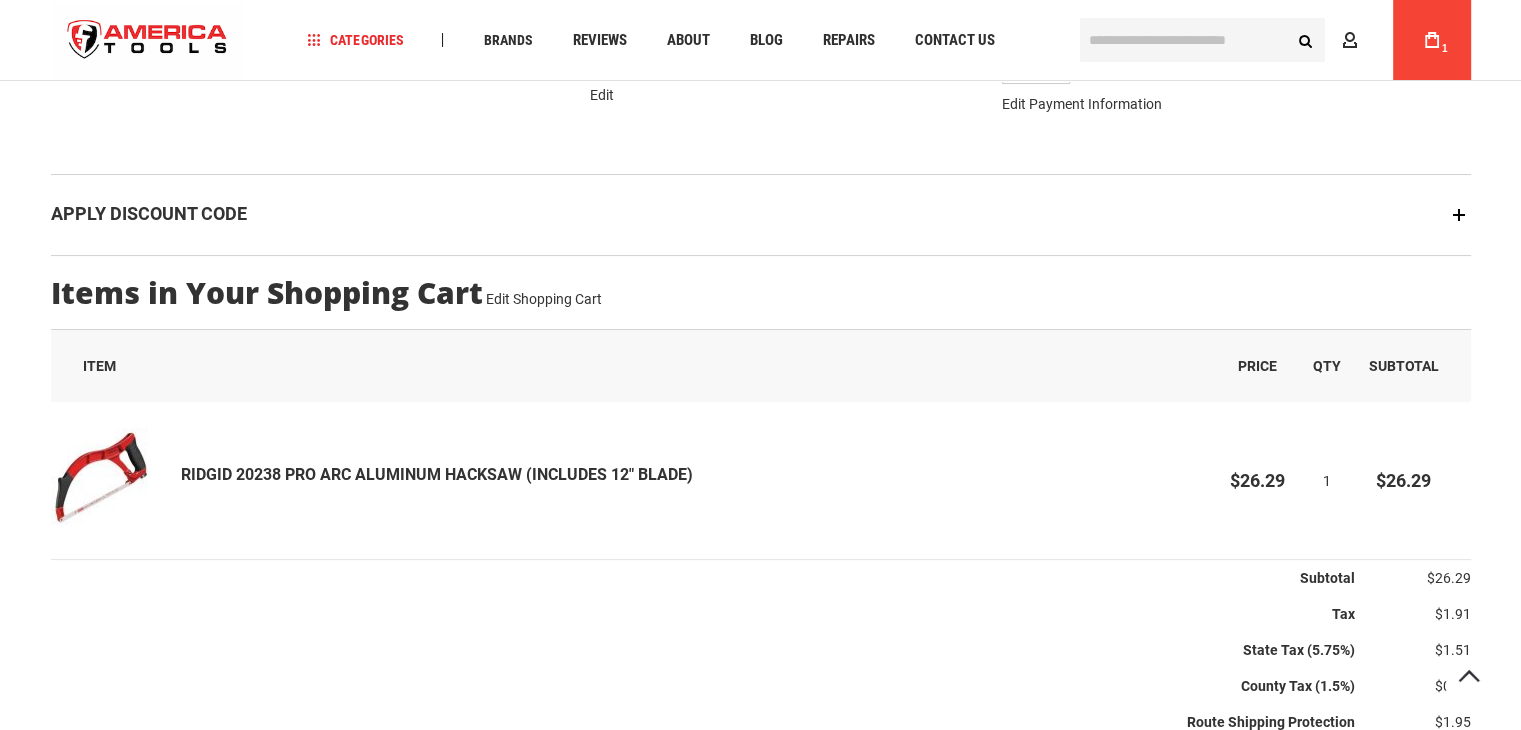 scroll, scrollTop: 400, scrollLeft: 0, axis: vertical 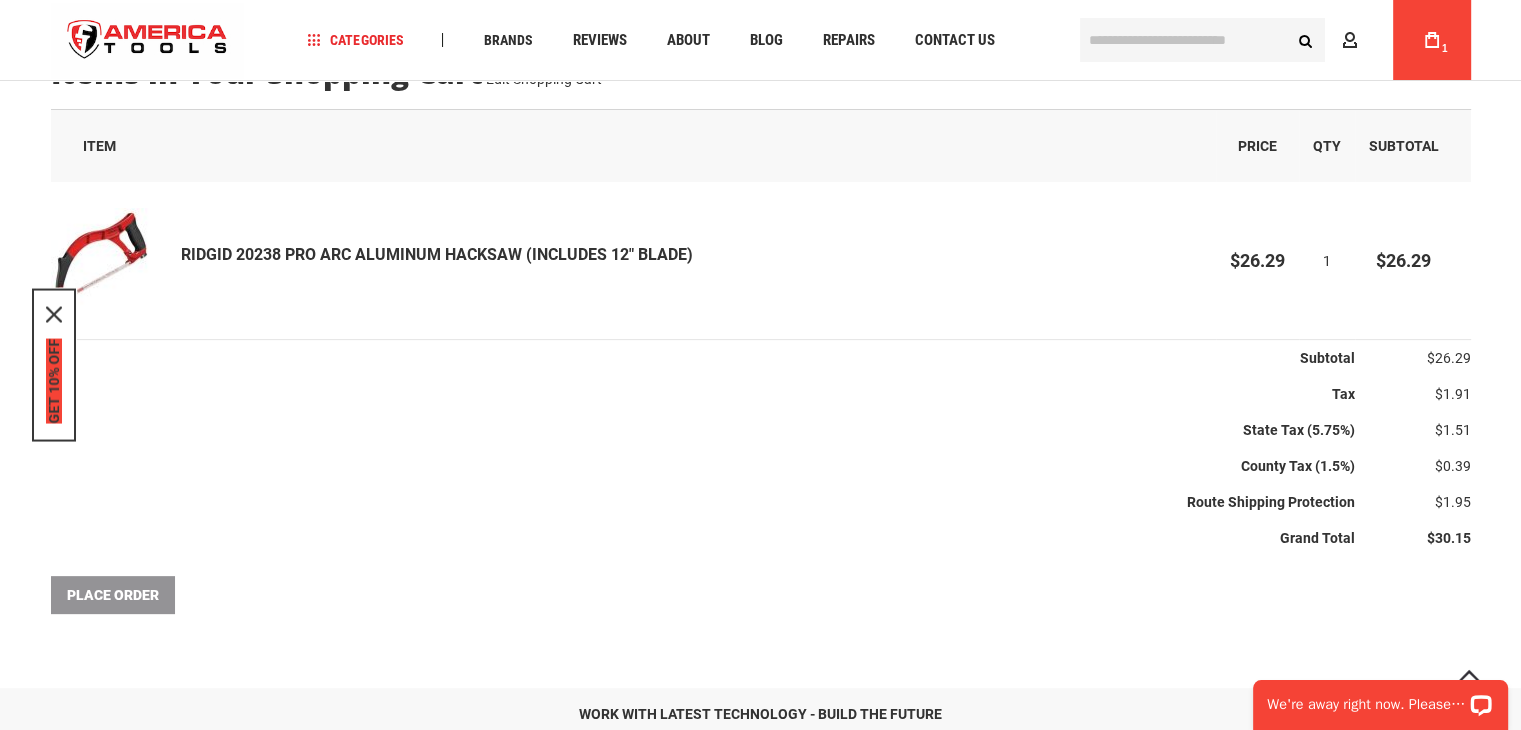 click on "GET 10% OFF" at bounding box center (54, 381) 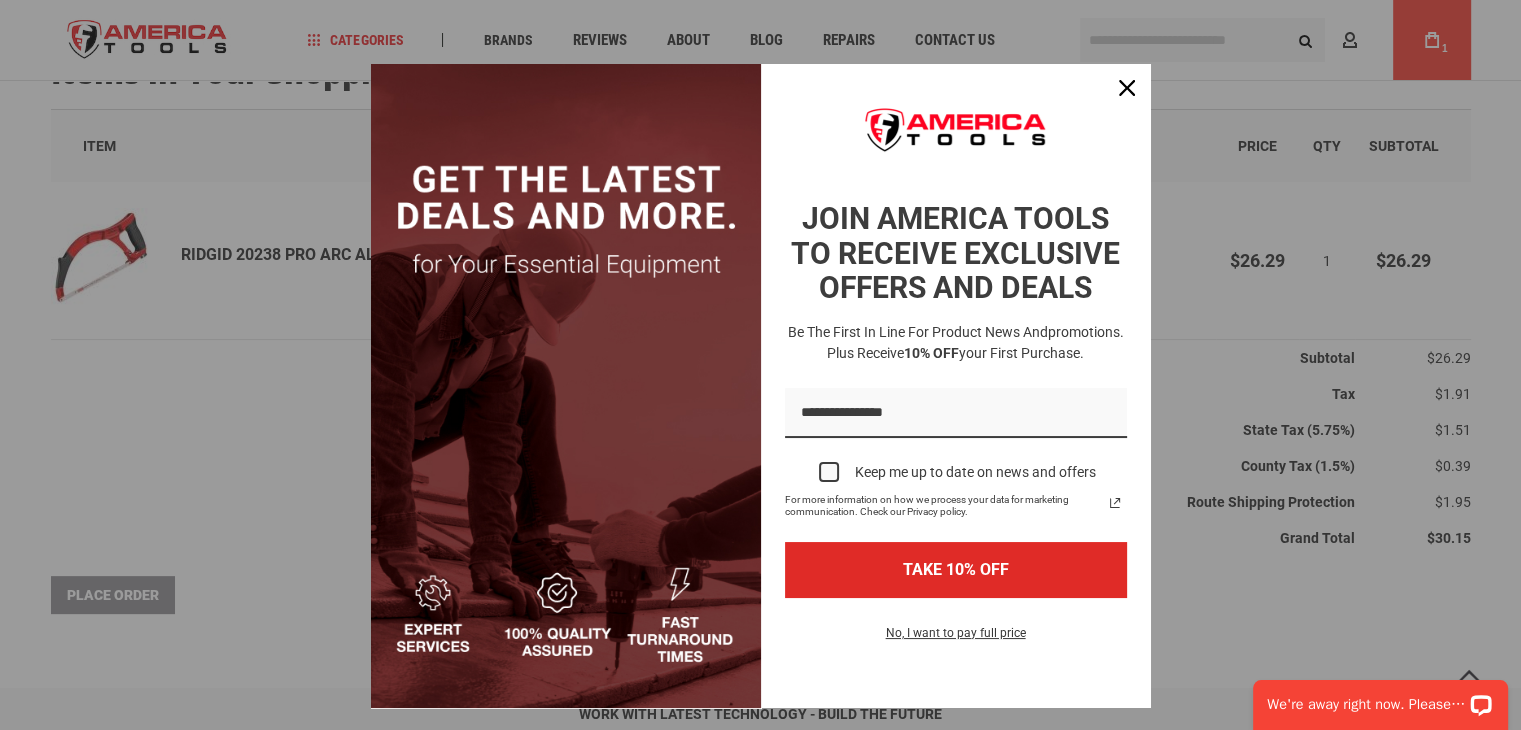 click at bounding box center (829, 472) 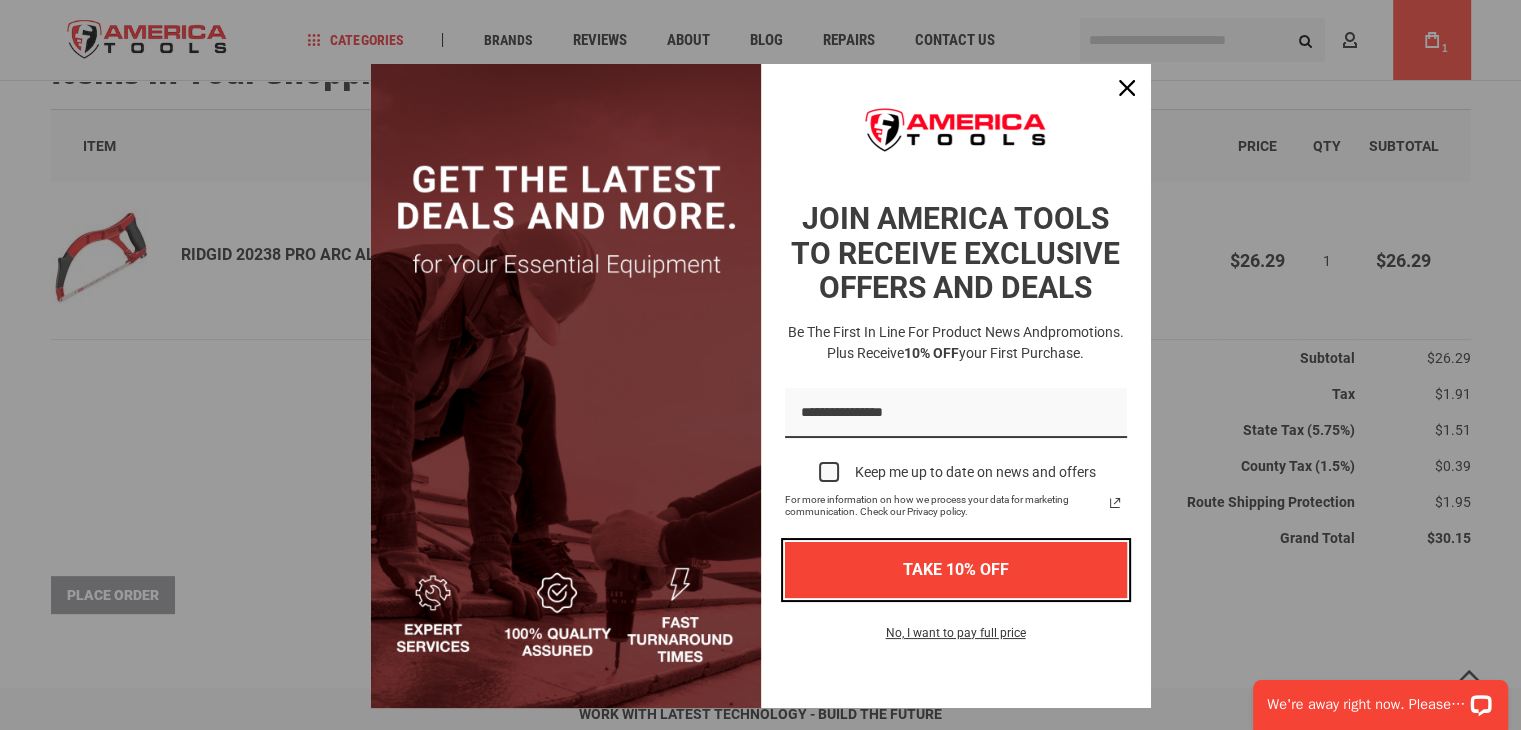 click on "TAKE 10% OFF" at bounding box center [956, 569] 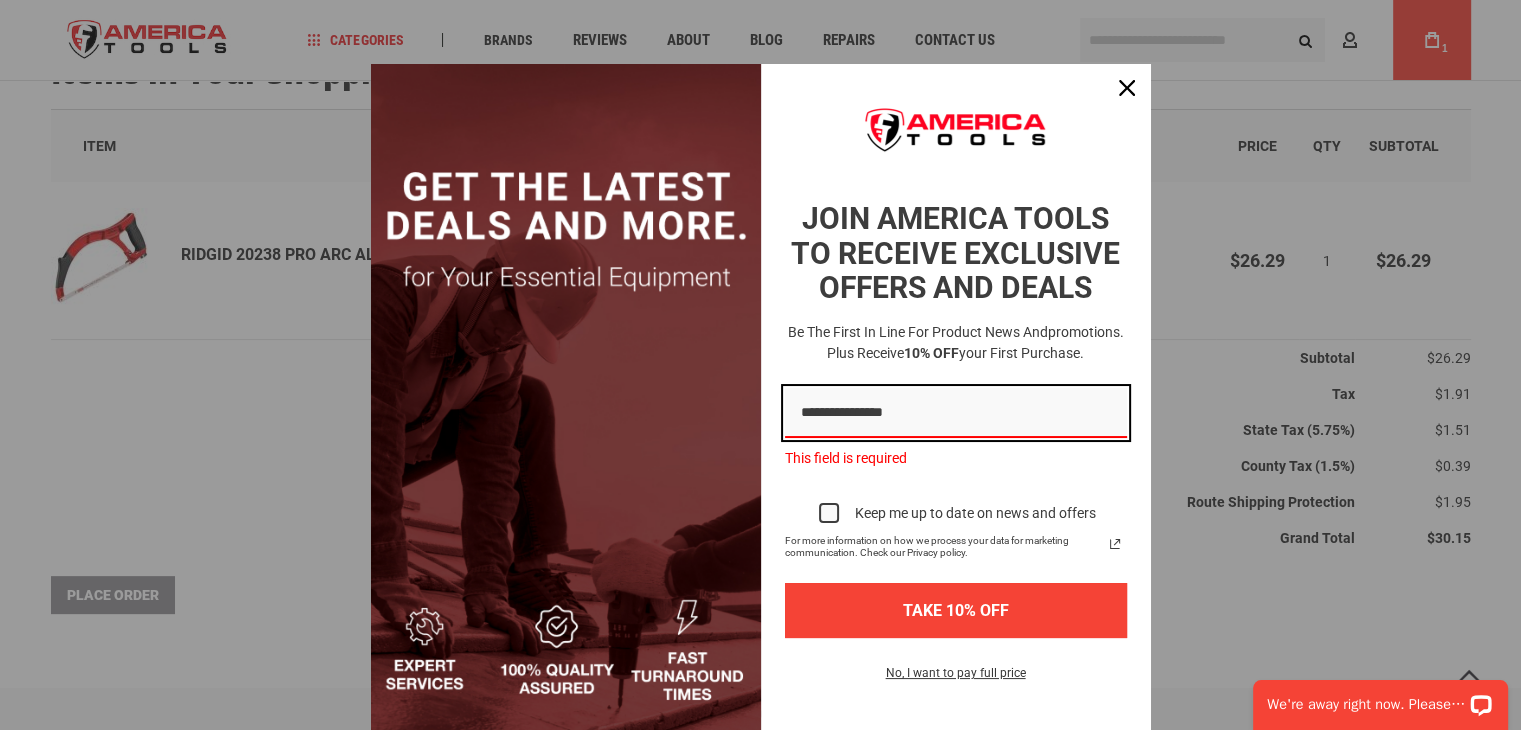 type on "*" 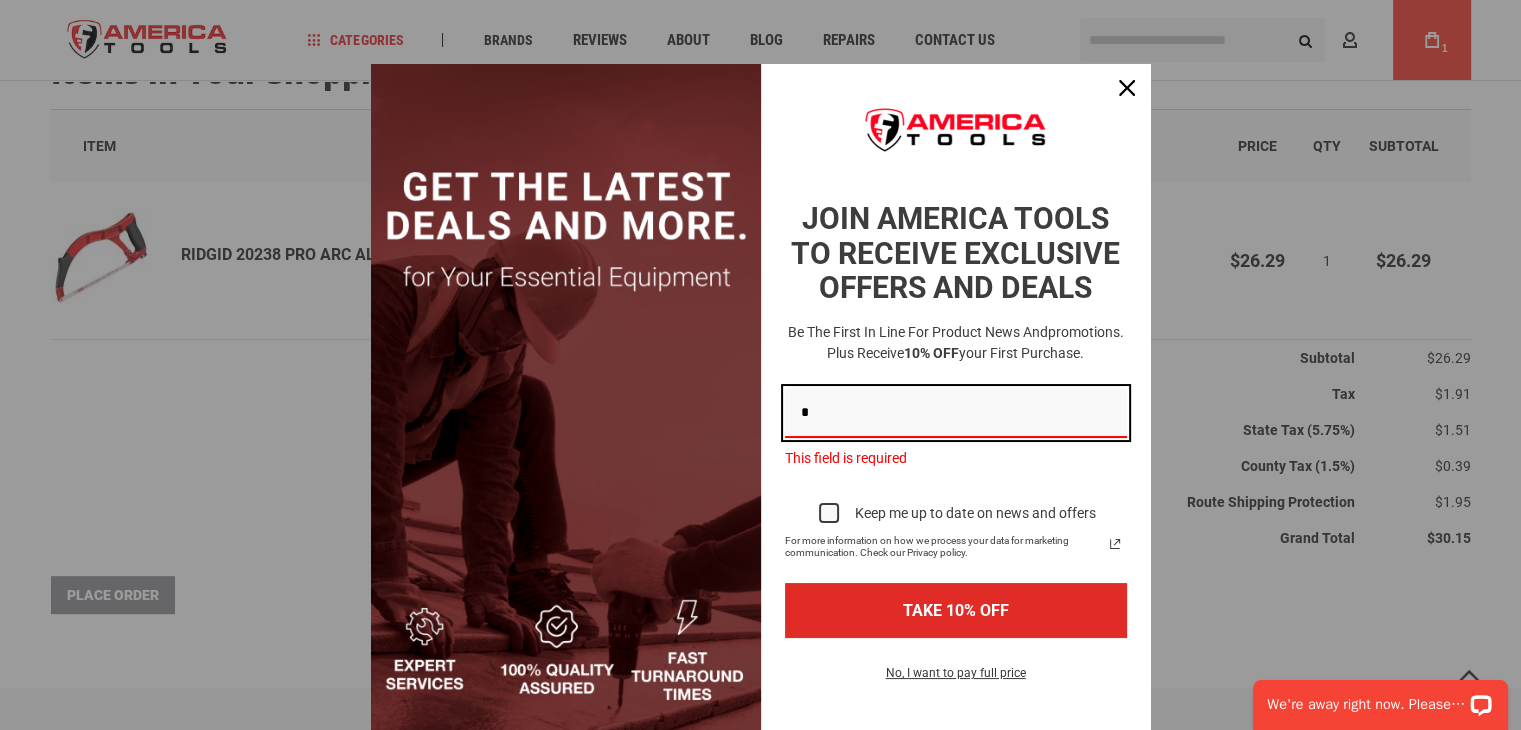 type on "**********" 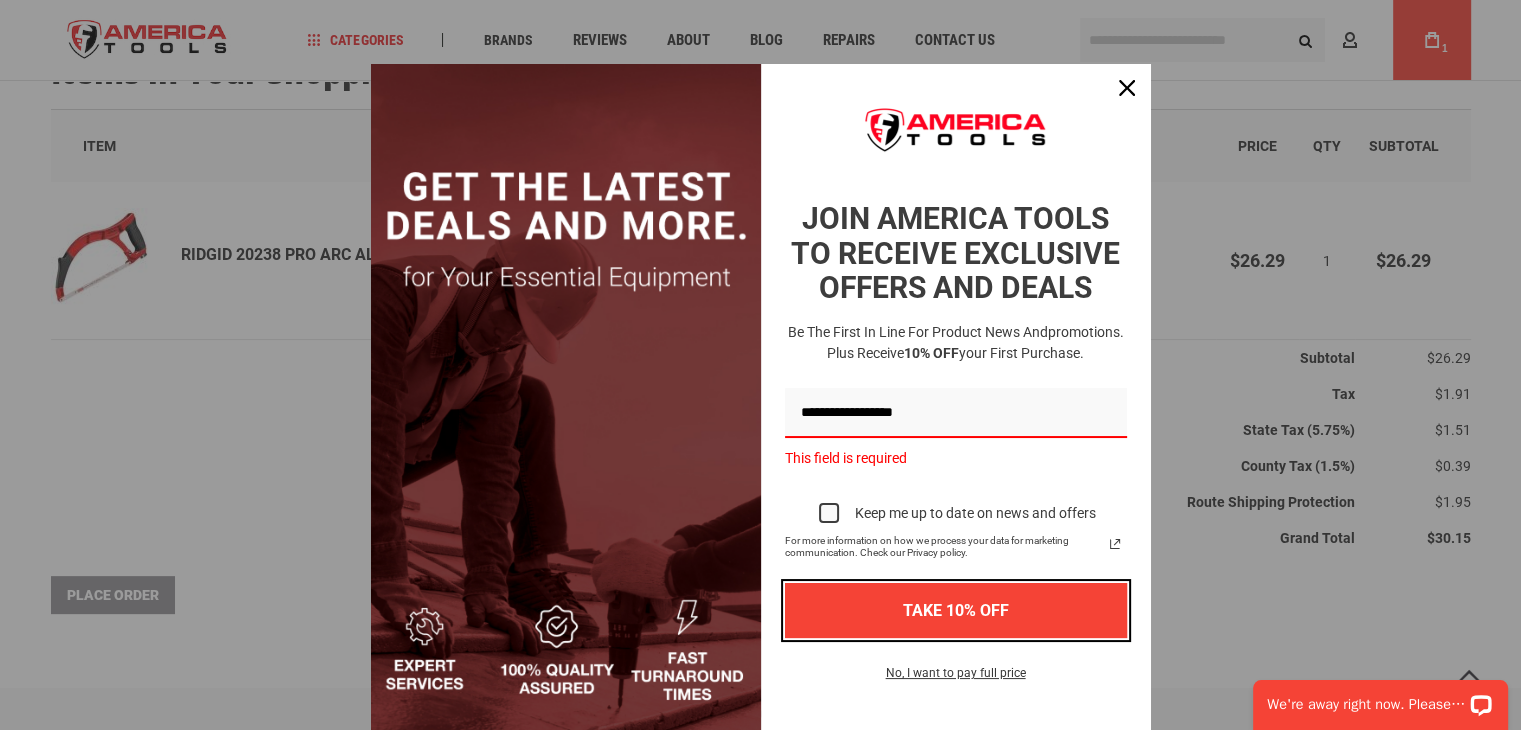 click on "TAKE 10% OFF" at bounding box center (956, 610) 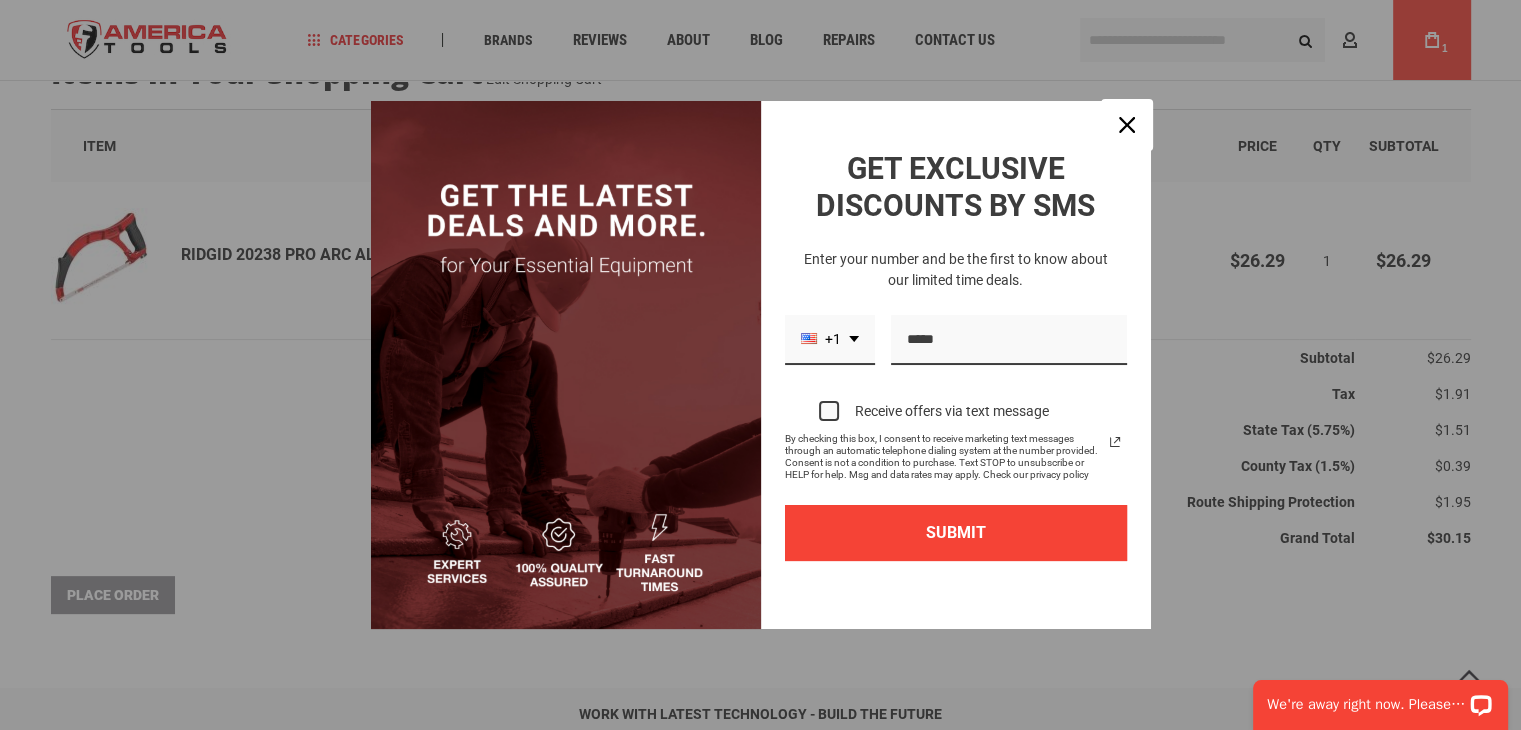 drag, startPoint x: 1120, startPoint y: 121, endPoint x: 888, endPoint y: 537, distance: 476.3192 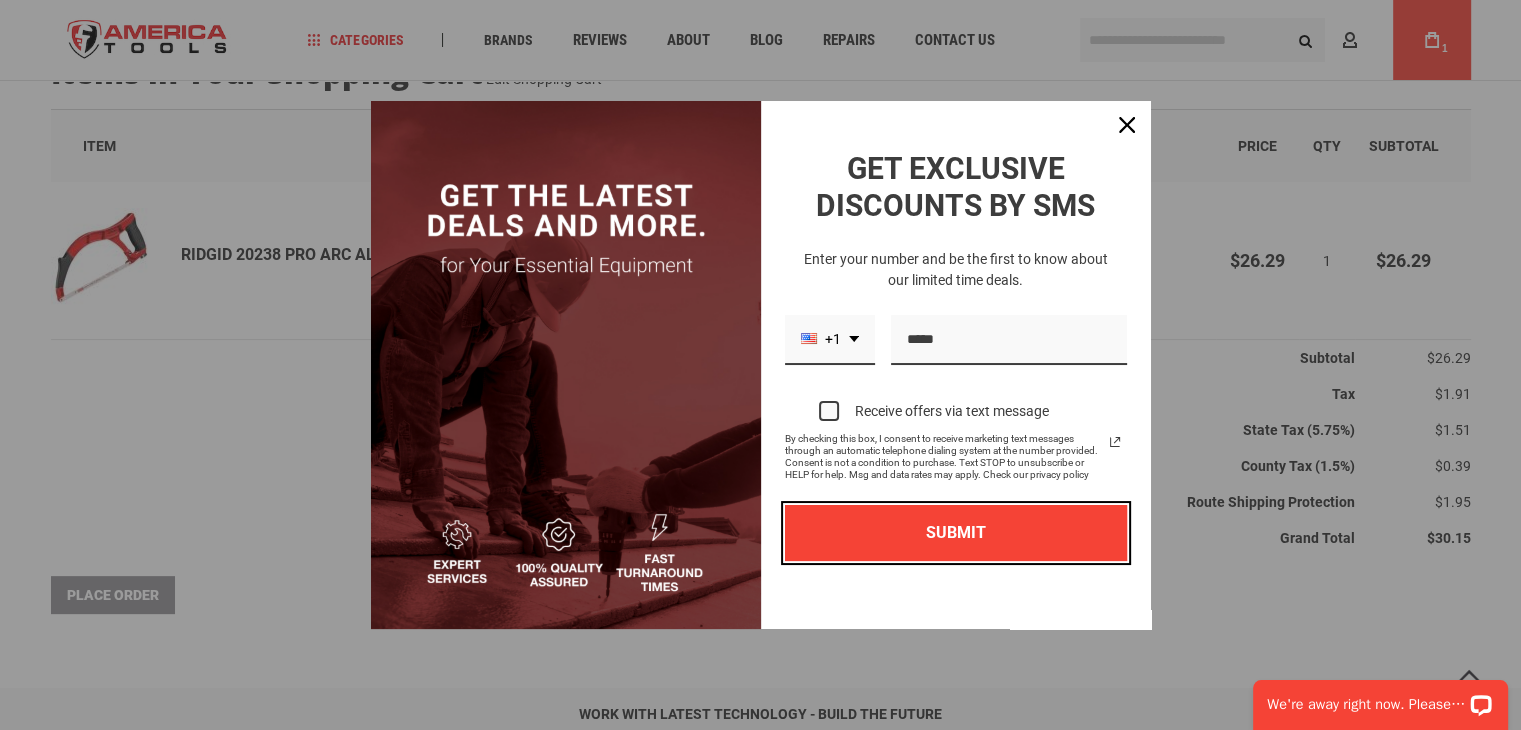 click on "SUBMIT" at bounding box center [956, 532] 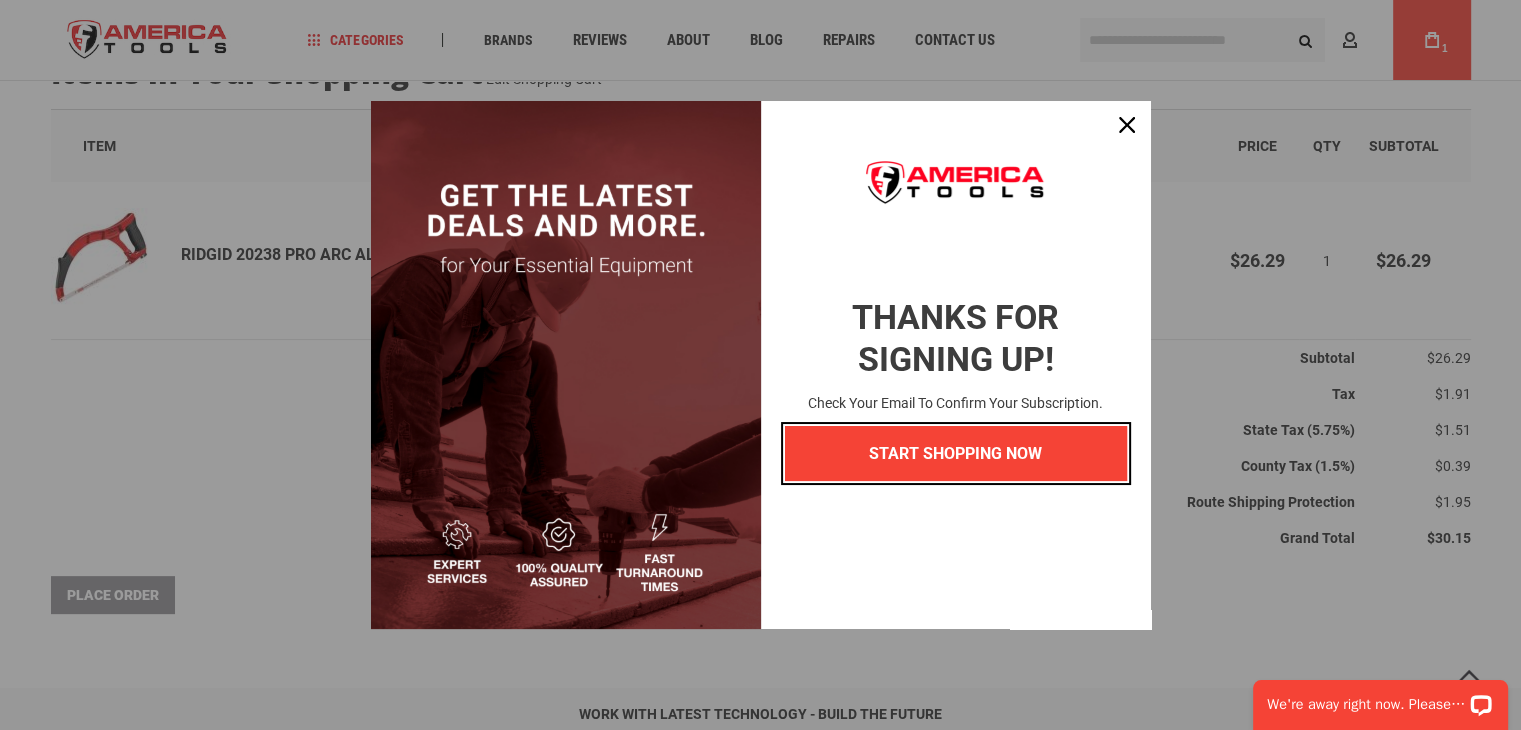 click on "START SHOPPING NOW" at bounding box center [956, 453] 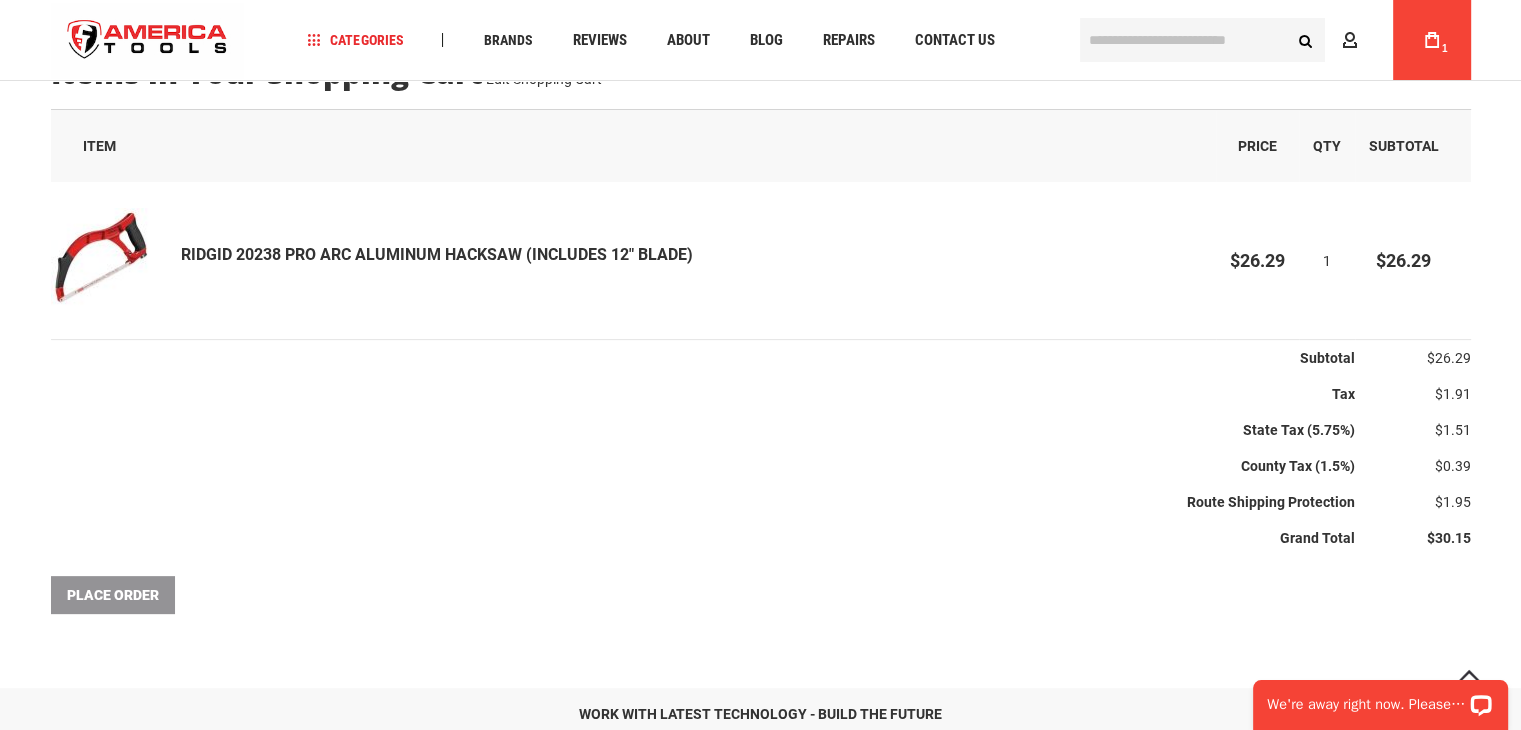 click on "RIDGID 20238 PRO ARC ALUMINUM HACKSAW (INCLUDES 12" BLADE)" at bounding box center [691, 260] 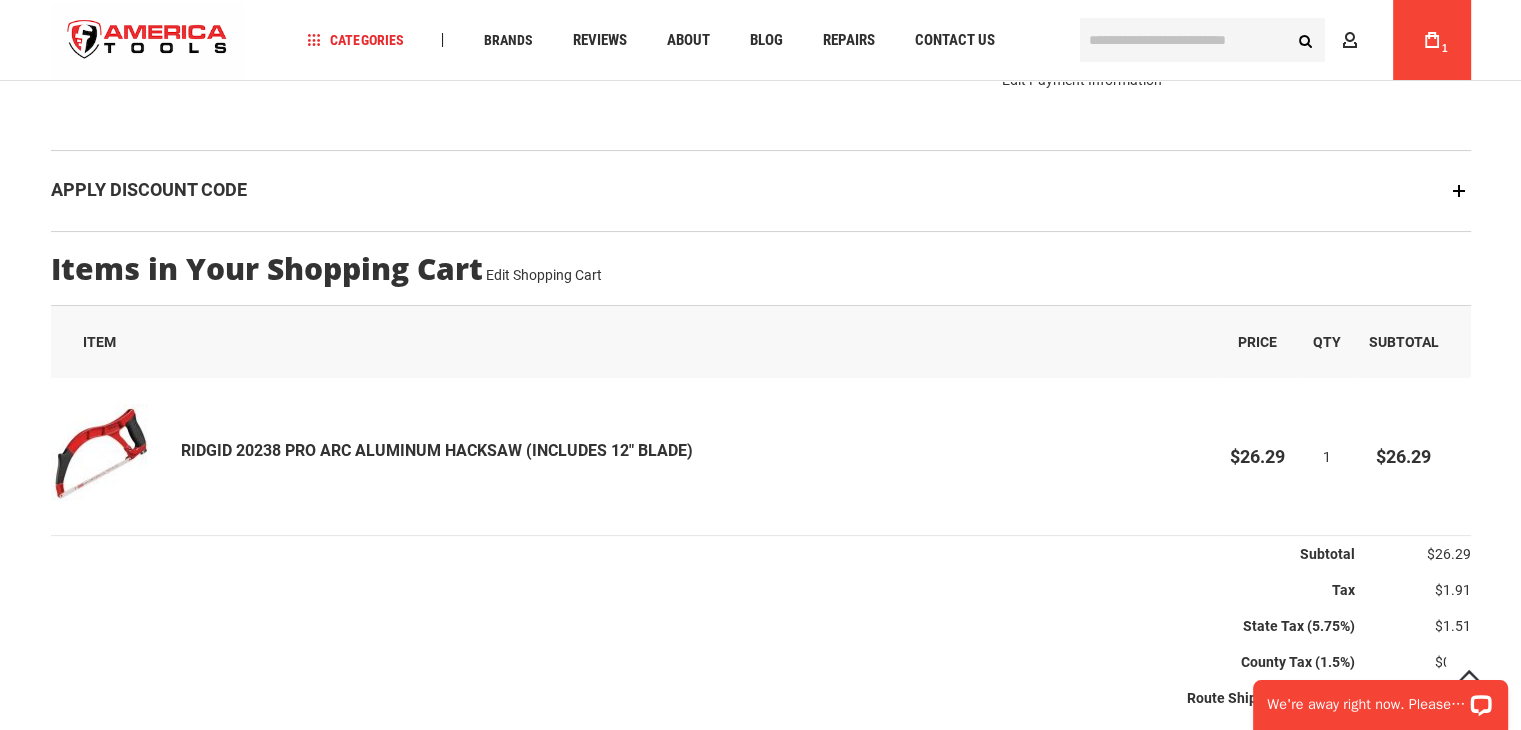 scroll, scrollTop: 300, scrollLeft: 0, axis: vertical 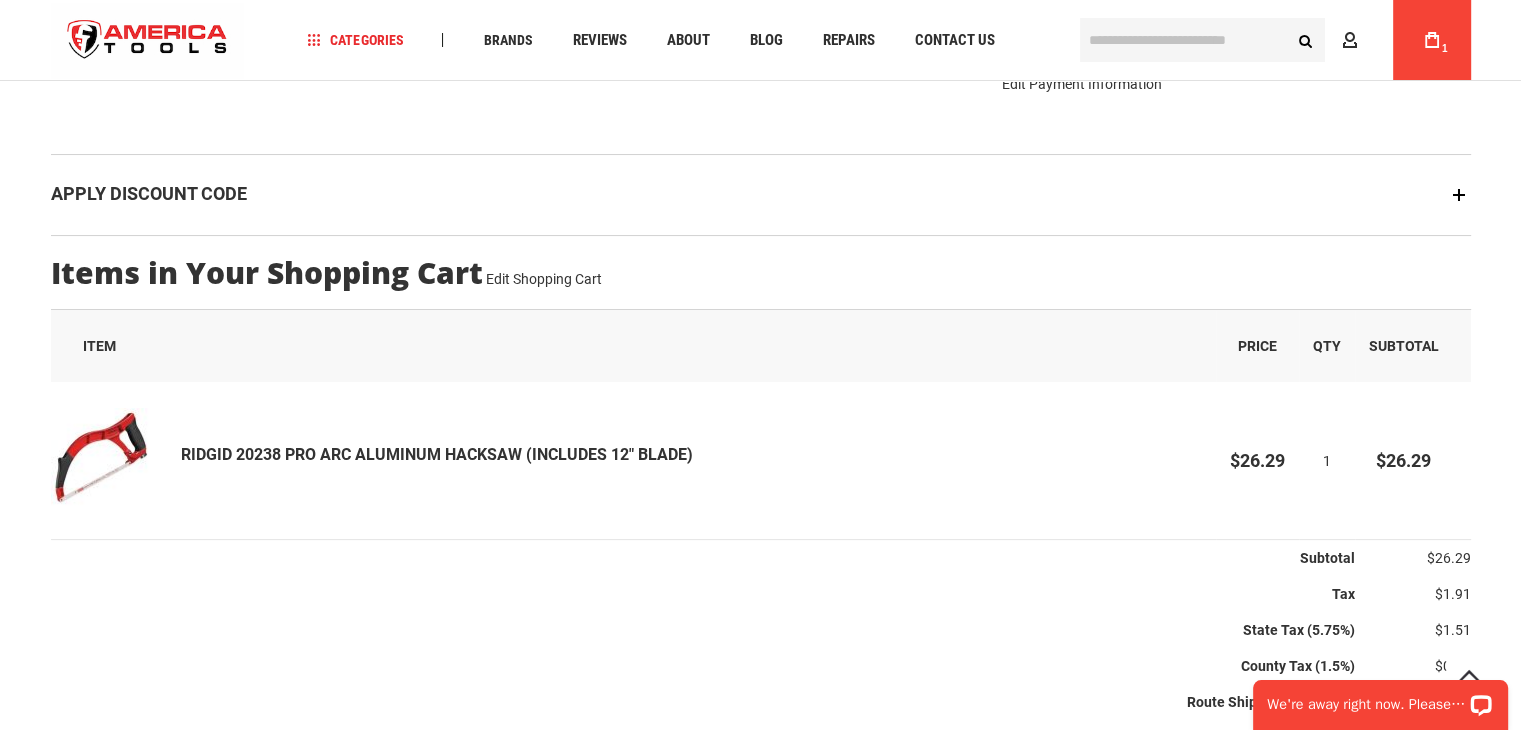 click on "Apply Discount Code" at bounding box center (761, 194) 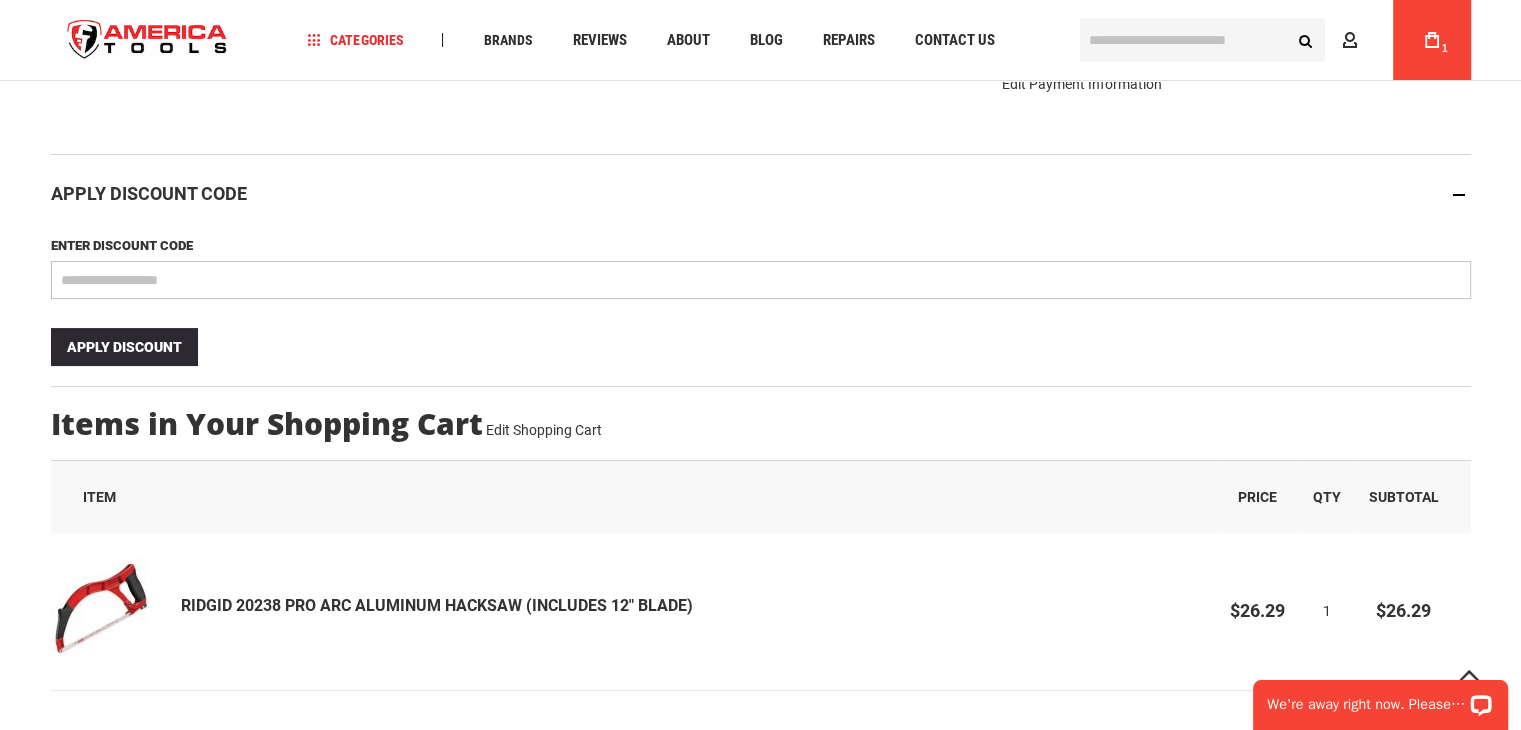 click on "Enter discount code" at bounding box center [761, 280] 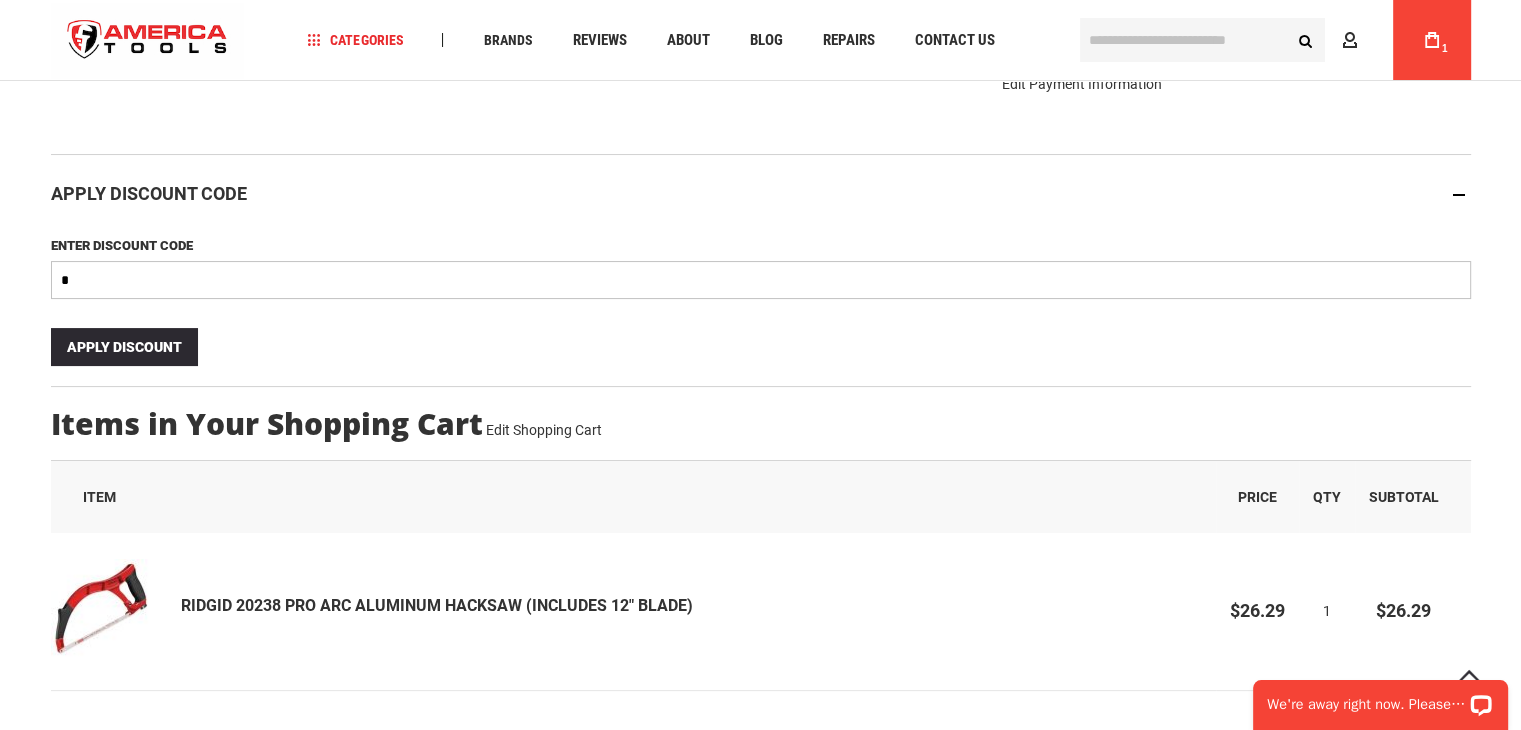 click on "*" at bounding box center [761, 280] 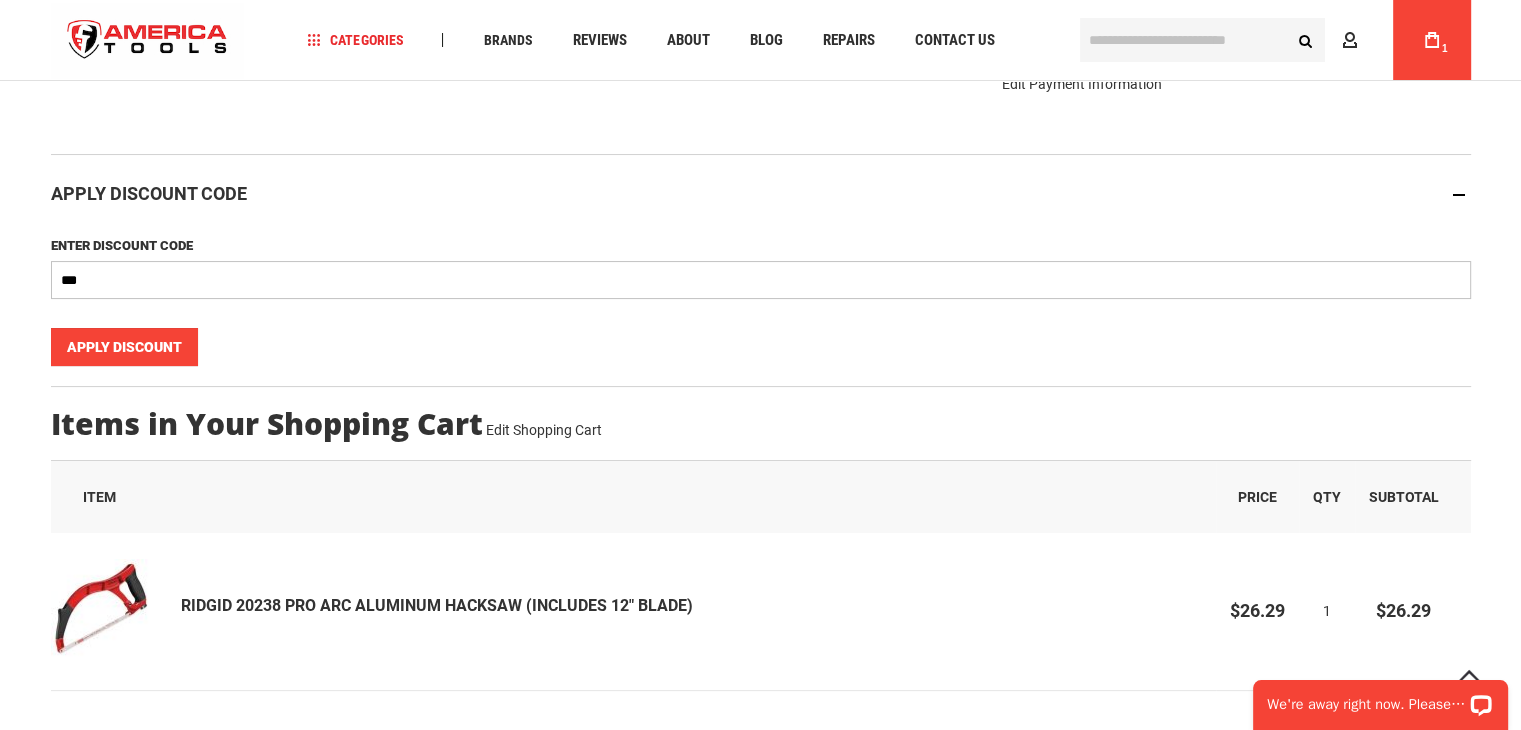 type on "***" 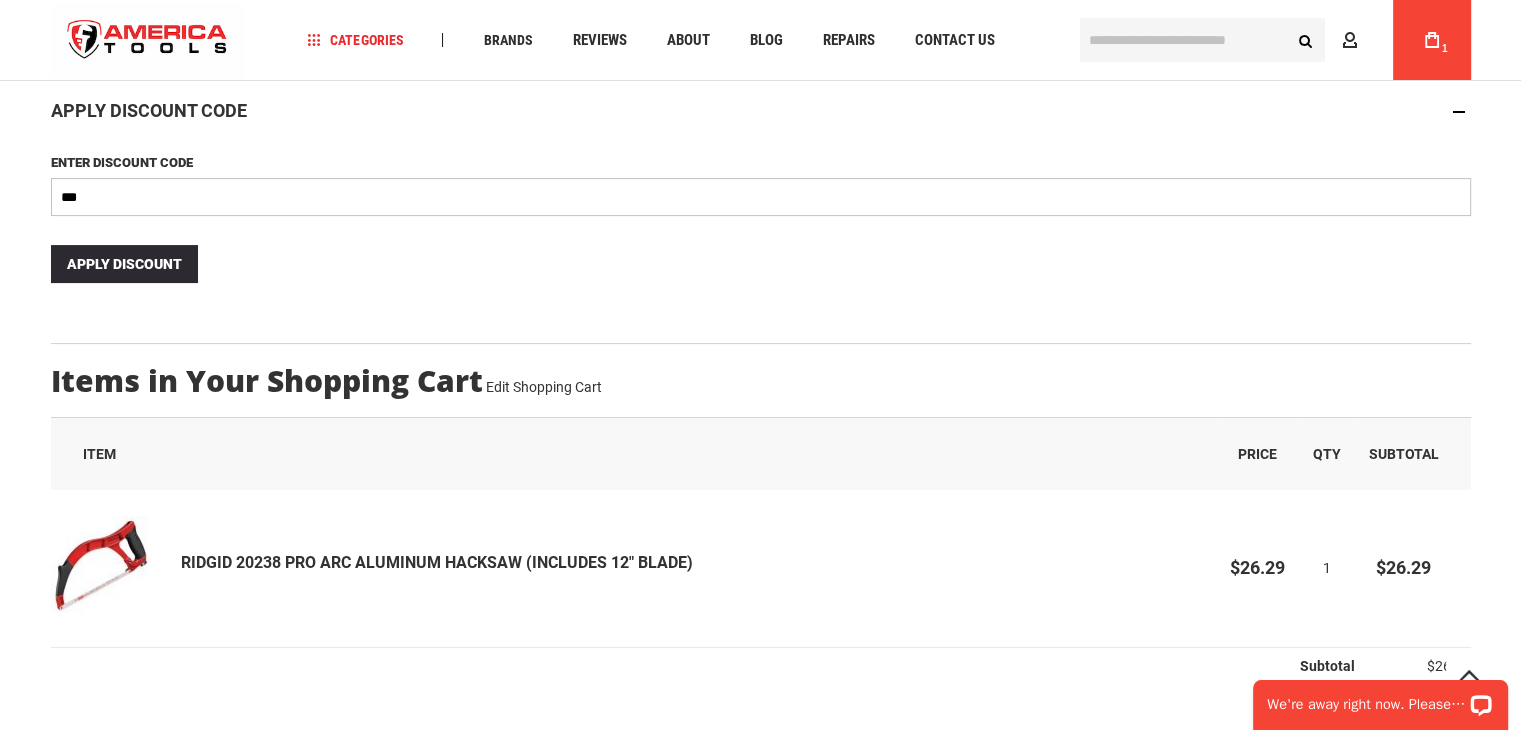 scroll, scrollTop: 500, scrollLeft: 0, axis: vertical 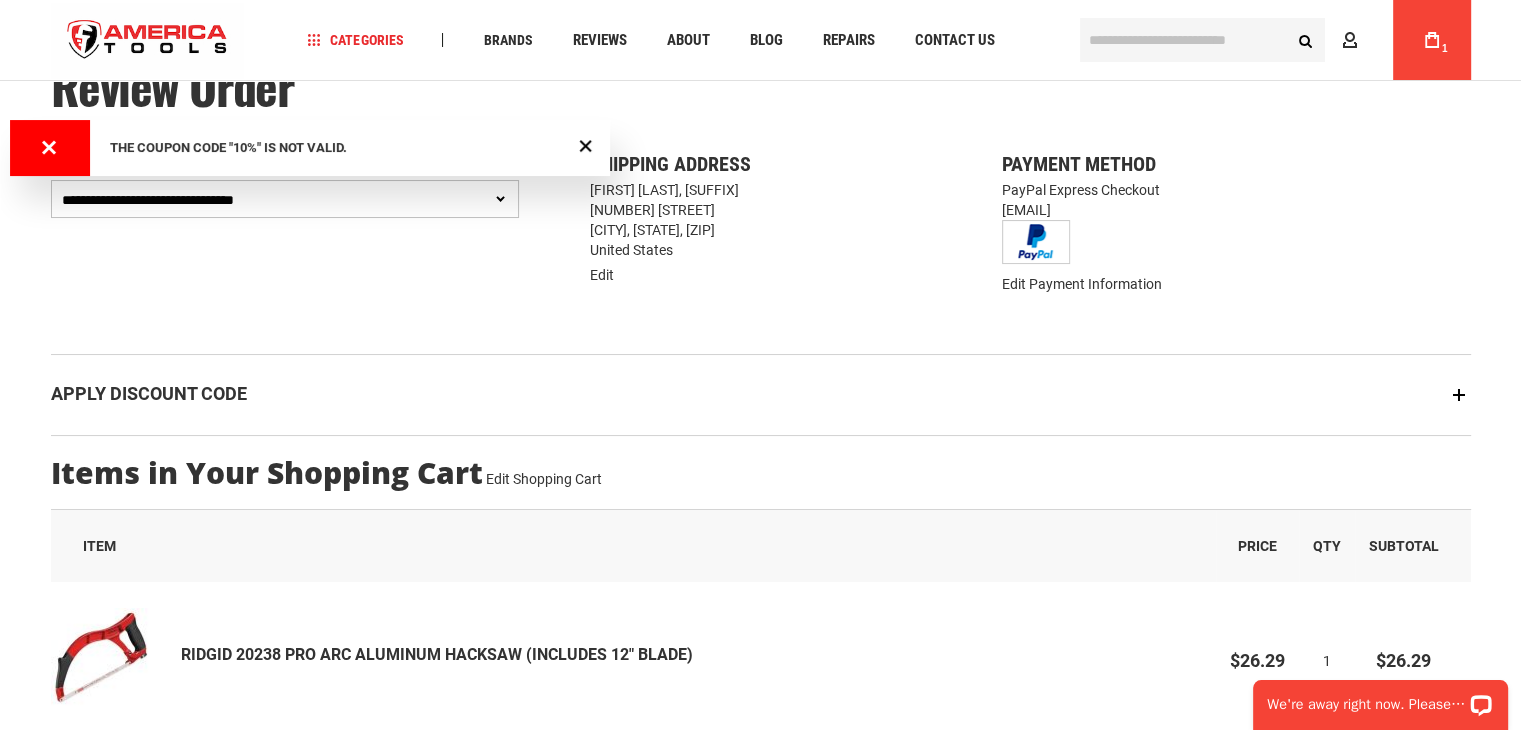 click on "**********" at bounding box center [285, 199] 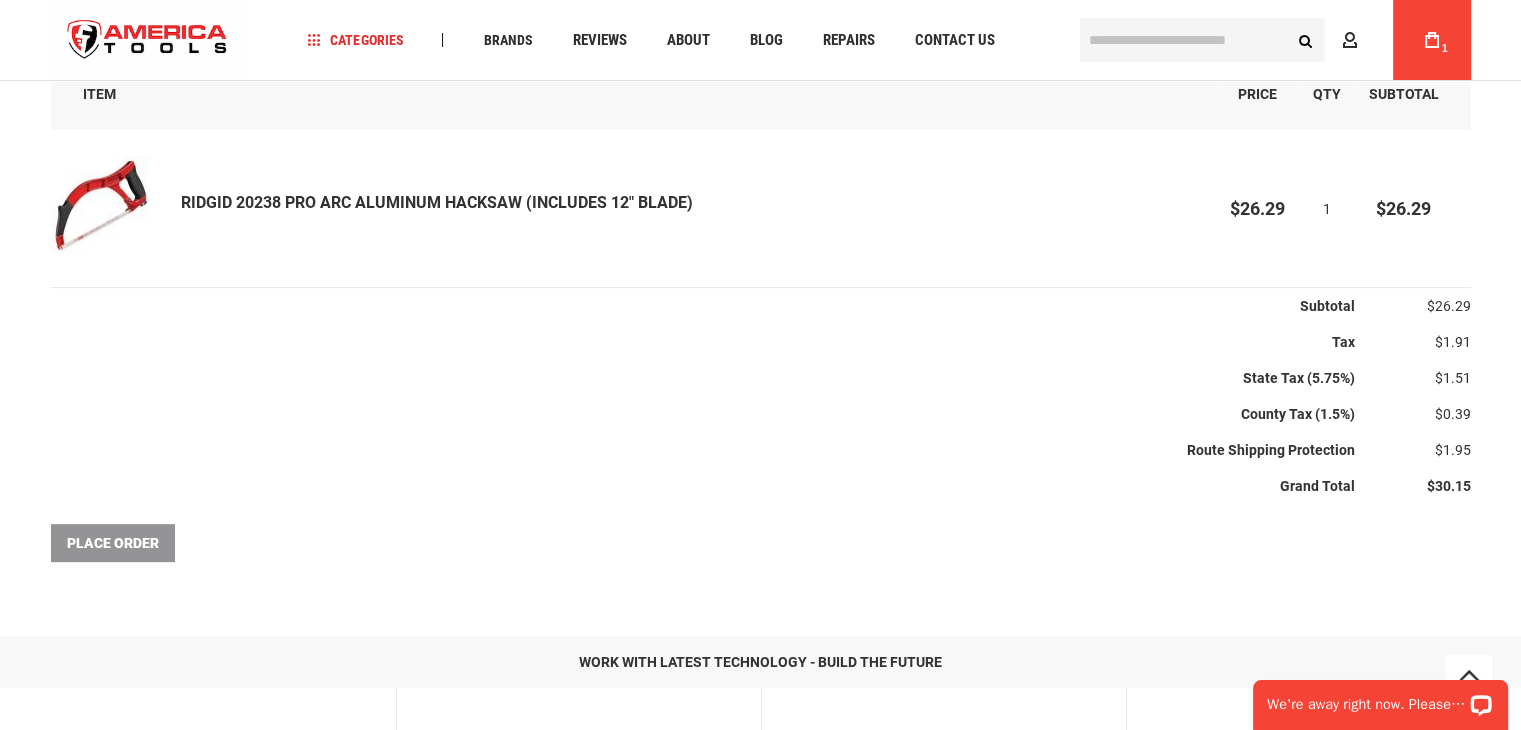 scroll, scrollTop: 400, scrollLeft: 0, axis: vertical 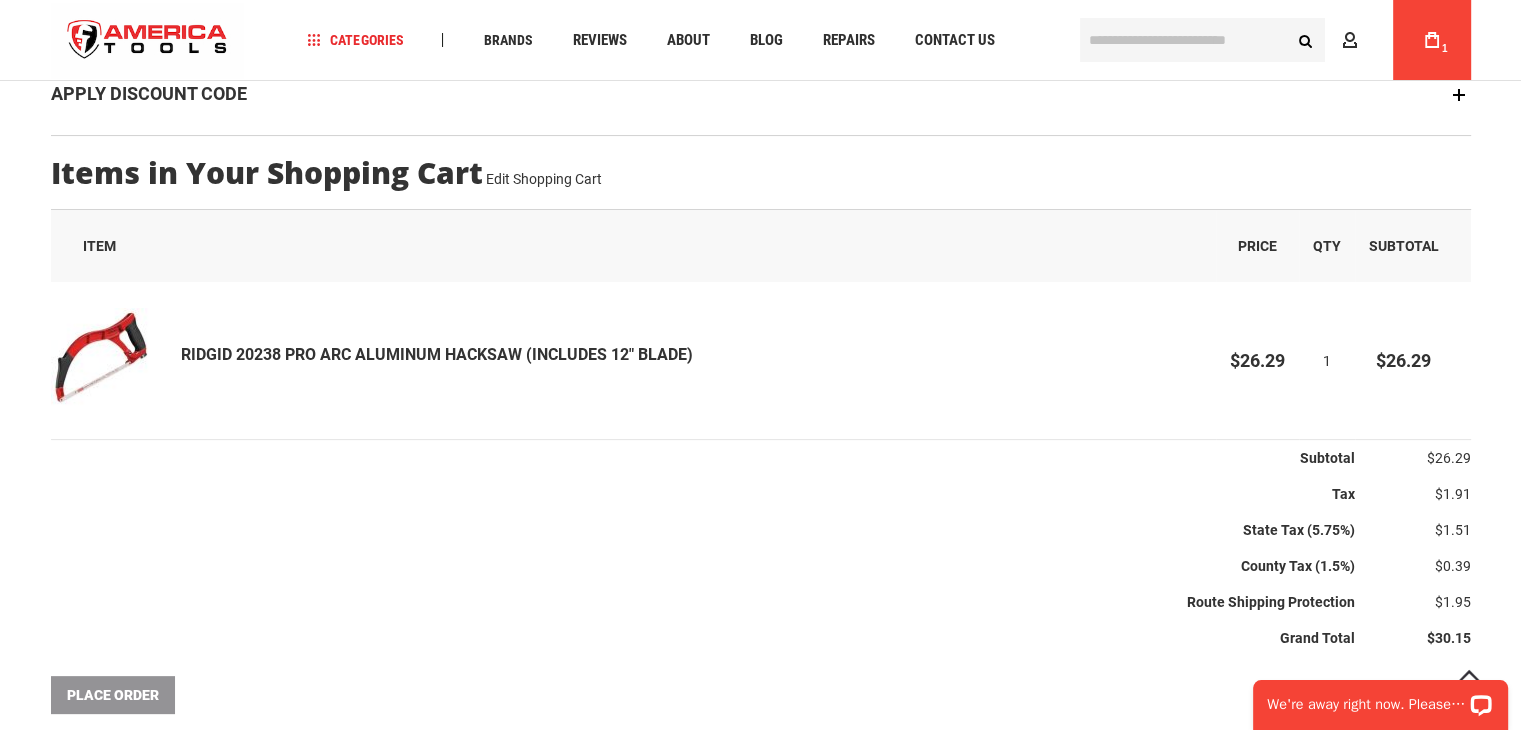 click on "1" at bounding box center [1327, 361] 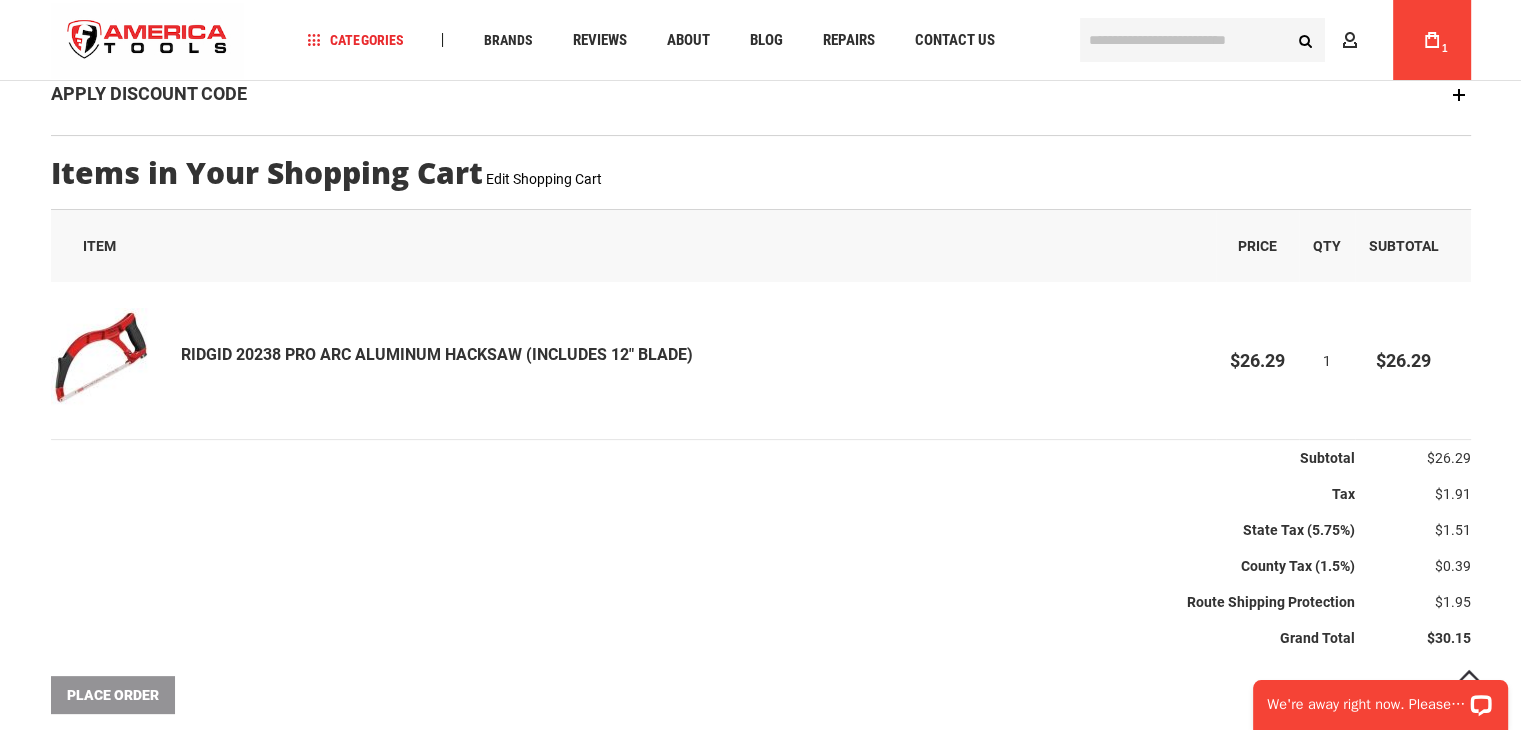click on "Edit Shopping Cart" at bounding box center [544, 179] 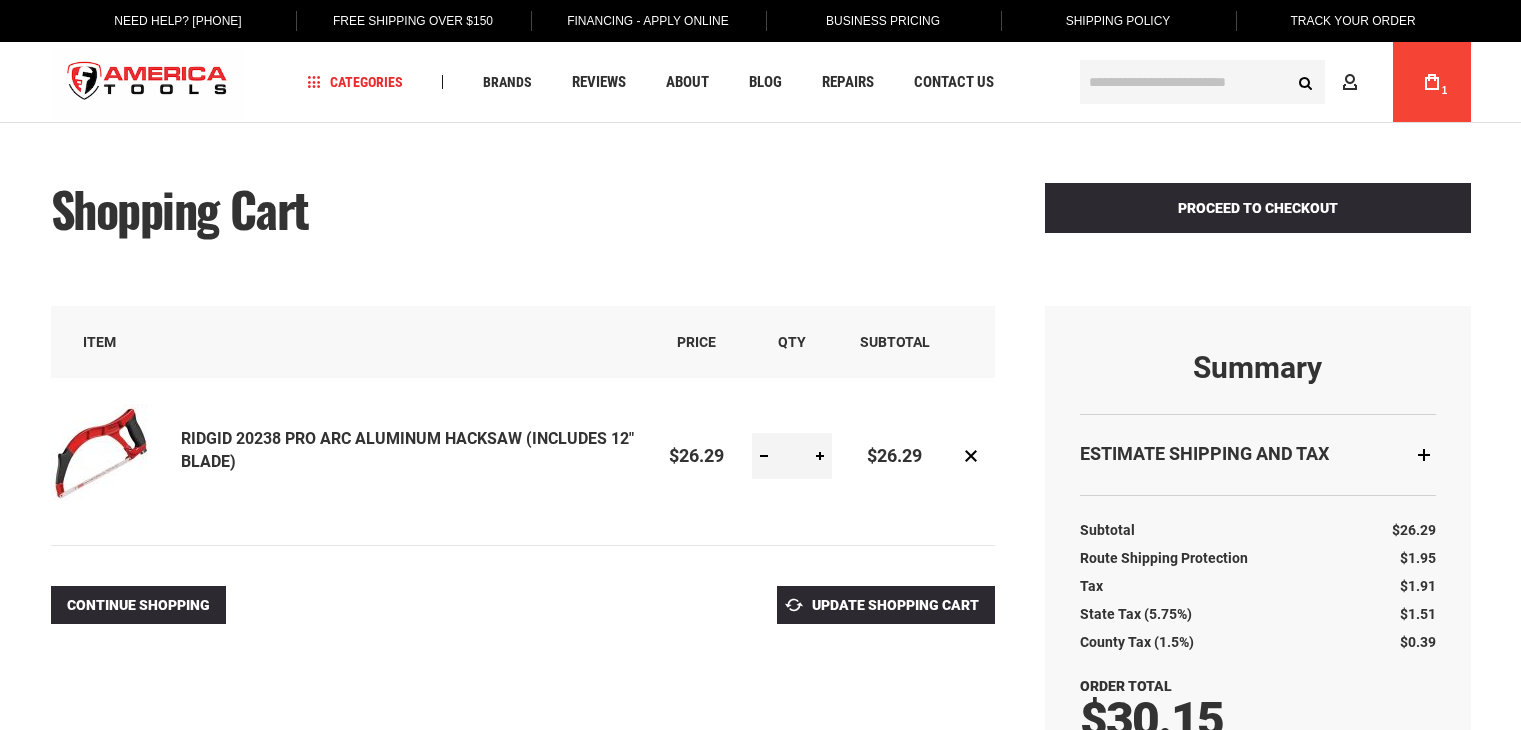 scroll, scrollTop: 0, scrollLeft: 0, axis: both 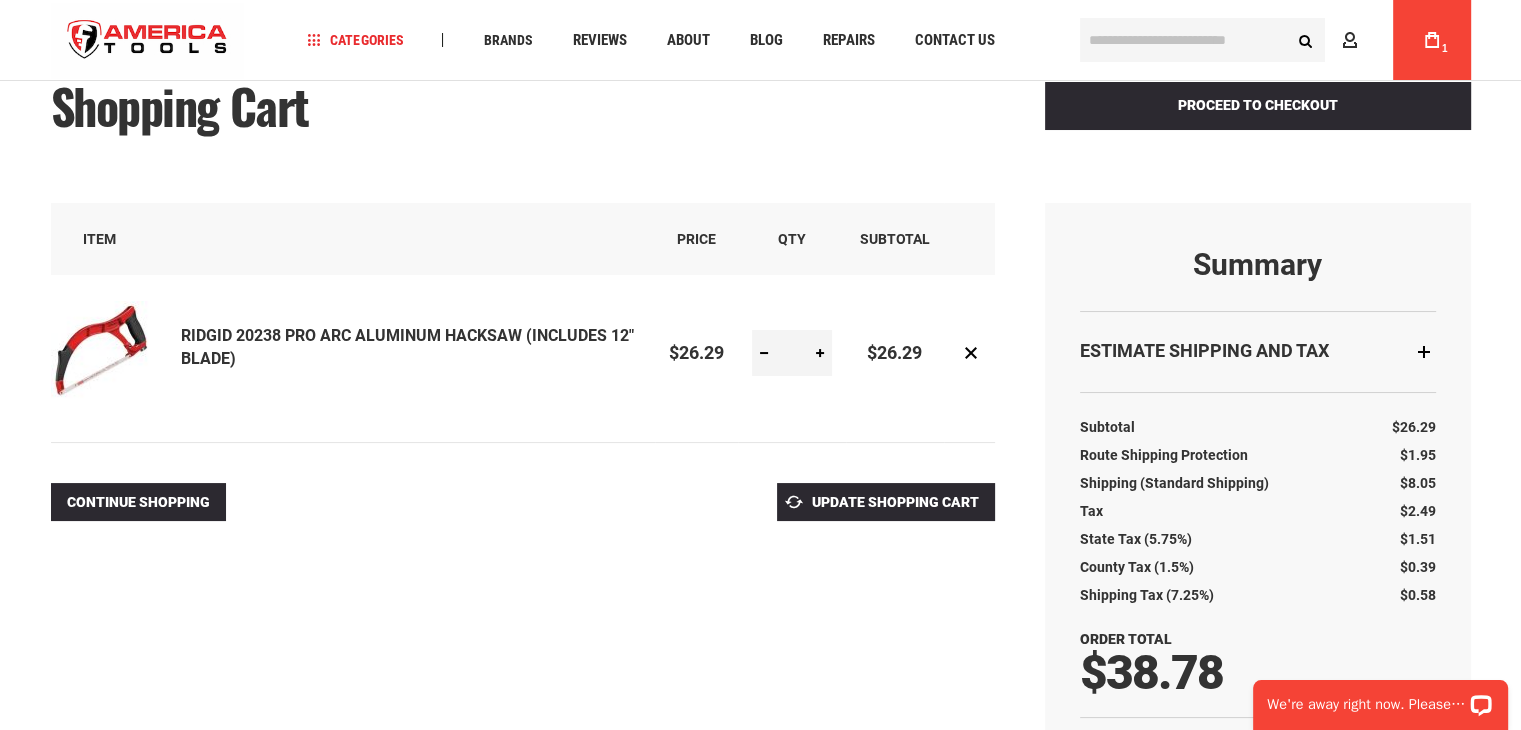 click at bounding box center [764, 353] 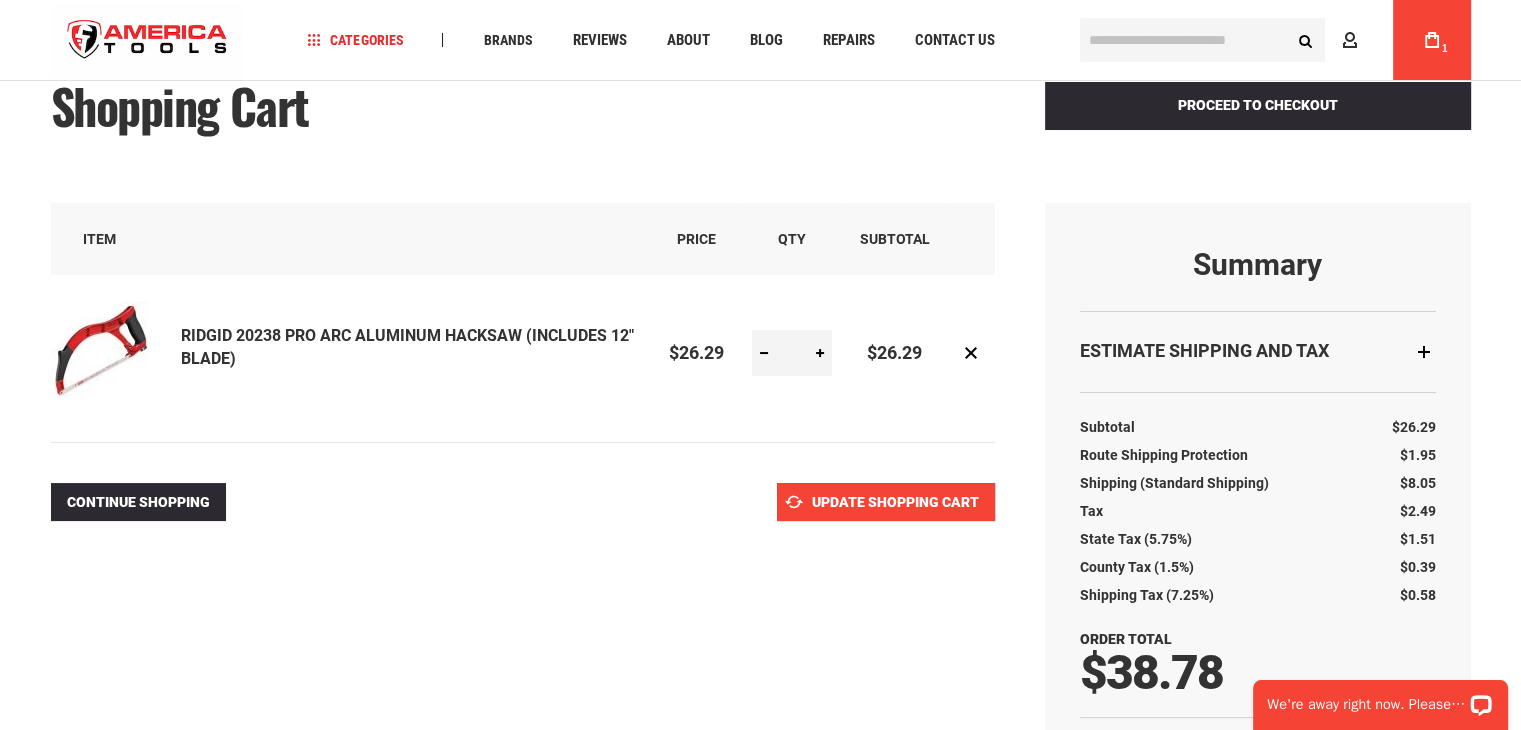 click on "Update Shopping Cart" at bounding box center [895, 502] 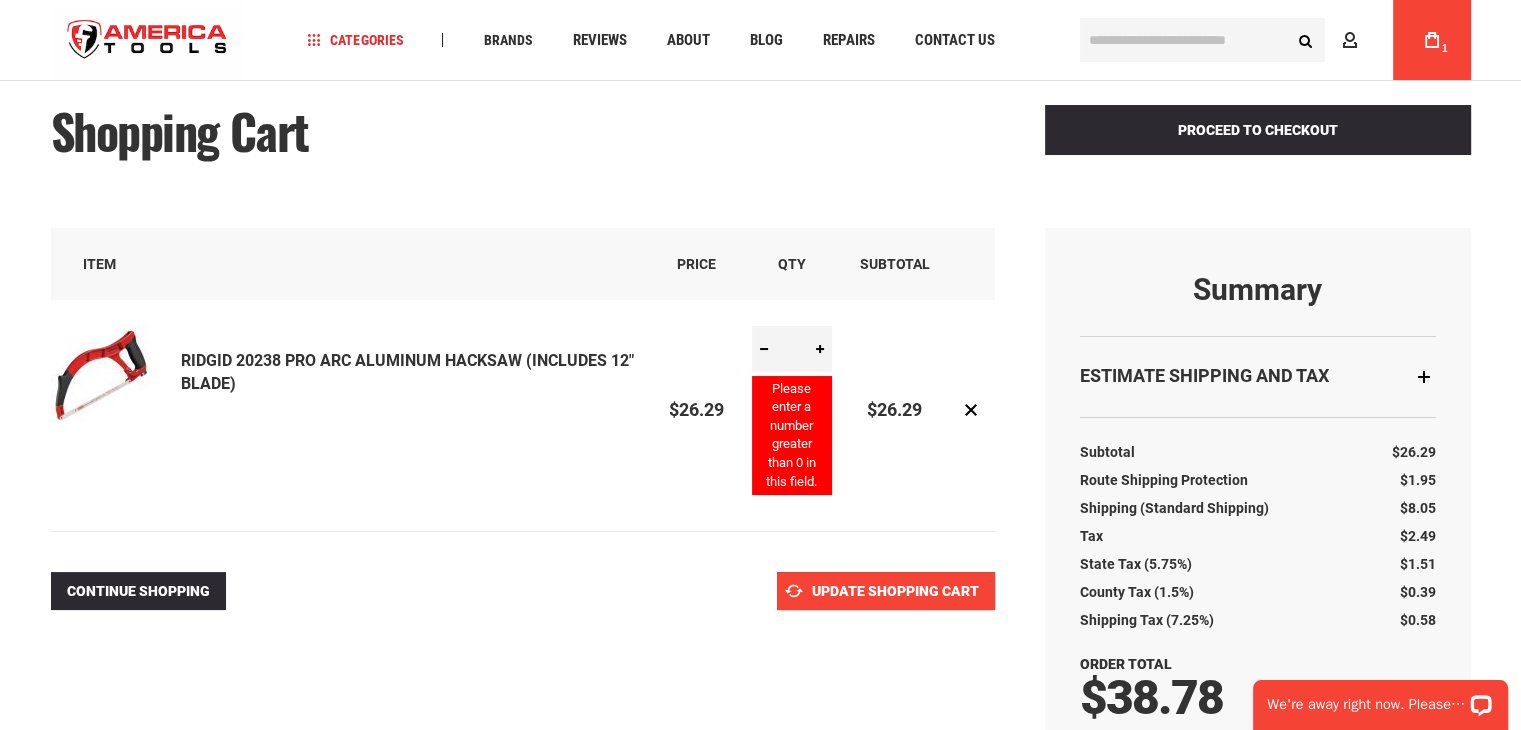 scroll, scrollTop: 65, scrollLeft: 0, axis: vertical 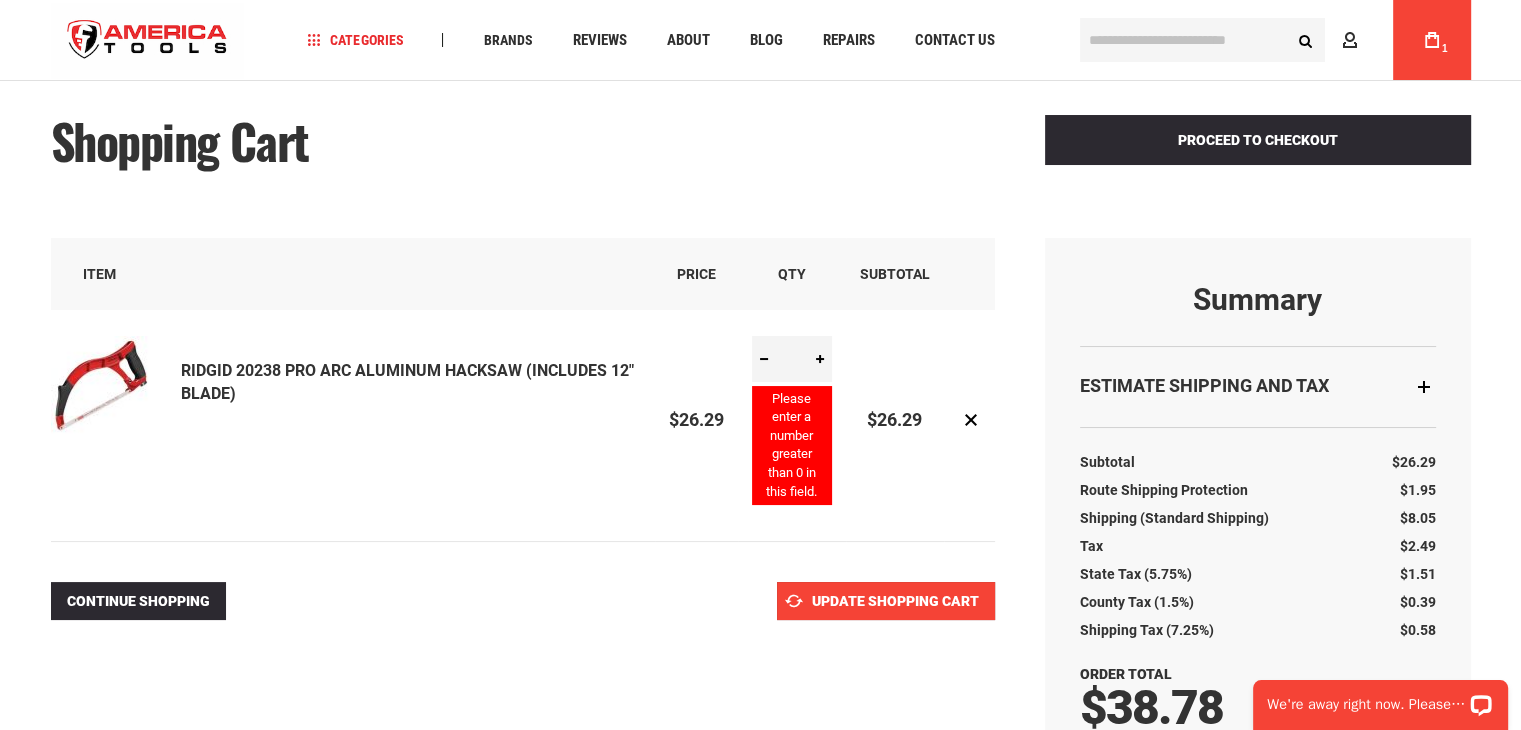 type on "*" 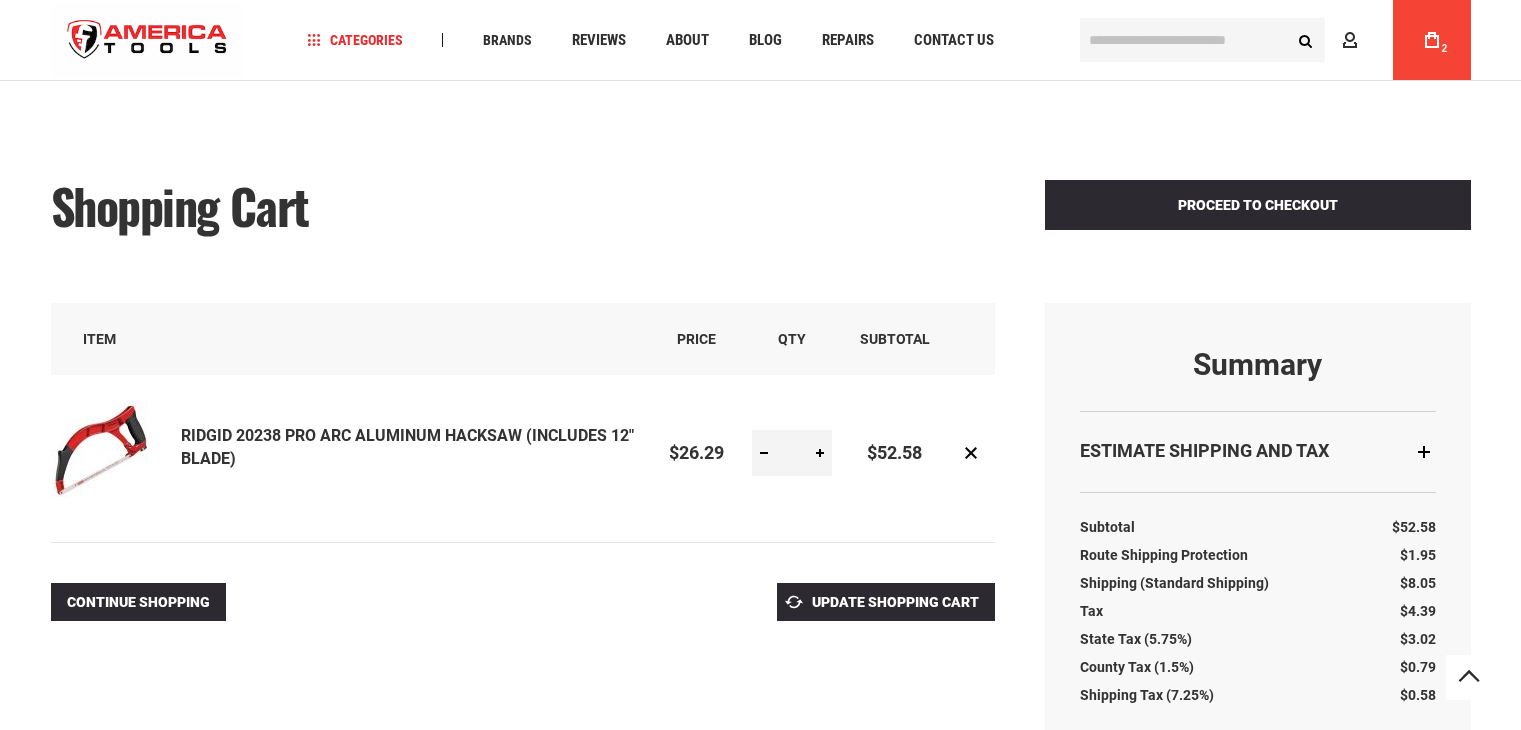 scroll, scrollTop: 200, scrollLeft: 0, axis: vertical 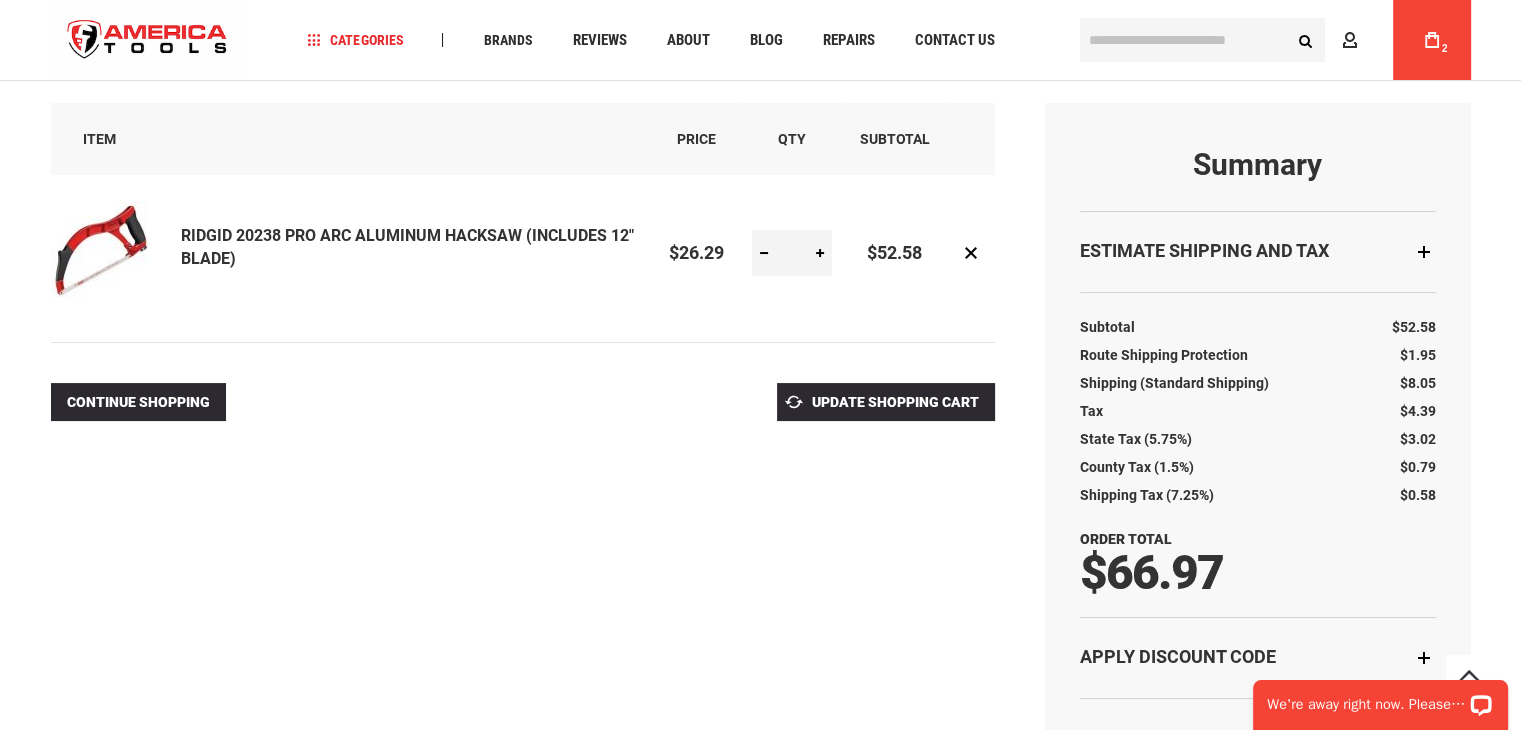 click at bounding box center (764, 253) 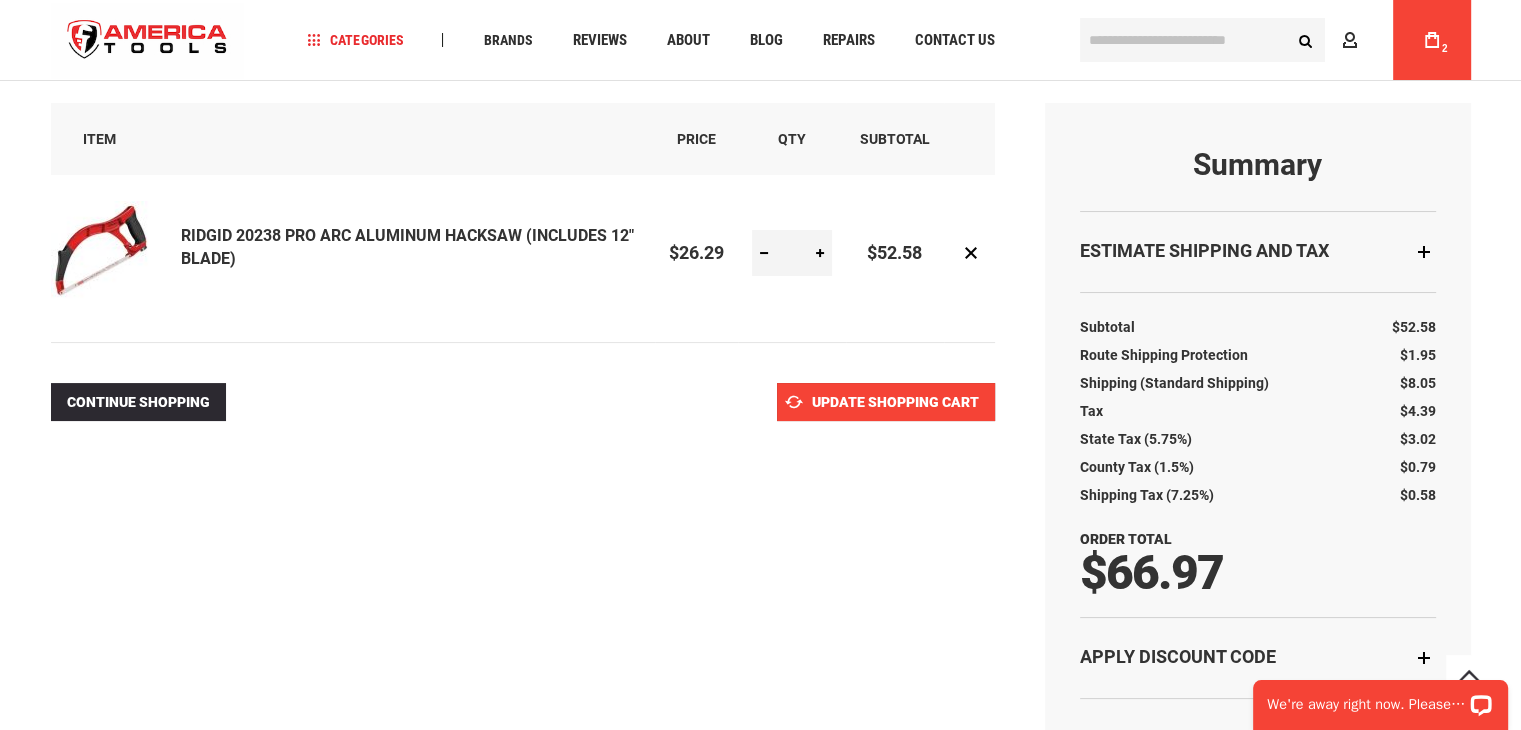 click on "Update Shopping Cart" at bounding box center (895, 402) 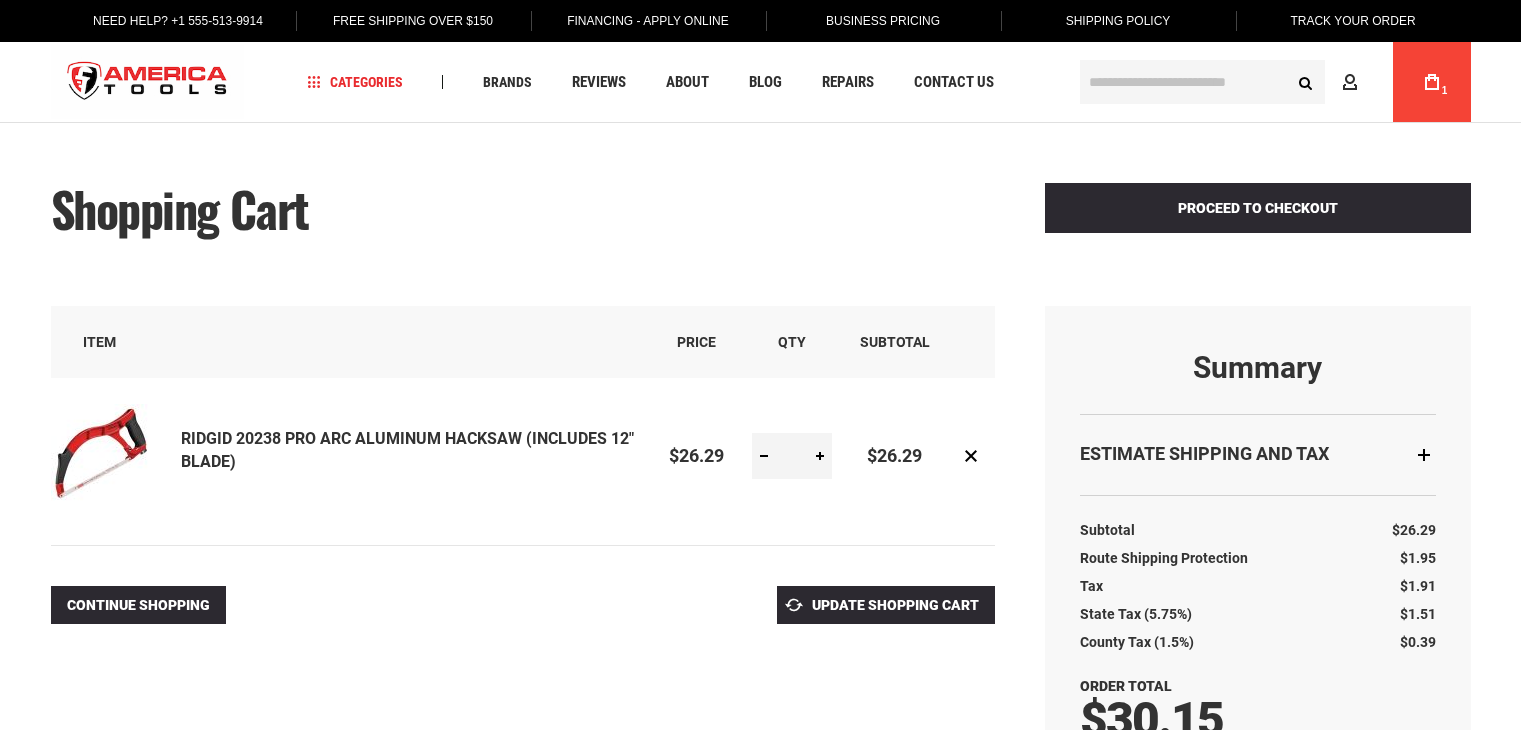 scroll, scrollTop: 0, scrollLeft: 0, axis: both 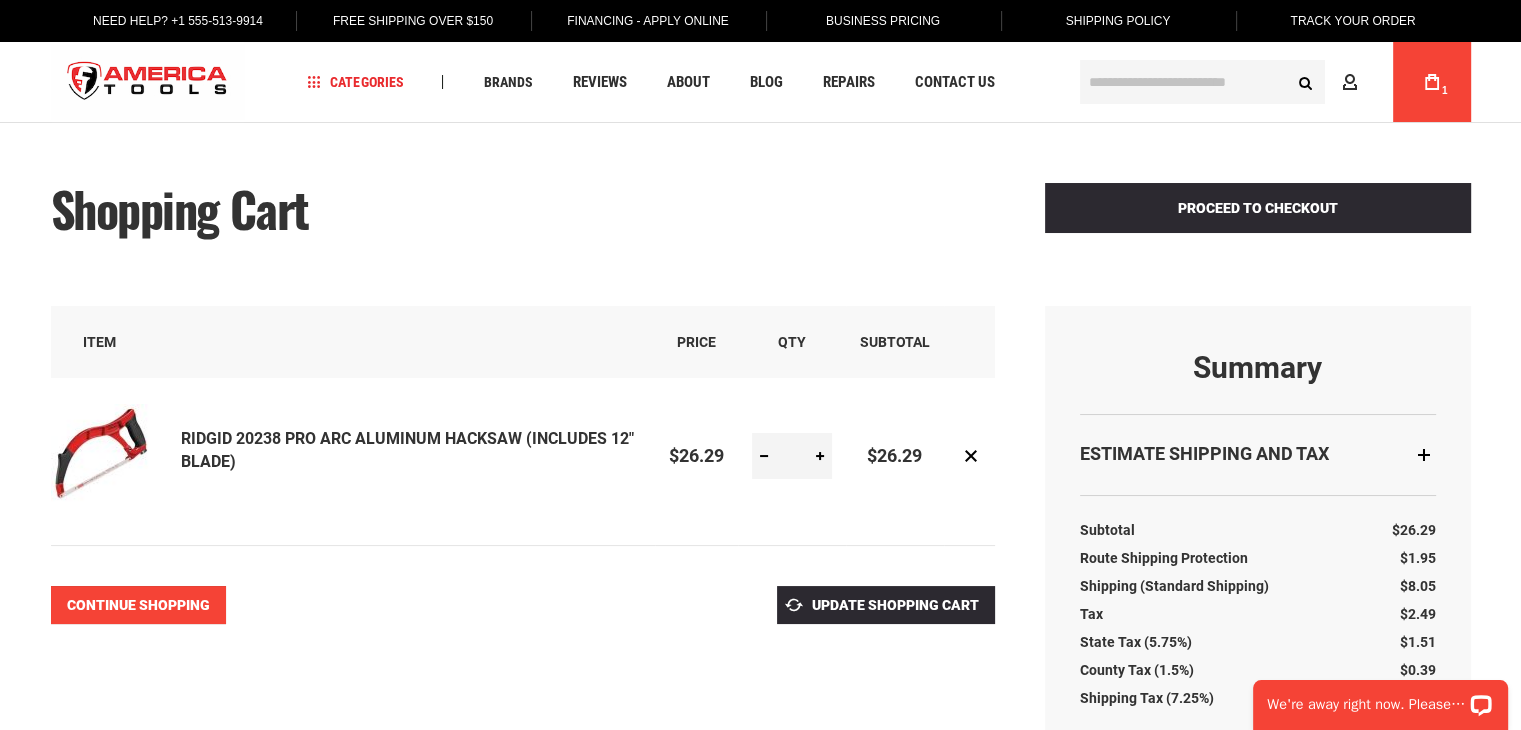 click on "Continue Shopping" at bounding box center [138, 605] 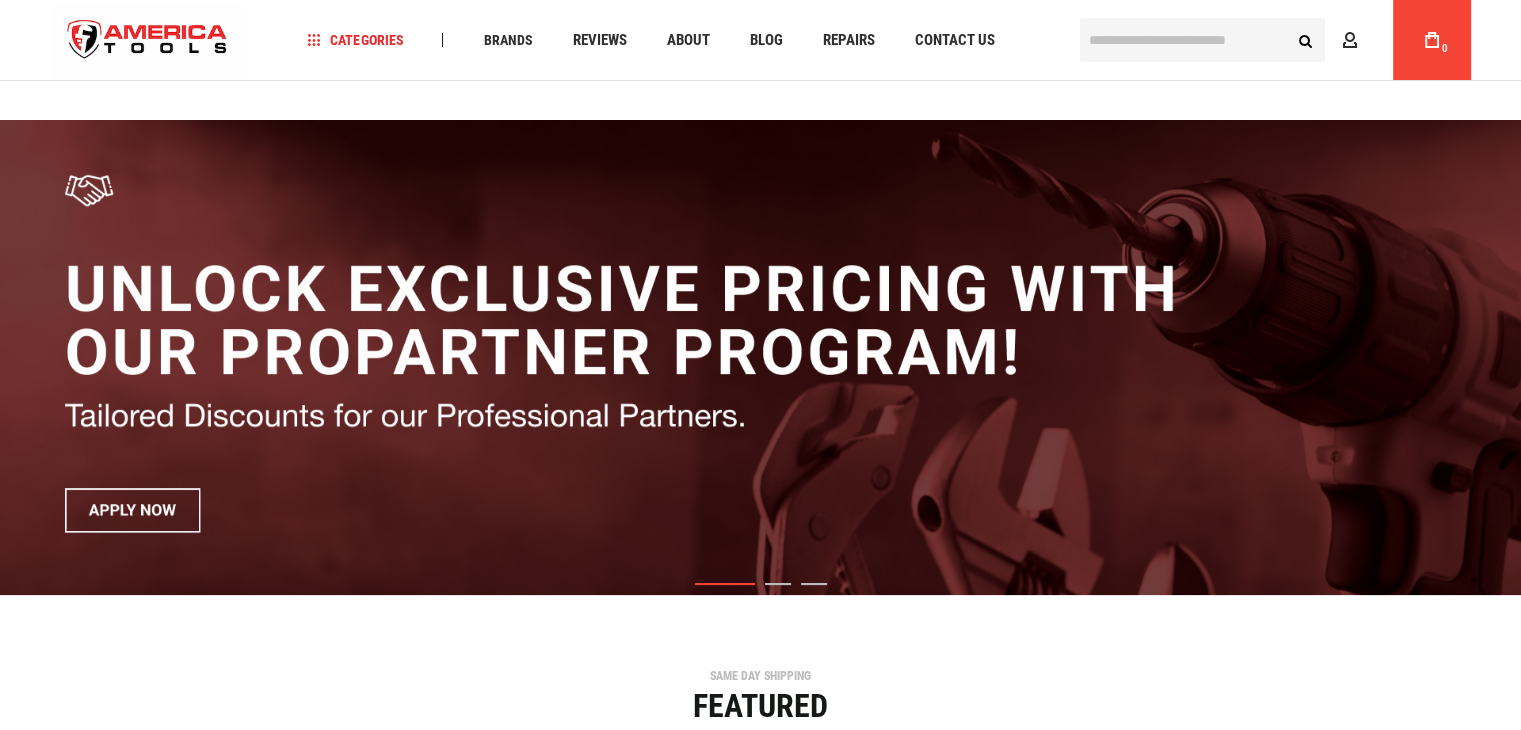 scroll, scrollTop: 100, scrollLeft: 0, axis: vertical 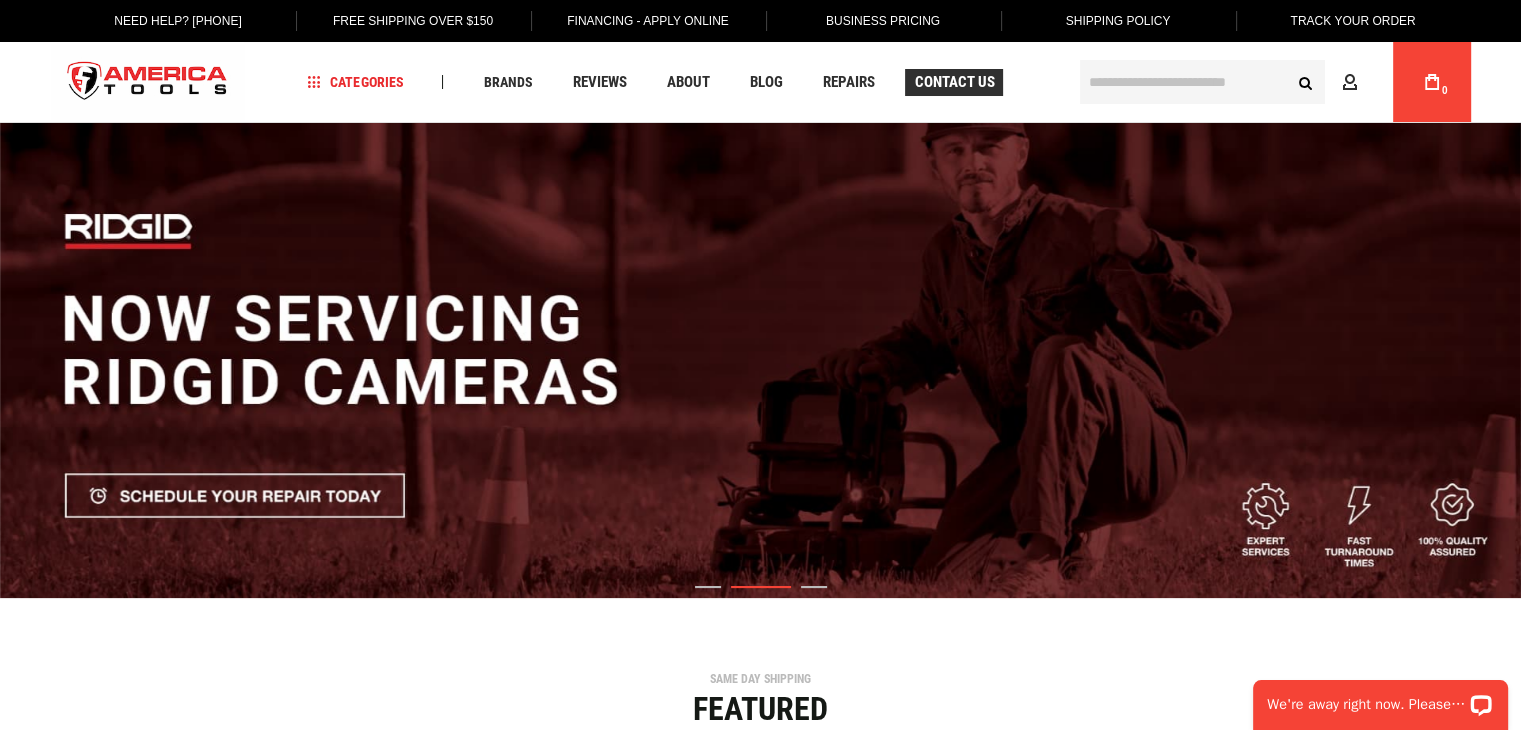 click on "Contact Us" at bounding box center [954, 82] 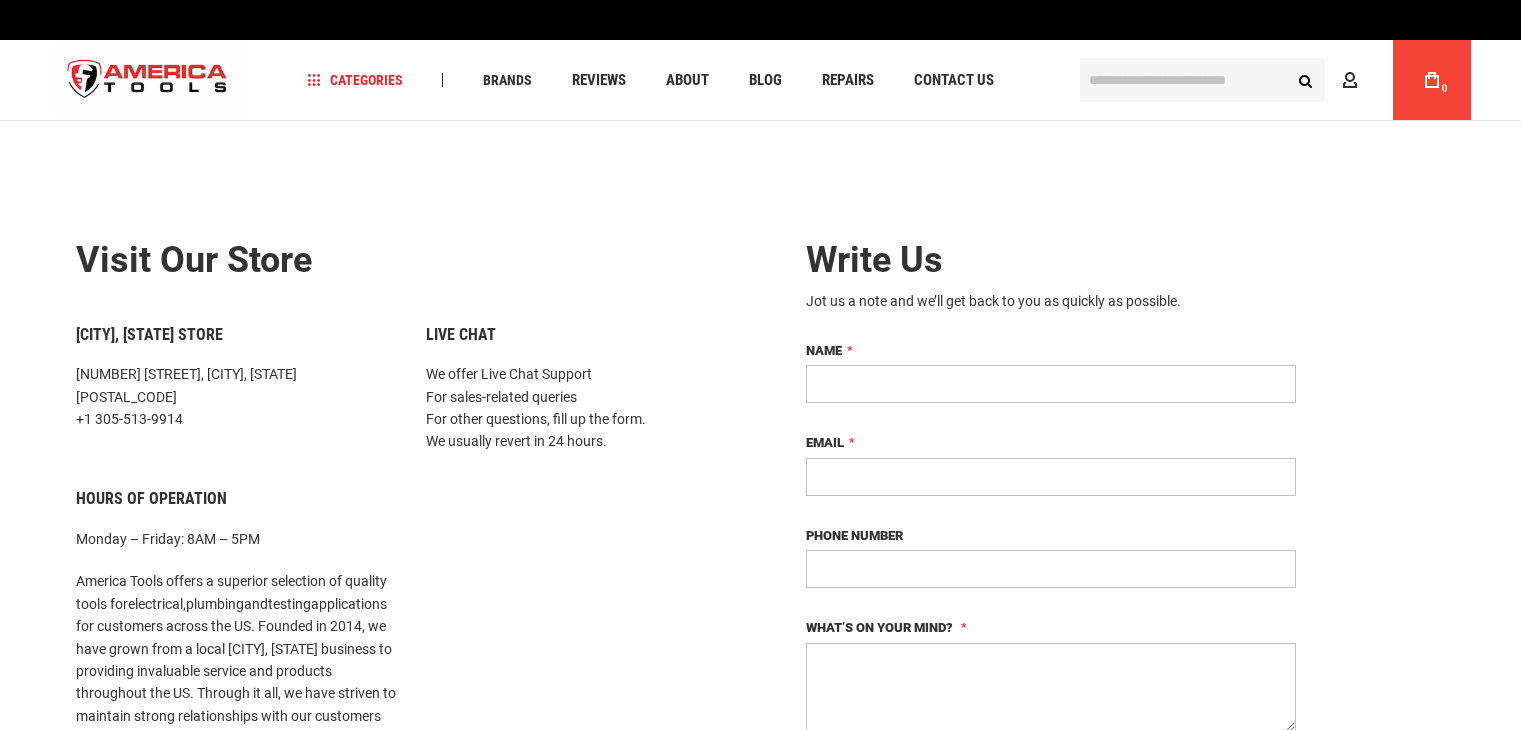 scroll, scrollTop: 0, scrollLeft: 0, axis: both 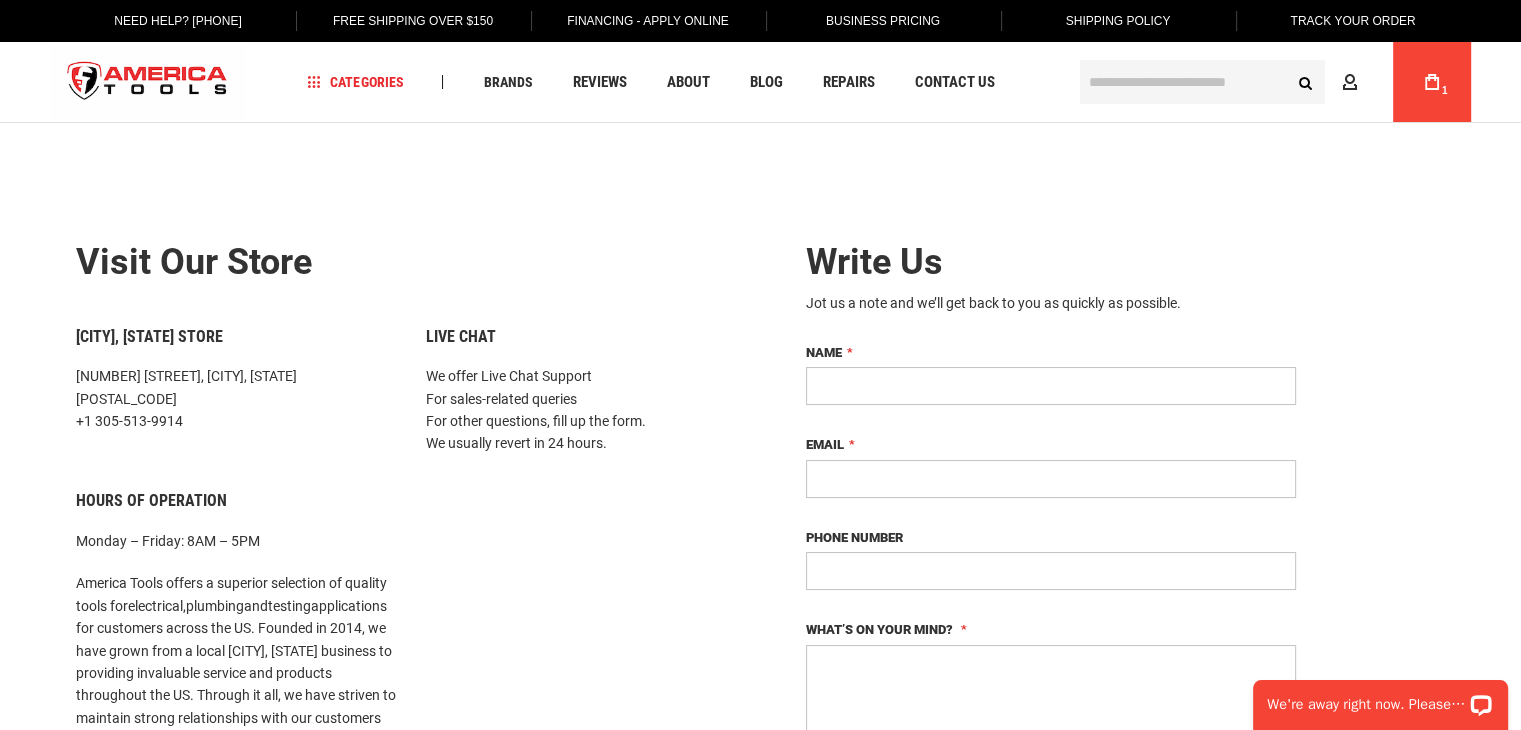 click on "My Cart
1" at bounding box center [1432, 82] 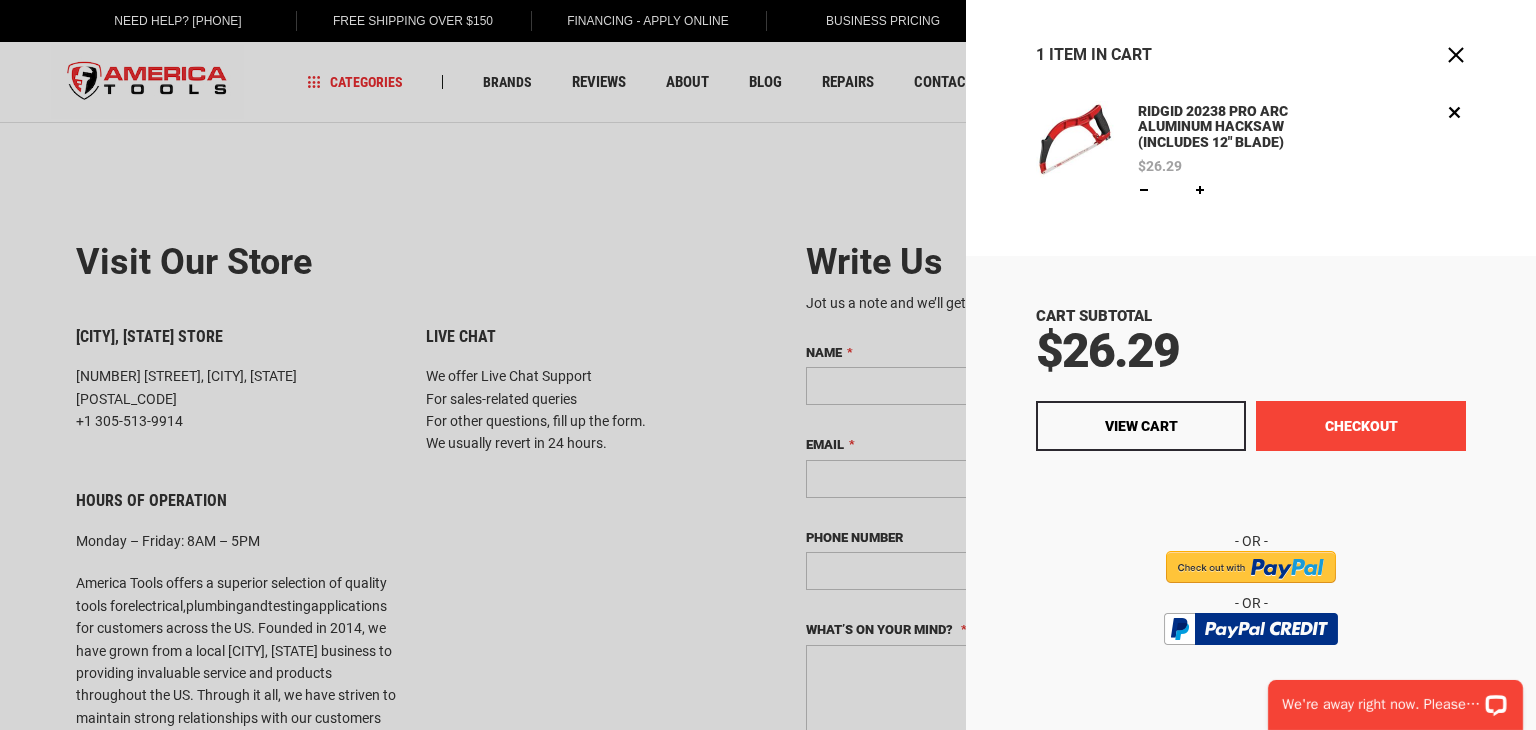 click on "Checkout" at bounding box center (1361, 426) 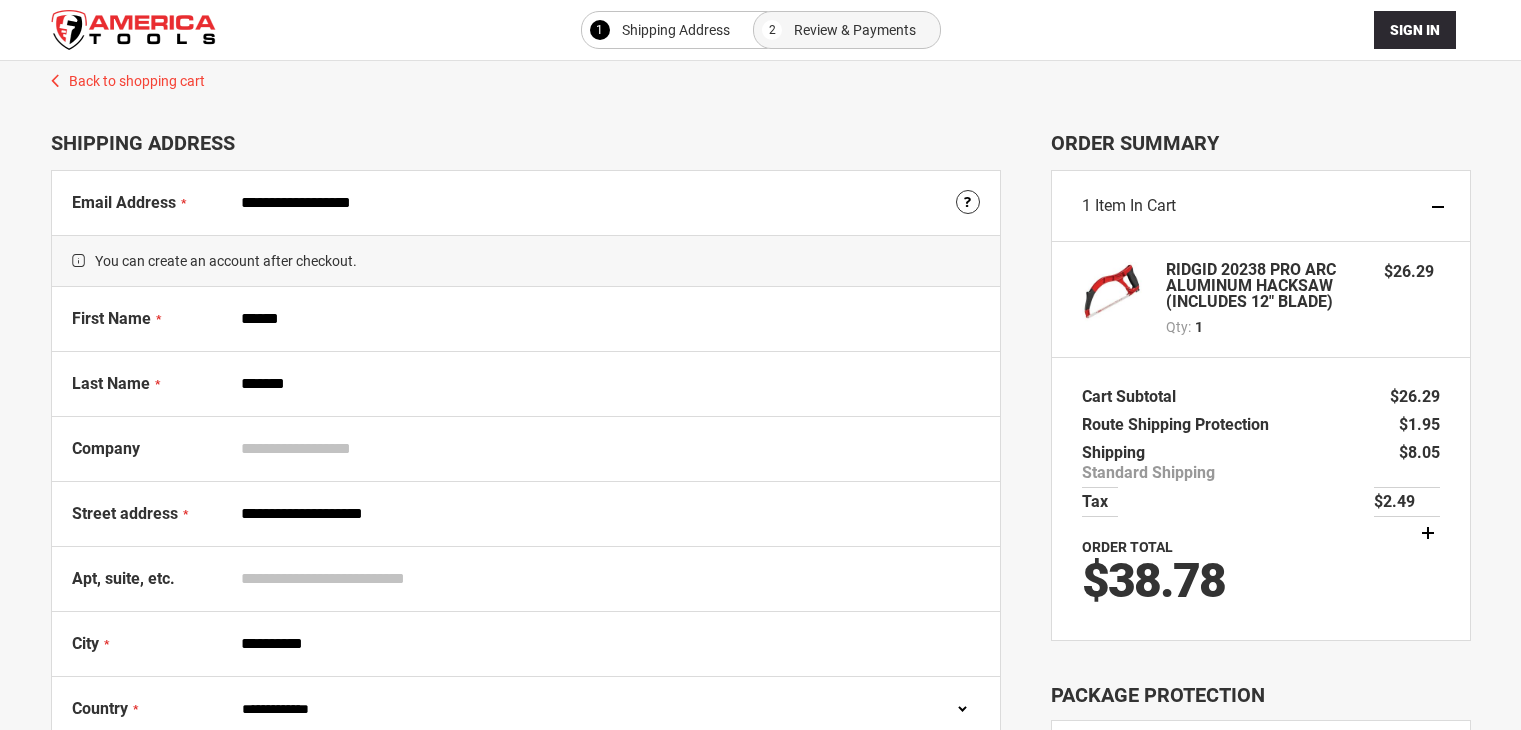 select on "**" 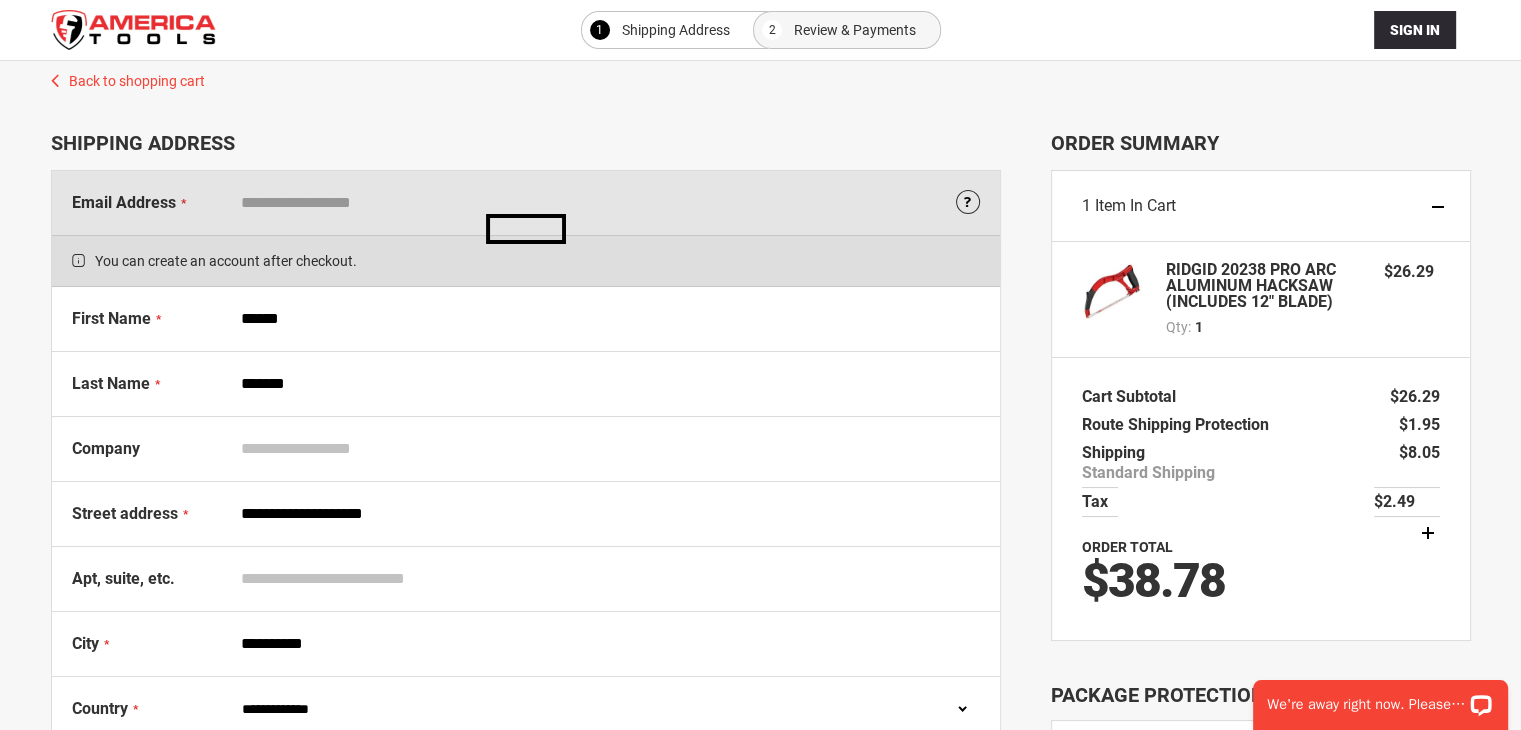 scroll, scrollTop: 0, scrollLeft: 0, axis: both 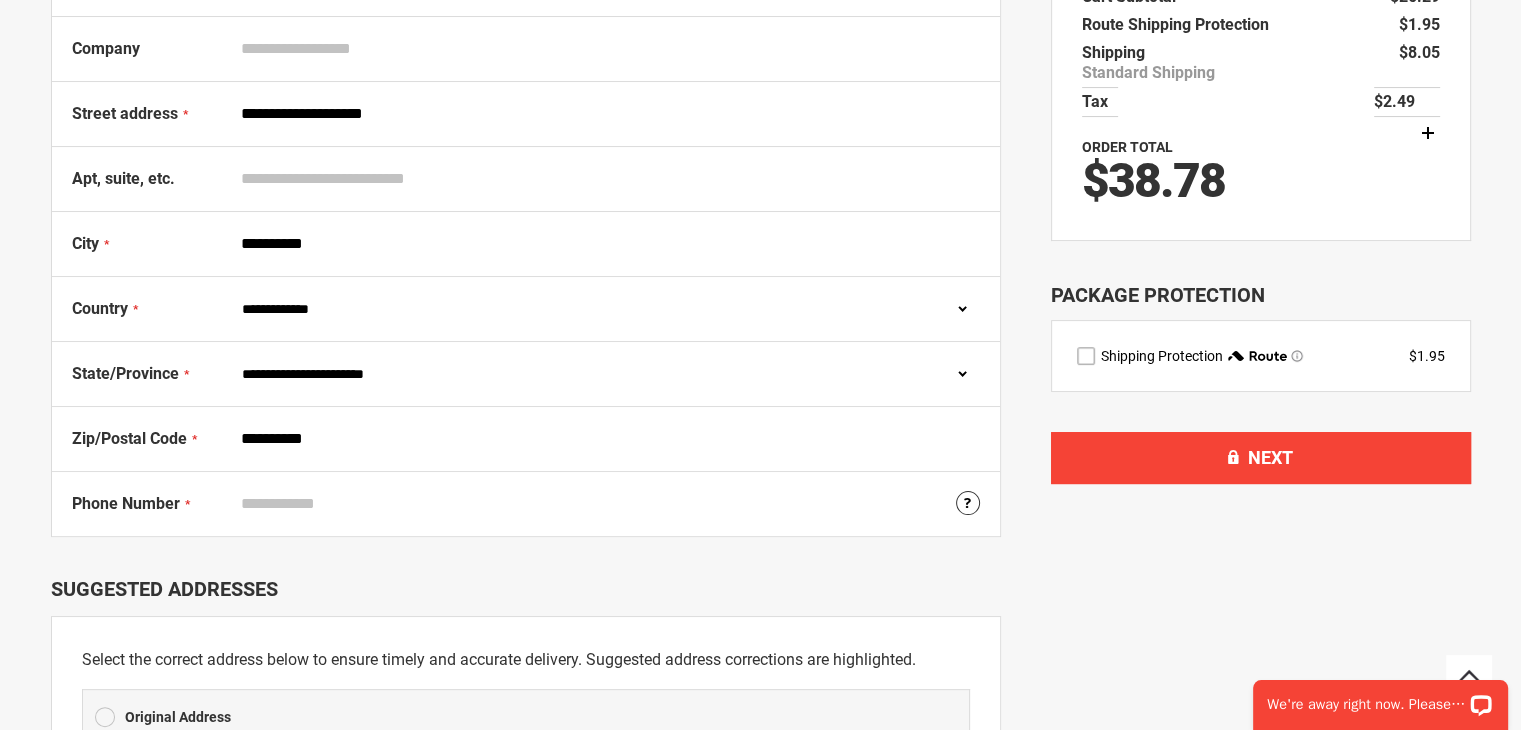 click at bounding box center (1086, 356) 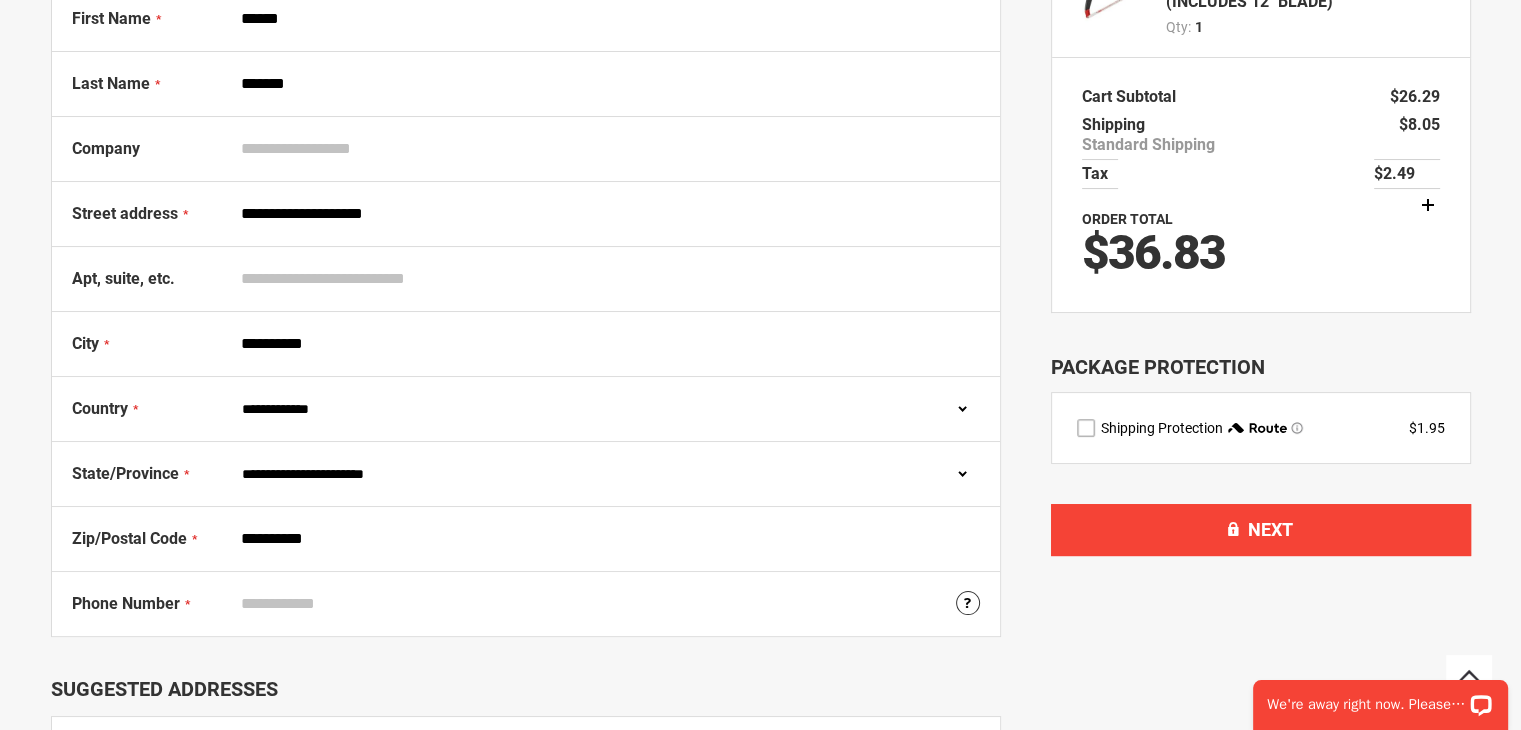 scroll, scrollTop: 200, scrollLeft: 0, axis: vertical 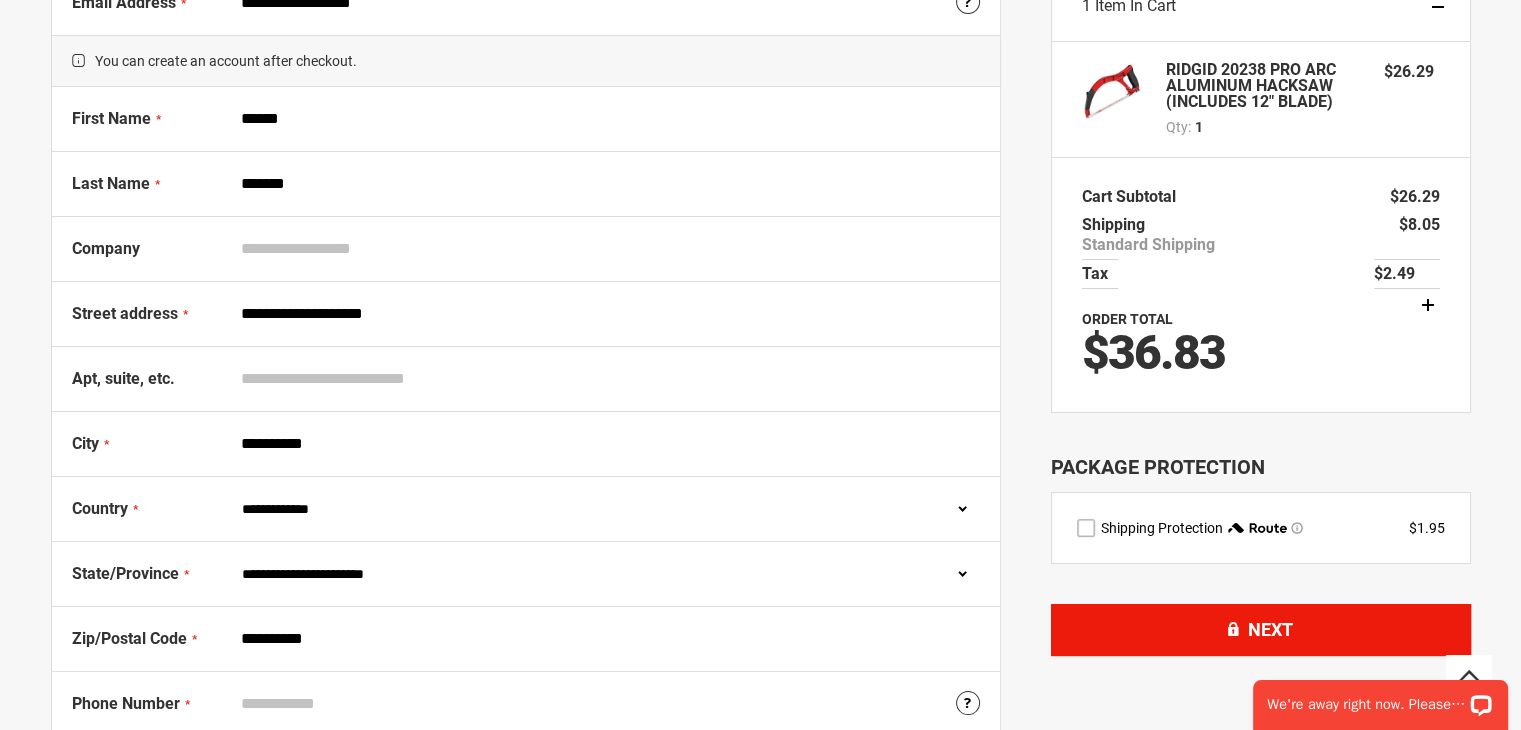 click on "Next" at bounding box center (1261, 630) 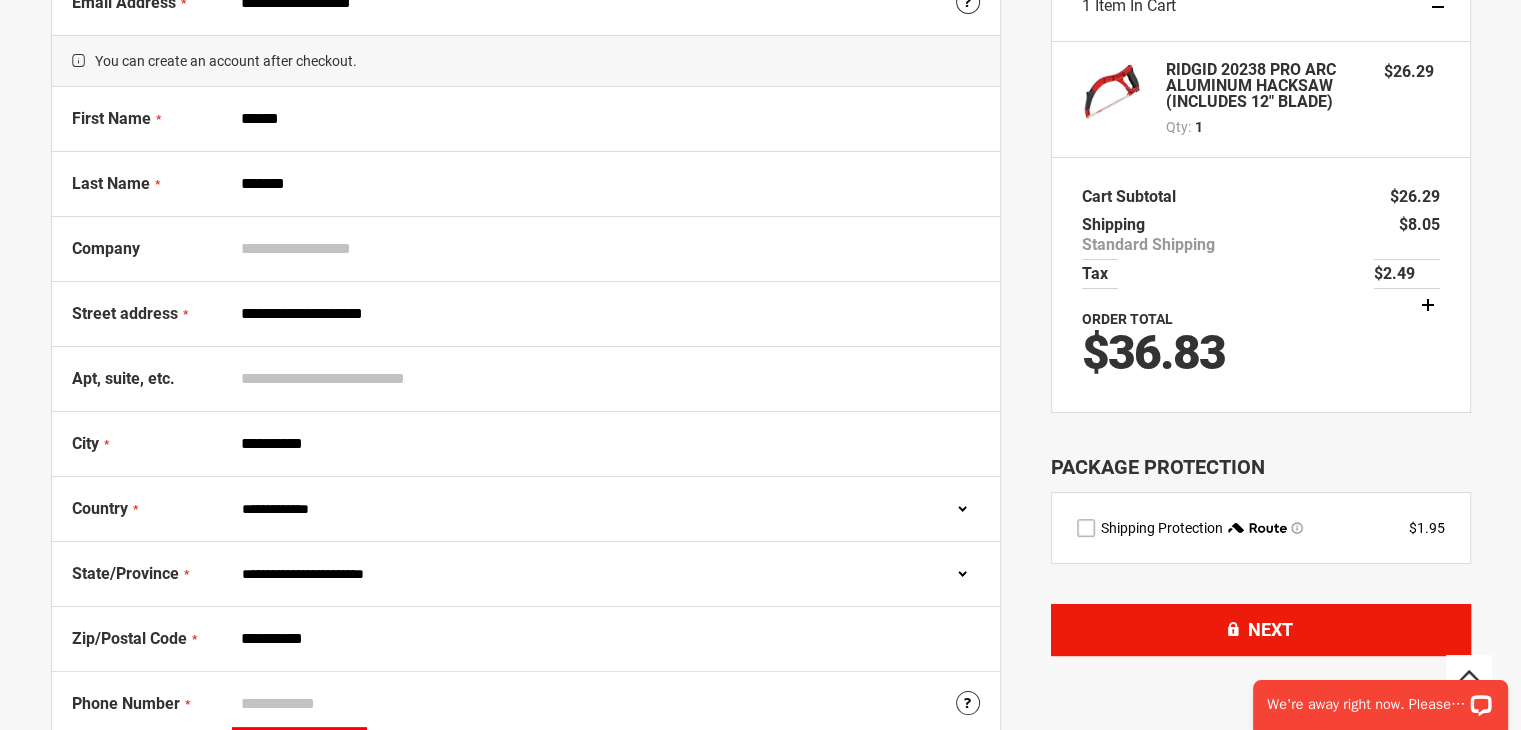 click on "Next" at bounding box center [1270, 629] 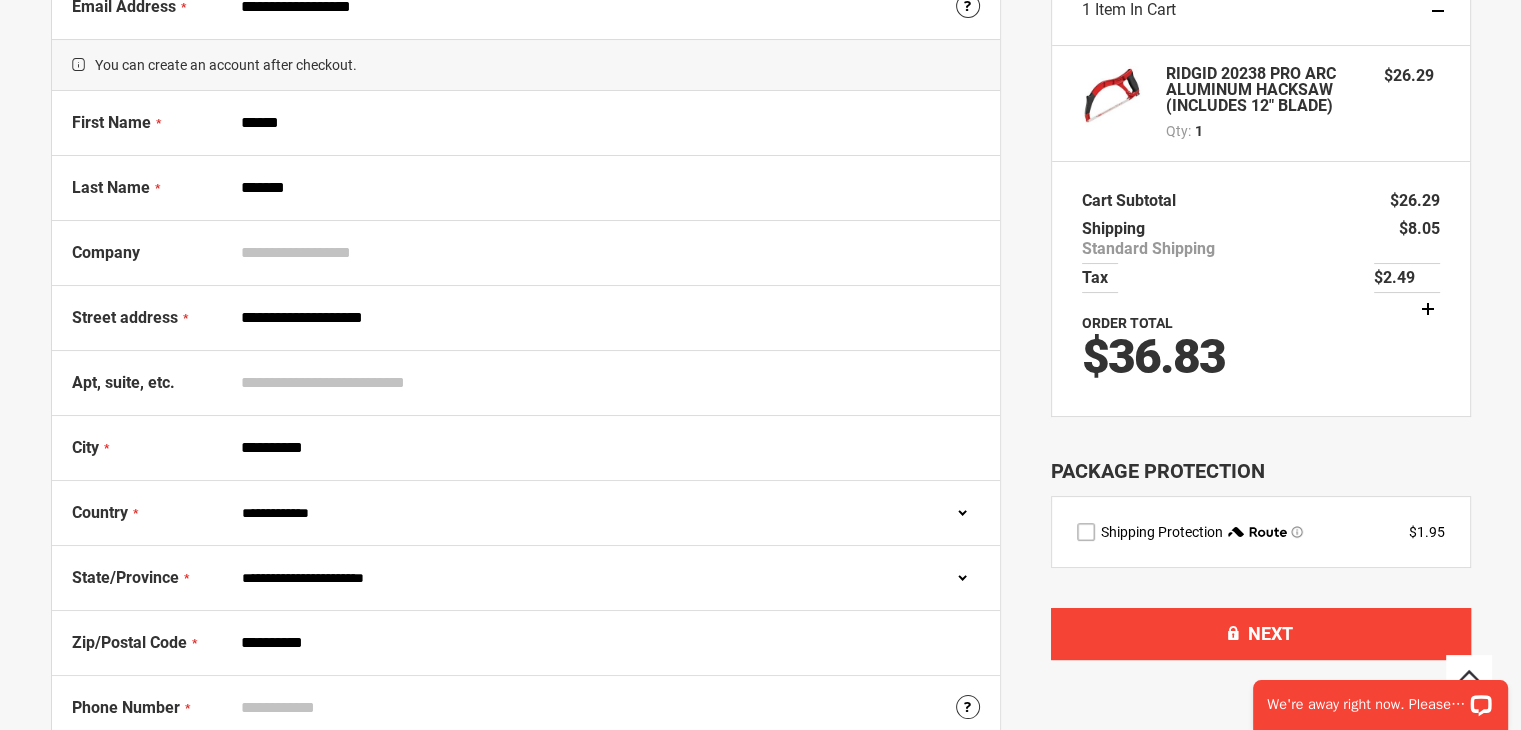 scroll, scrollTop: 200, scrollLeft: 0, axis: vertical 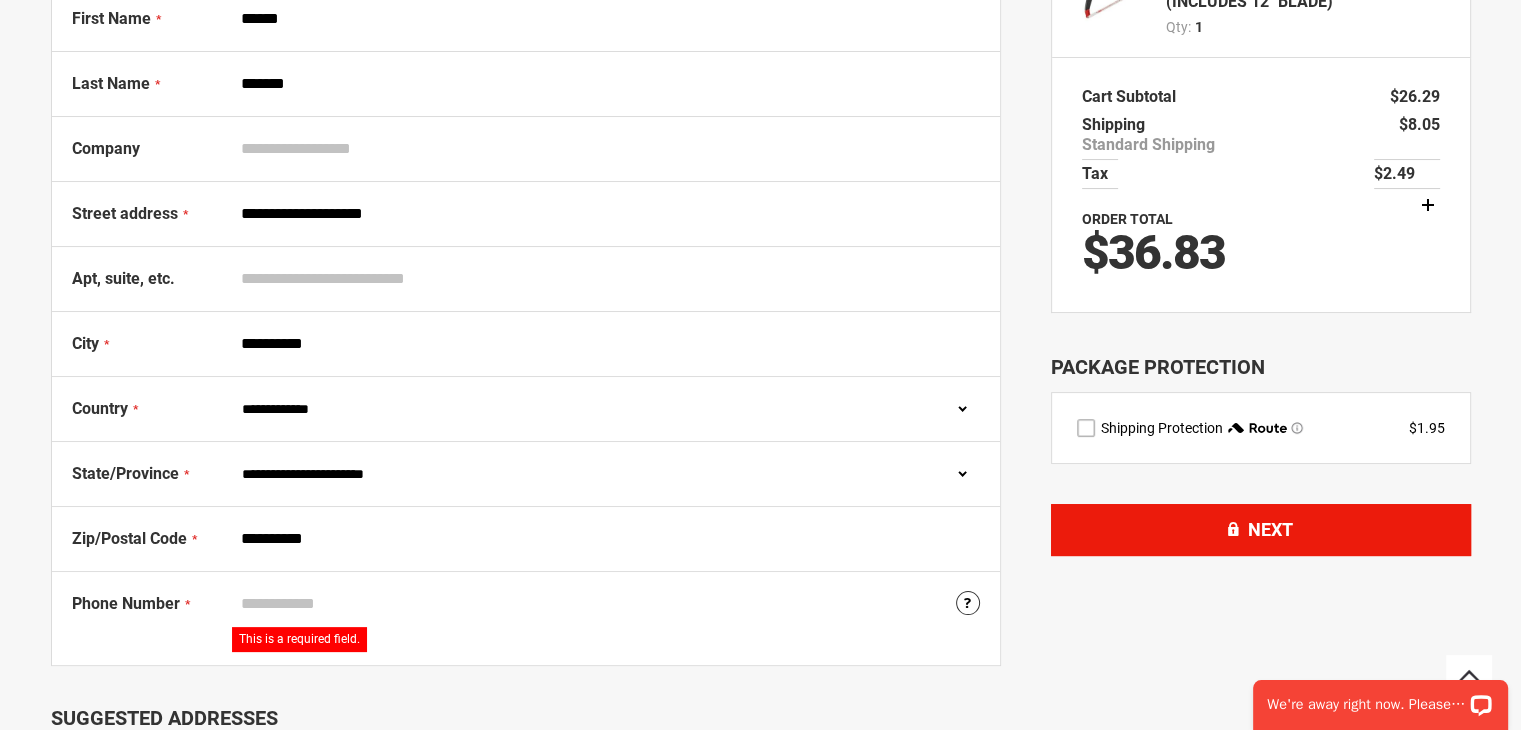 click on "Next" at bounding box center (1270, 529) 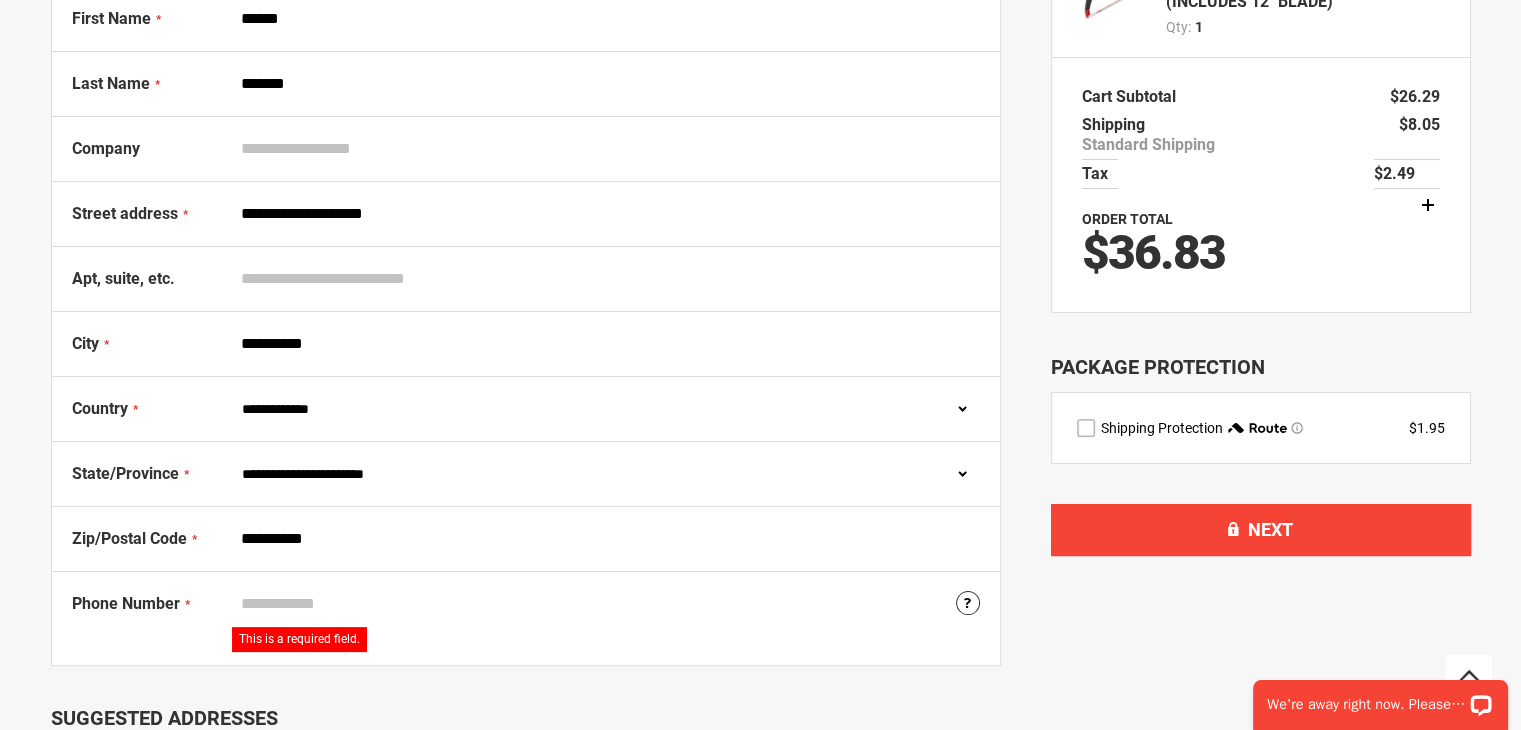 click on "Phone Number" at bounding box center [606, 604] 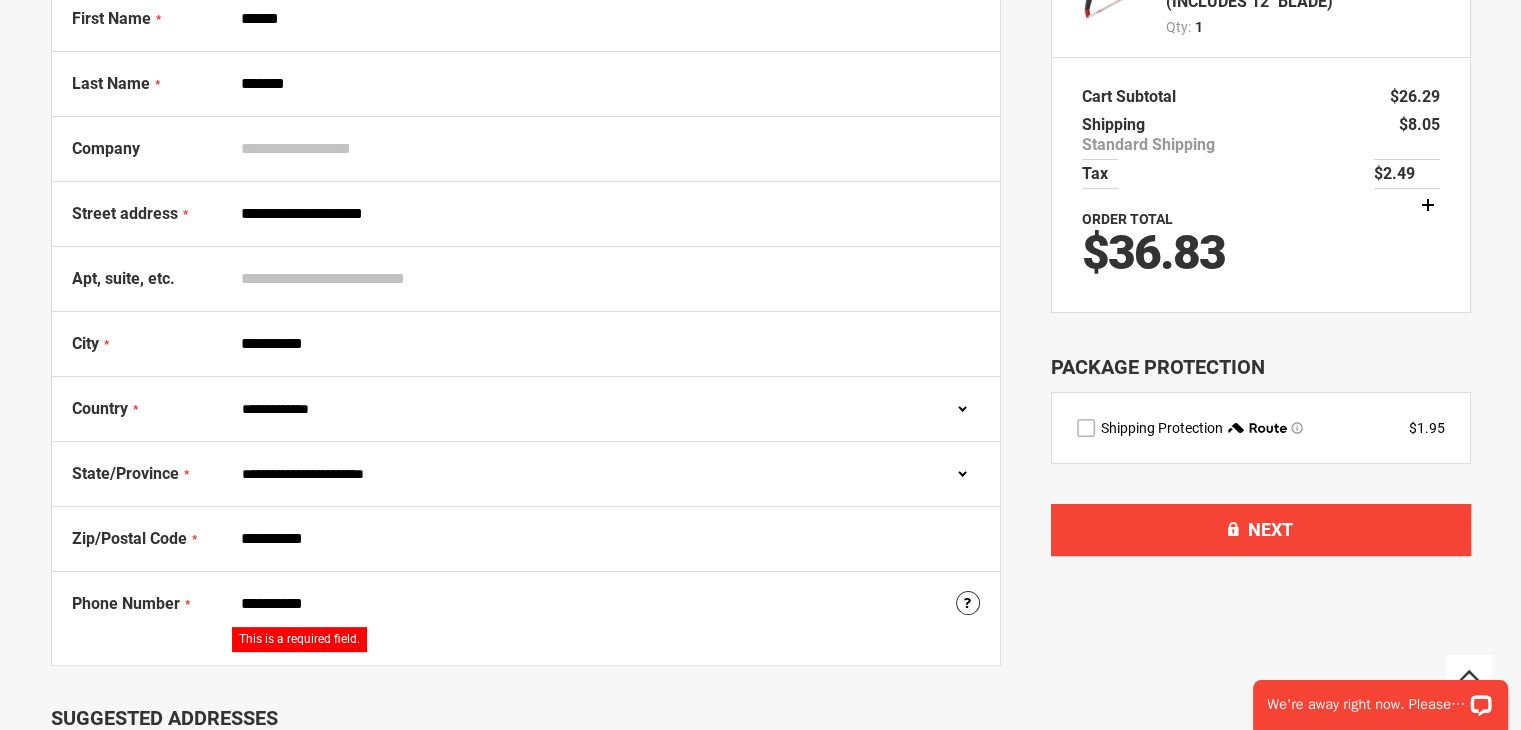 type on "**********" 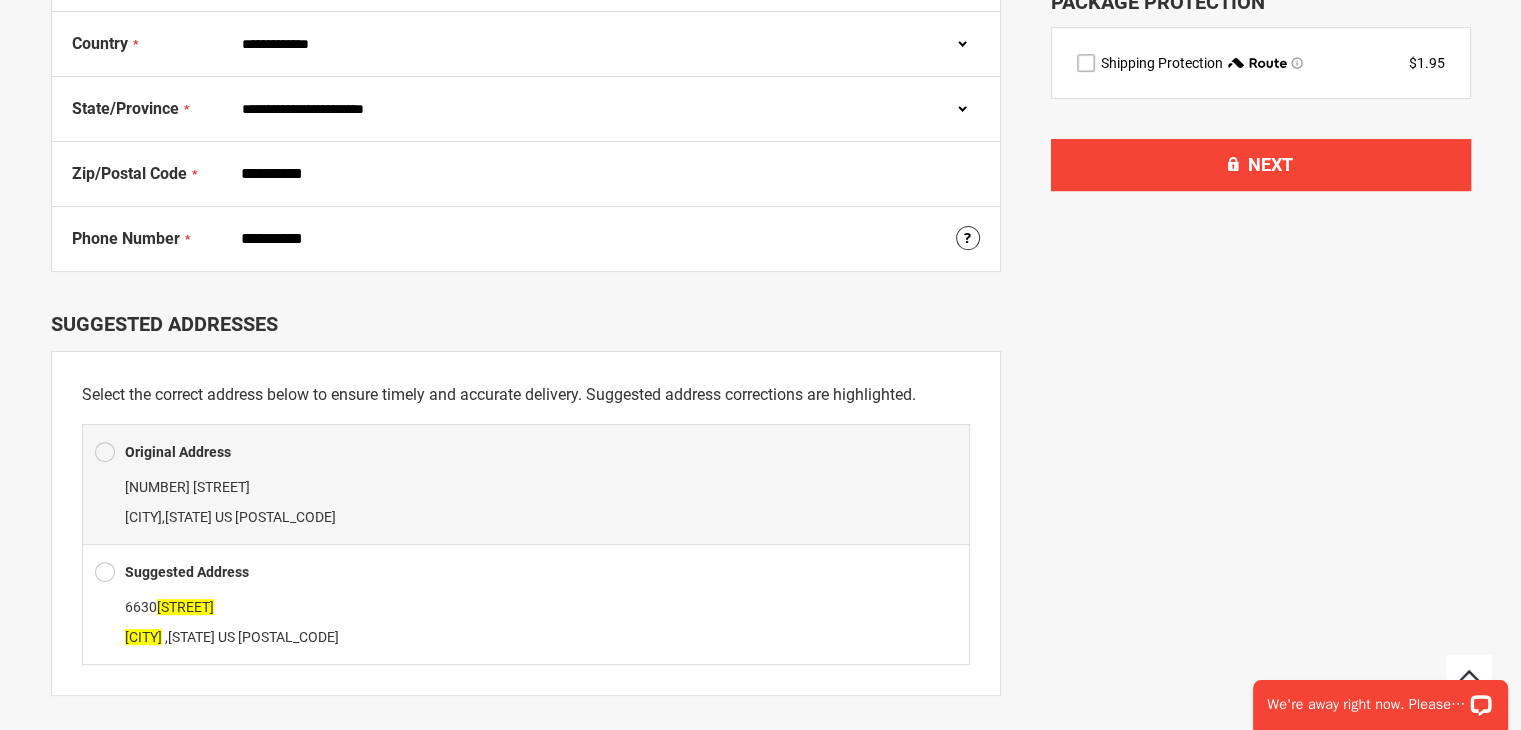 scroll, scrollTop: 700, scrollLeft: 0, axis: vertical 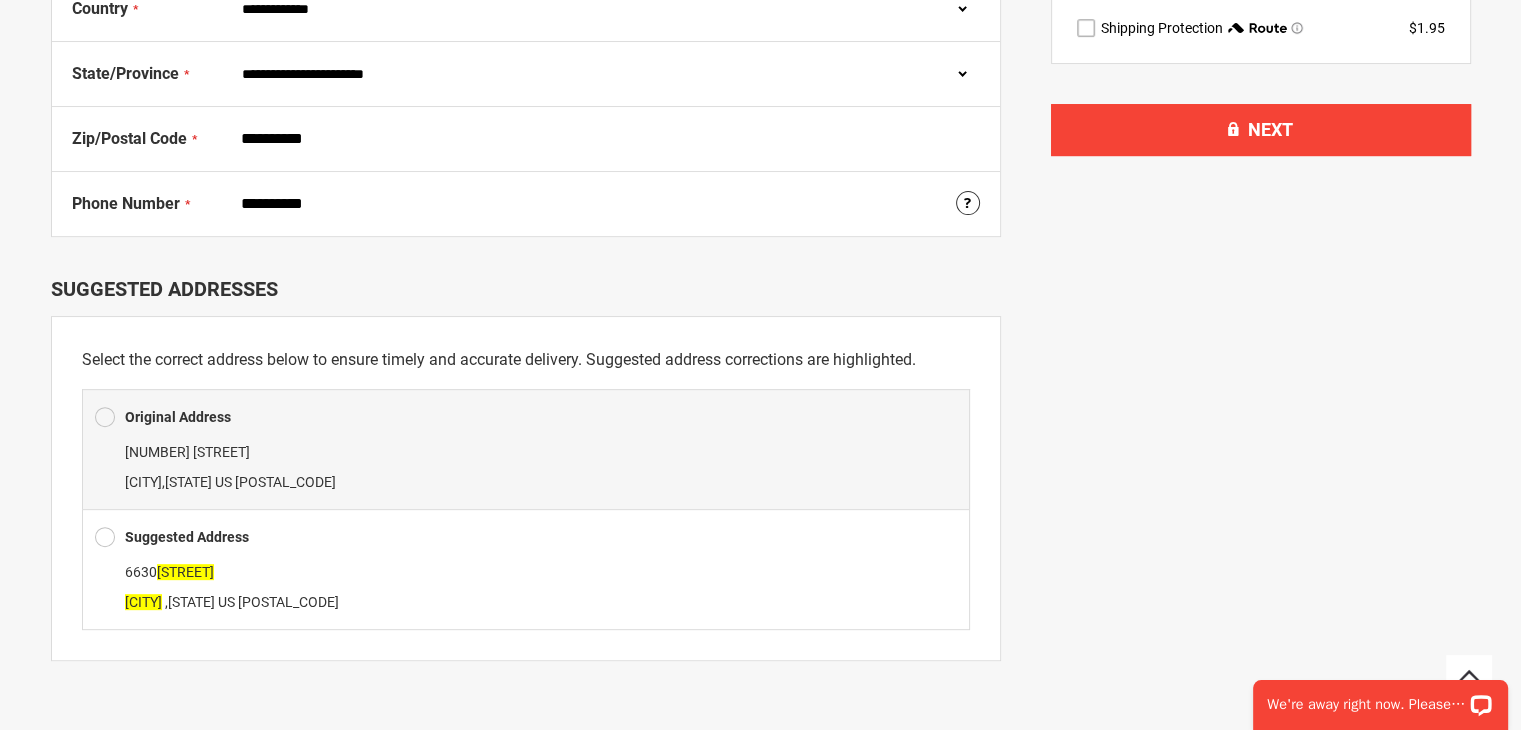 click at bounding box center (105, 537) 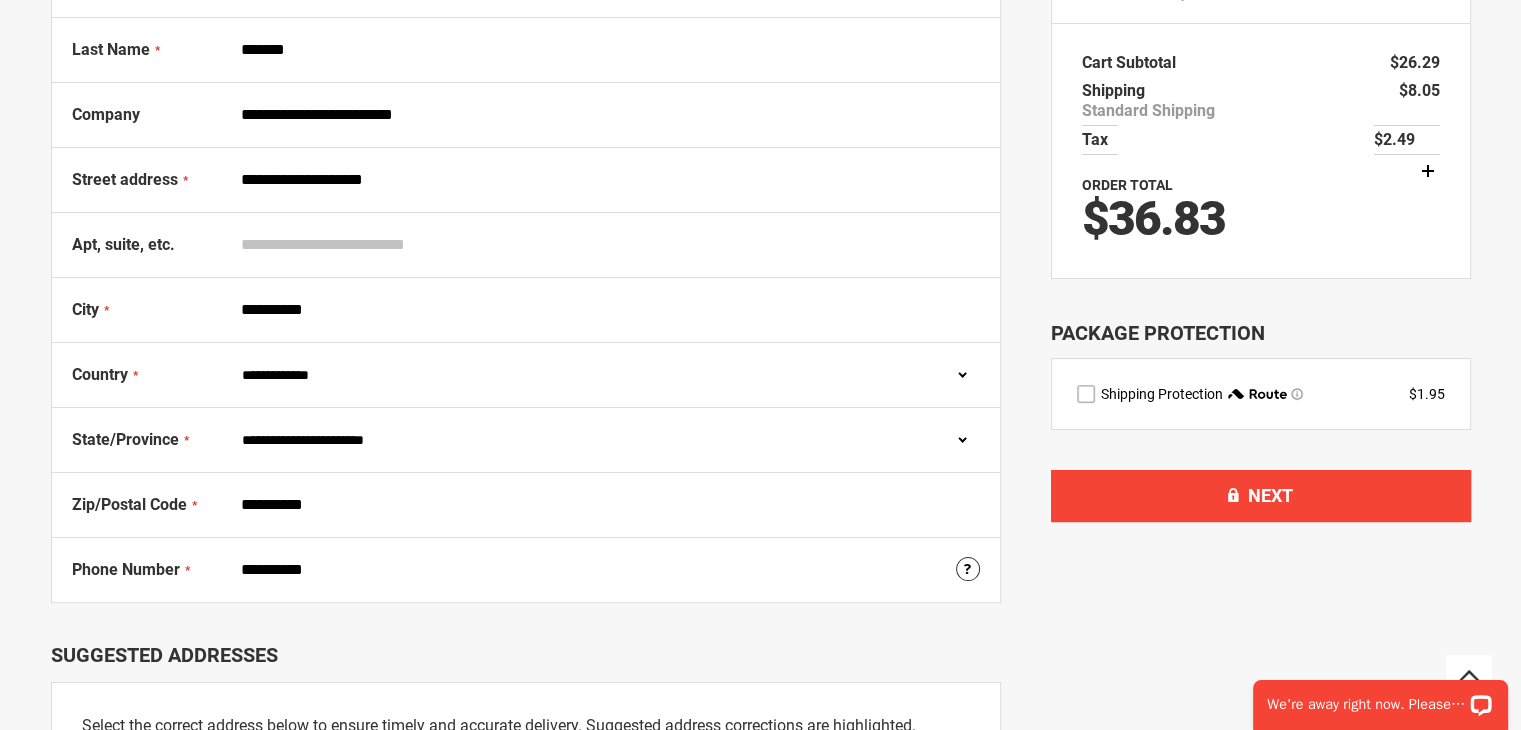 scroll, scrollTop: 300, scrollLeft: 0, axis: vertical 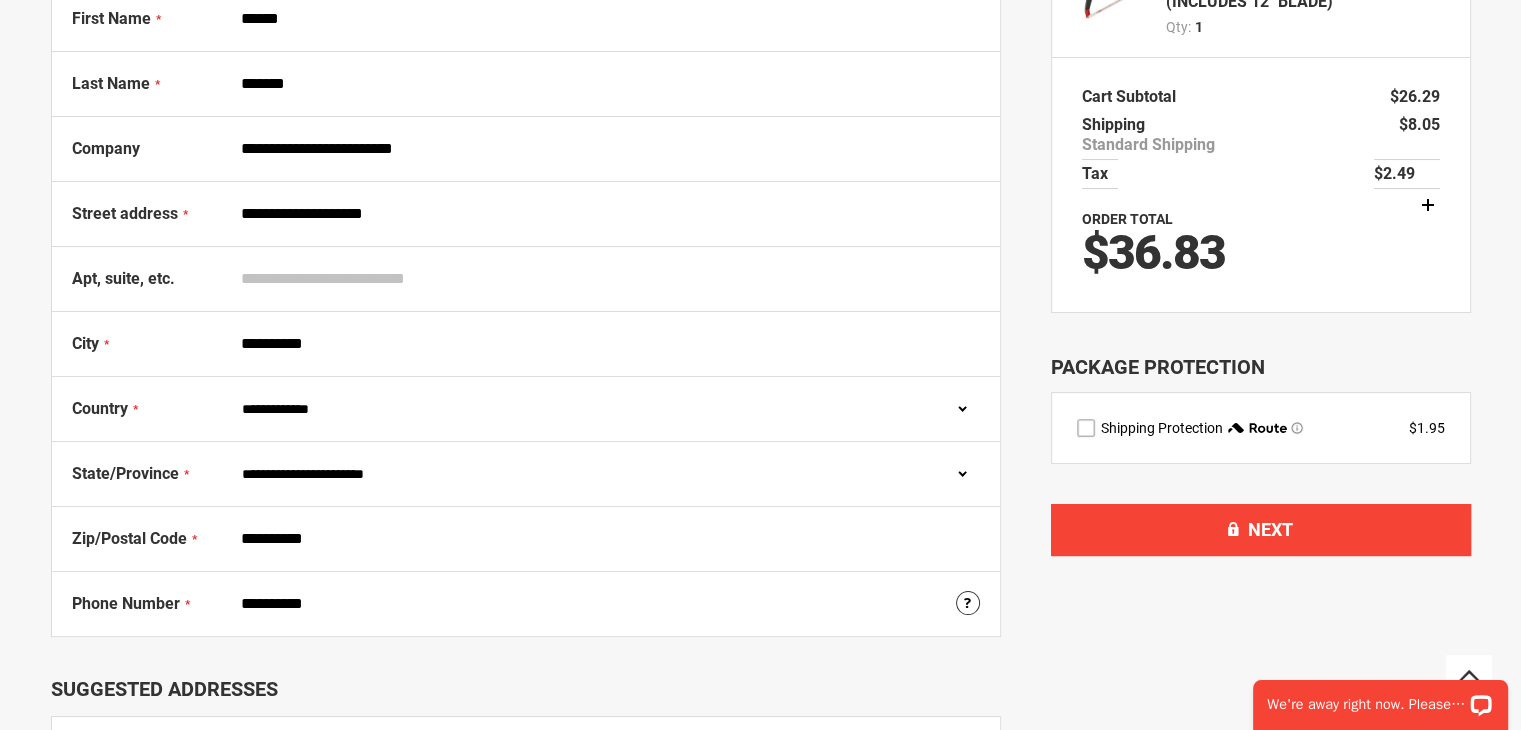 click on "**********" at bounding box center (606, 344) 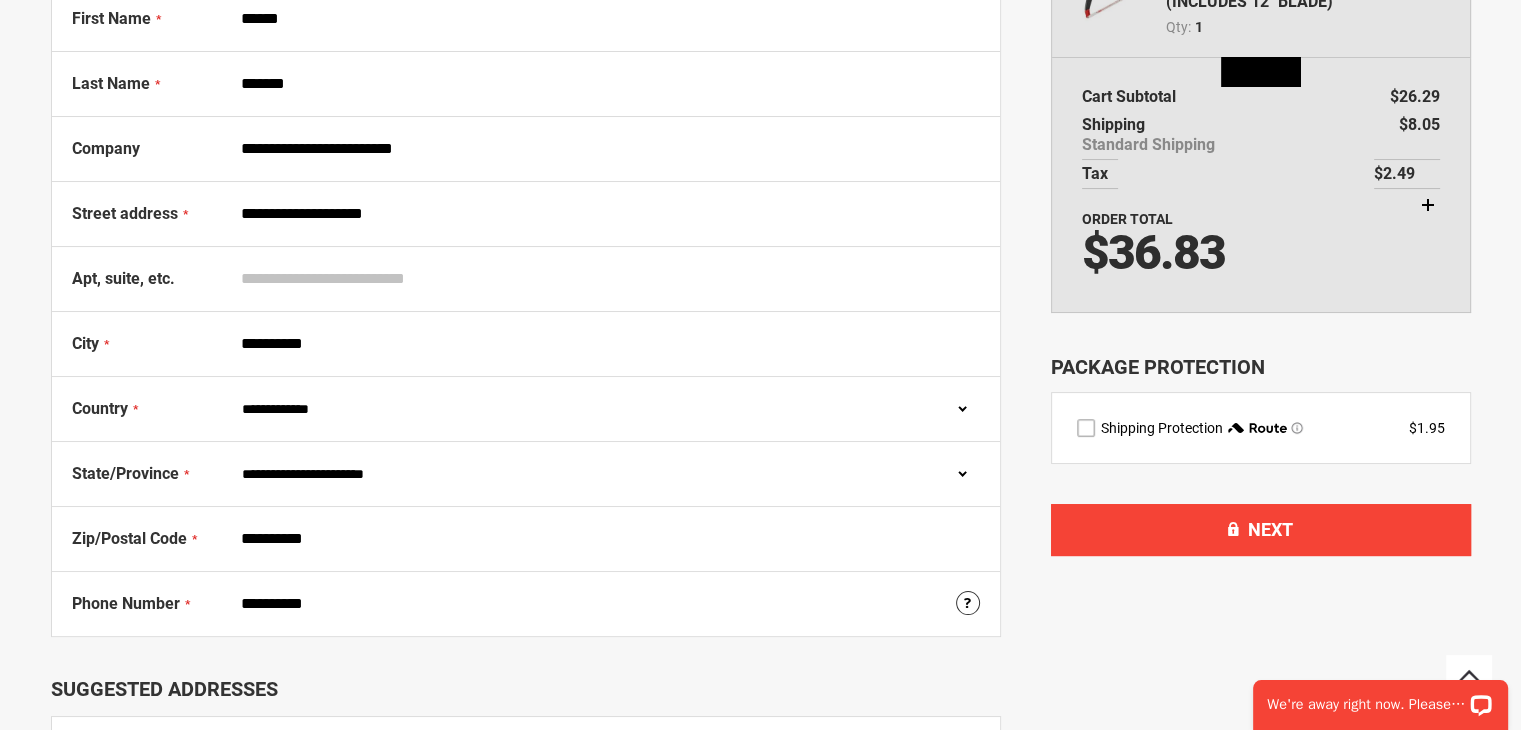 click on "**********" at bounding box center [606, 149] 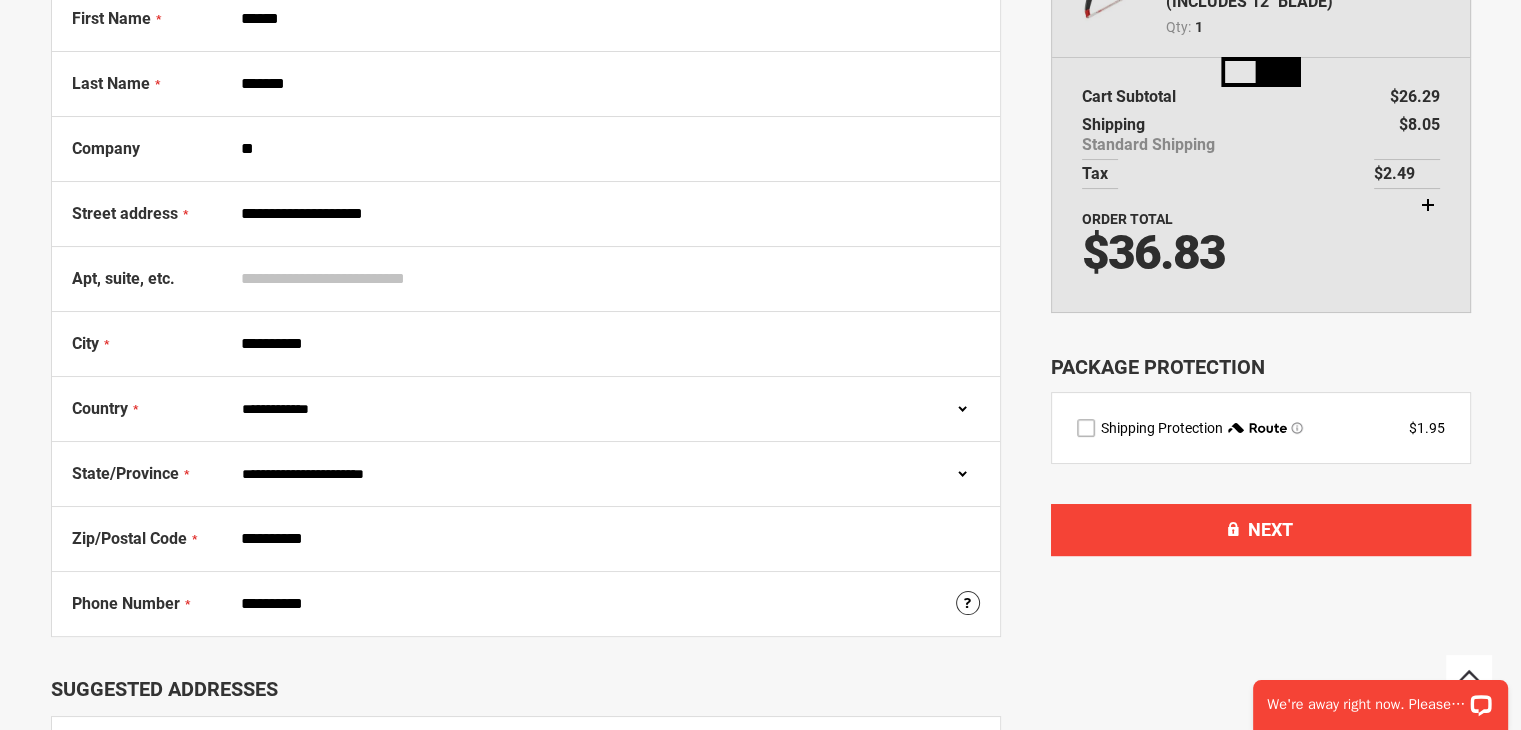 type on "*" 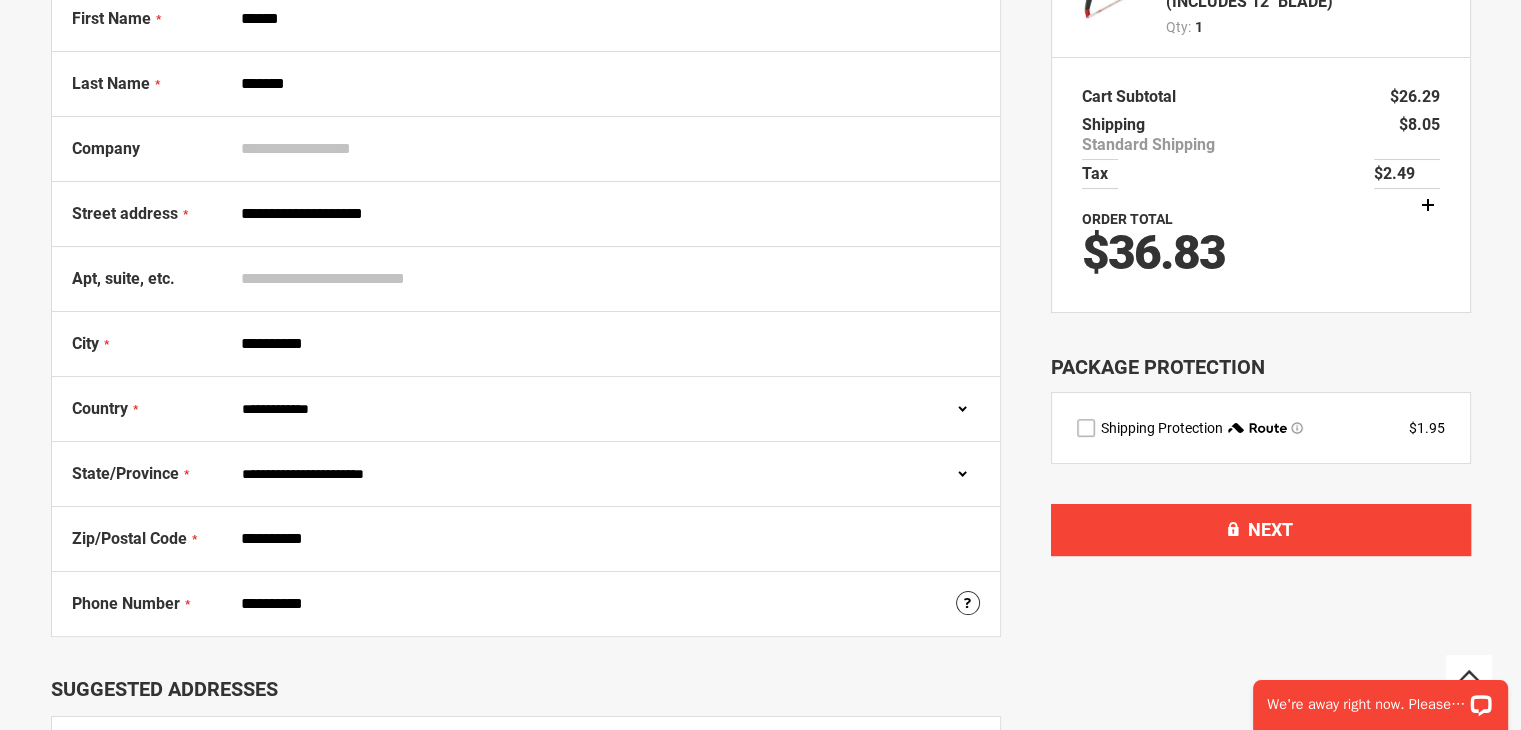 type 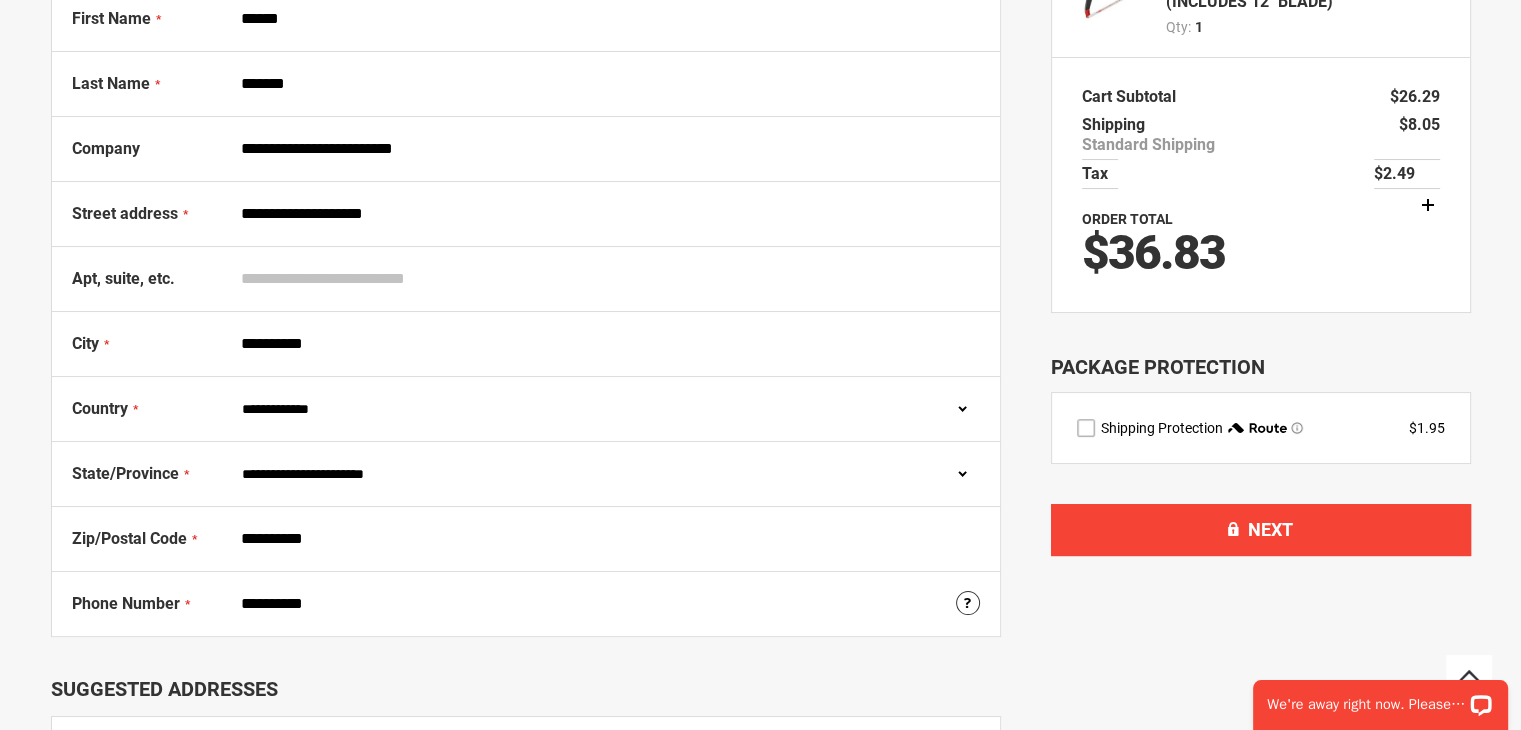 click on "*******" at bounding box center (606, 84) 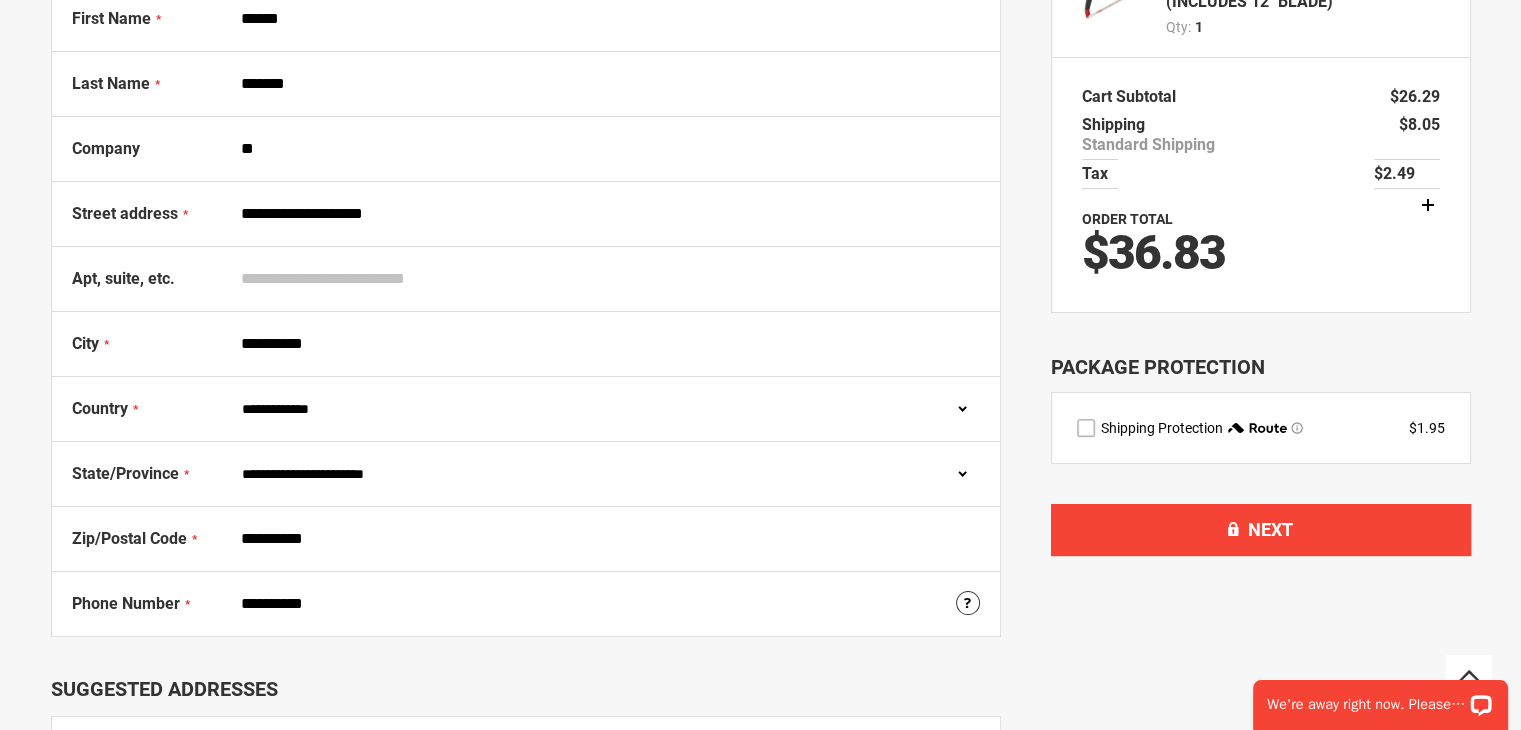 type on "*" 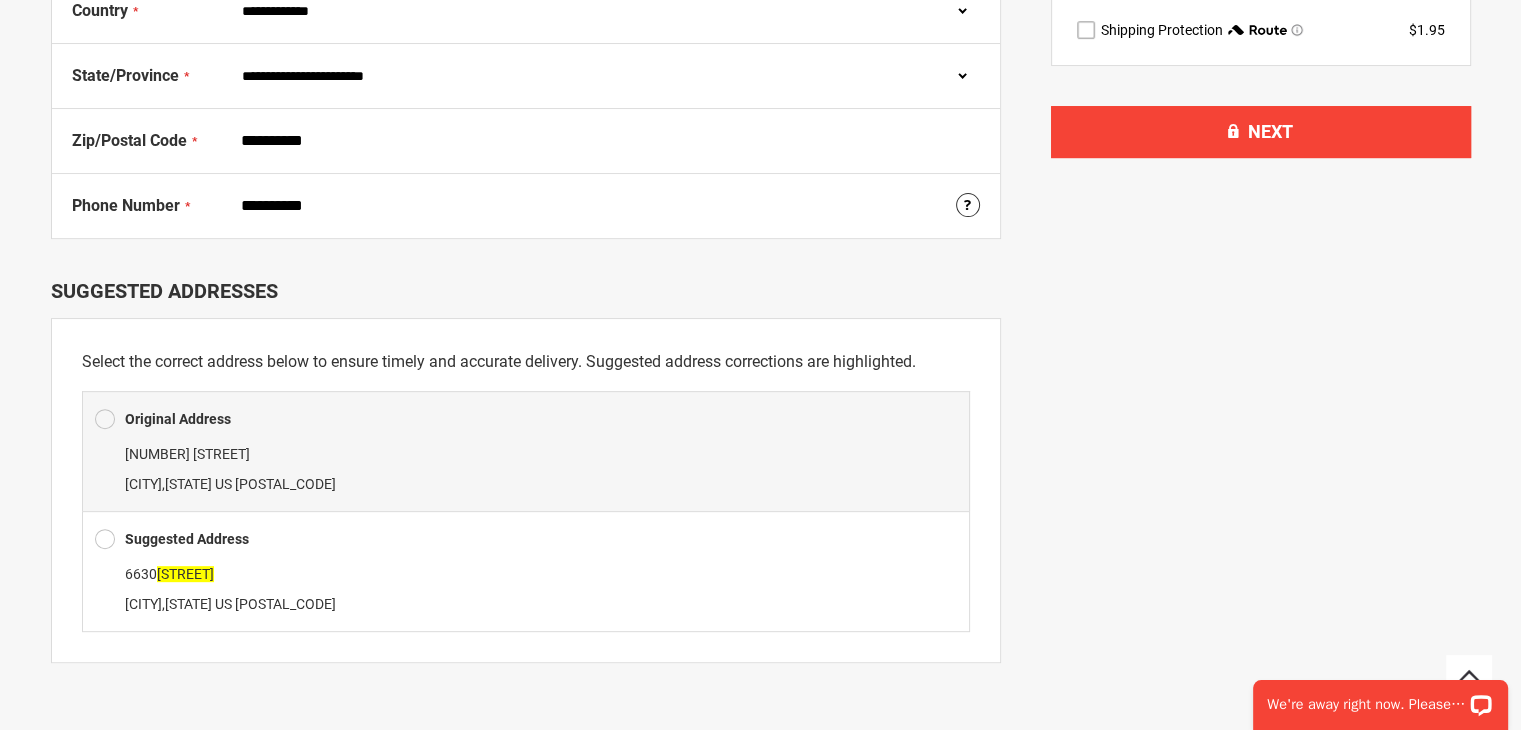 scroll, scrollTop: 700, scrollLeft: 0, axis: vertical 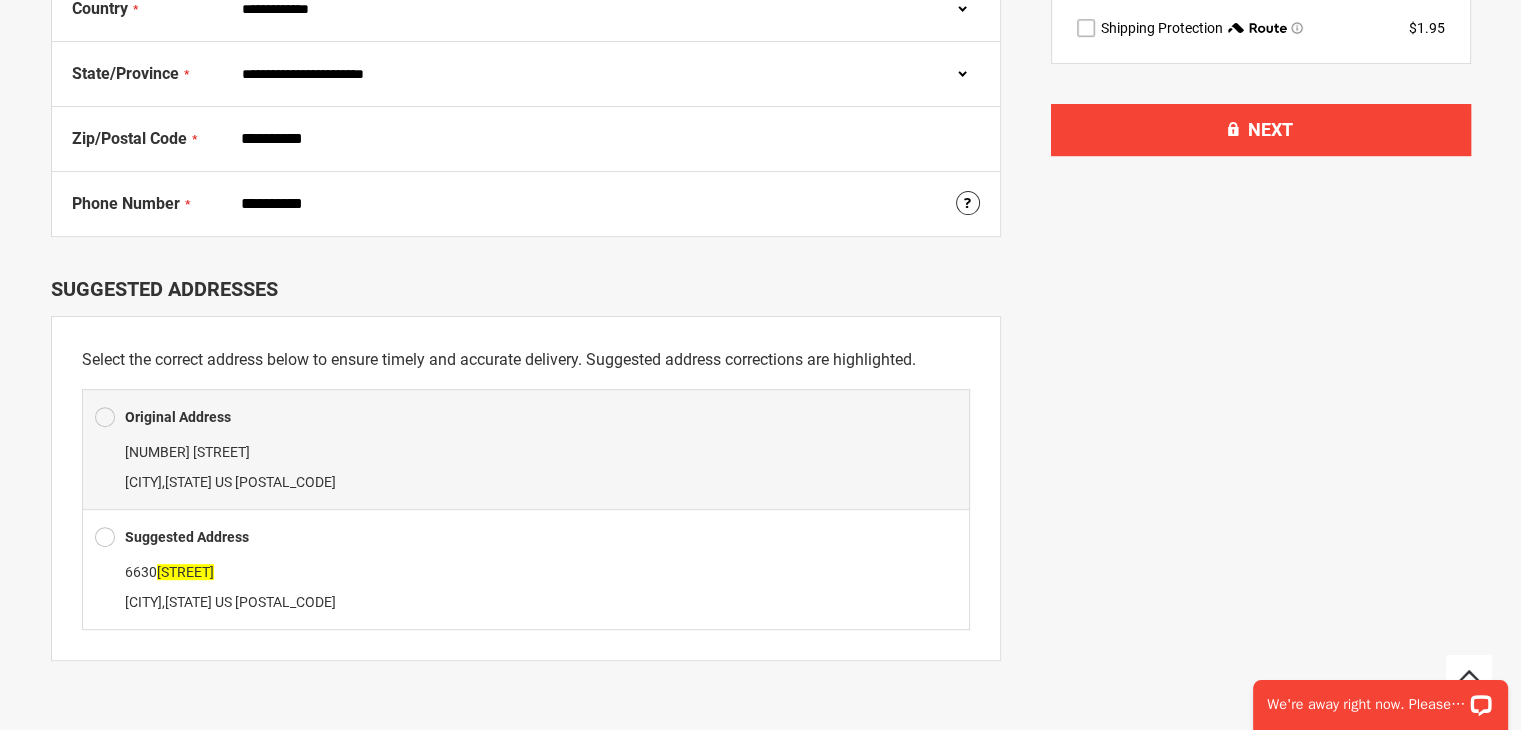 type 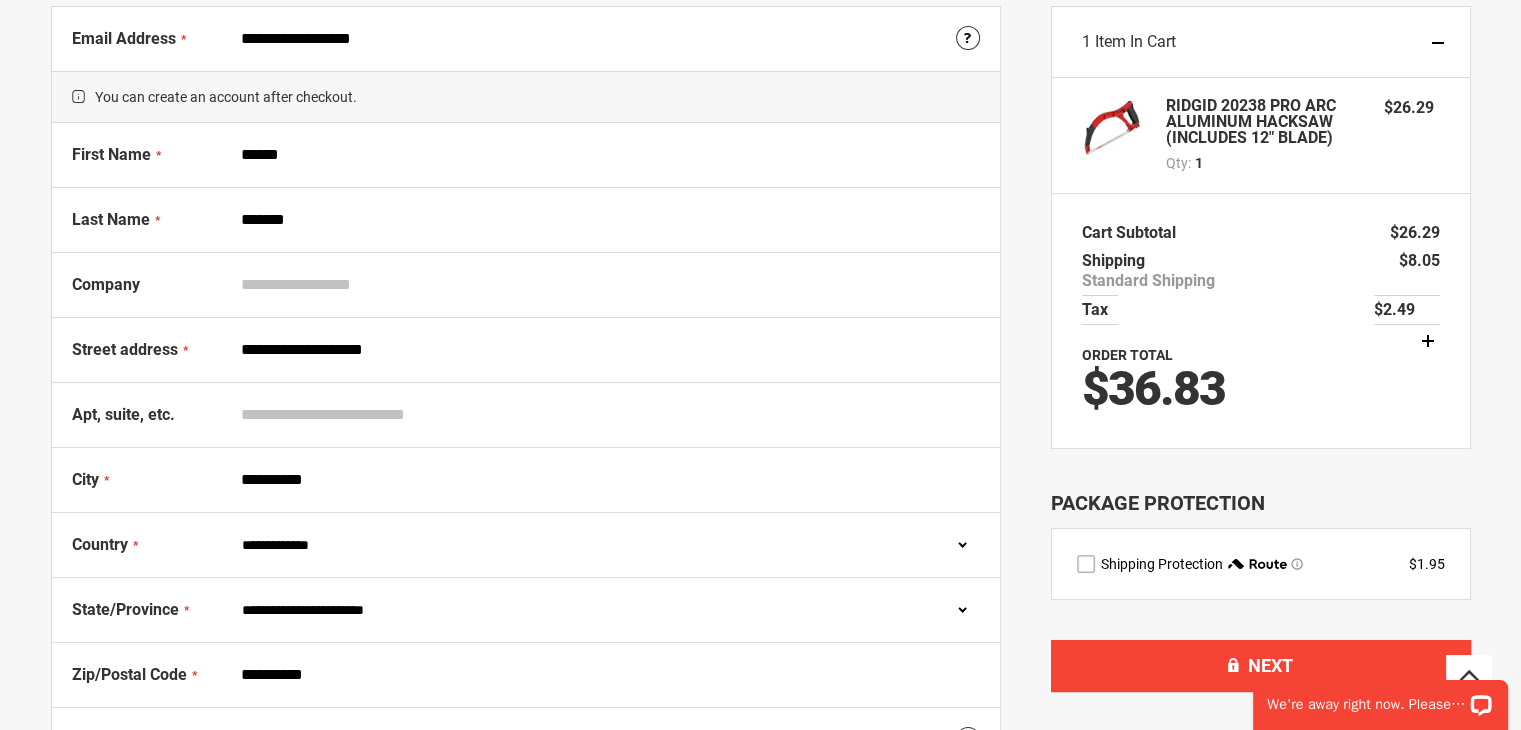 scroll, scrollTop: 200, scrollLeft: 0, axis: vertical 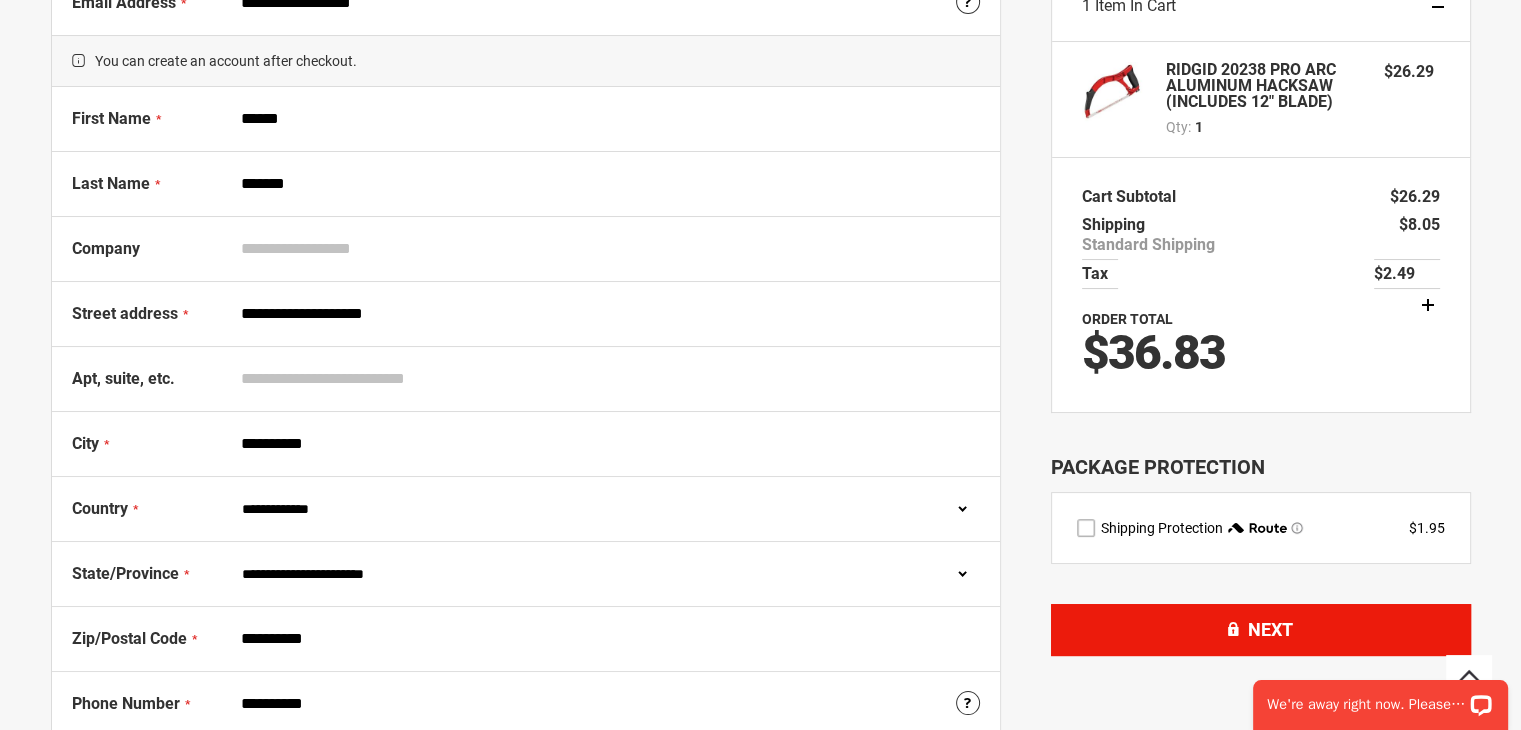 click on "Next" at bounding box center (1261, 630) 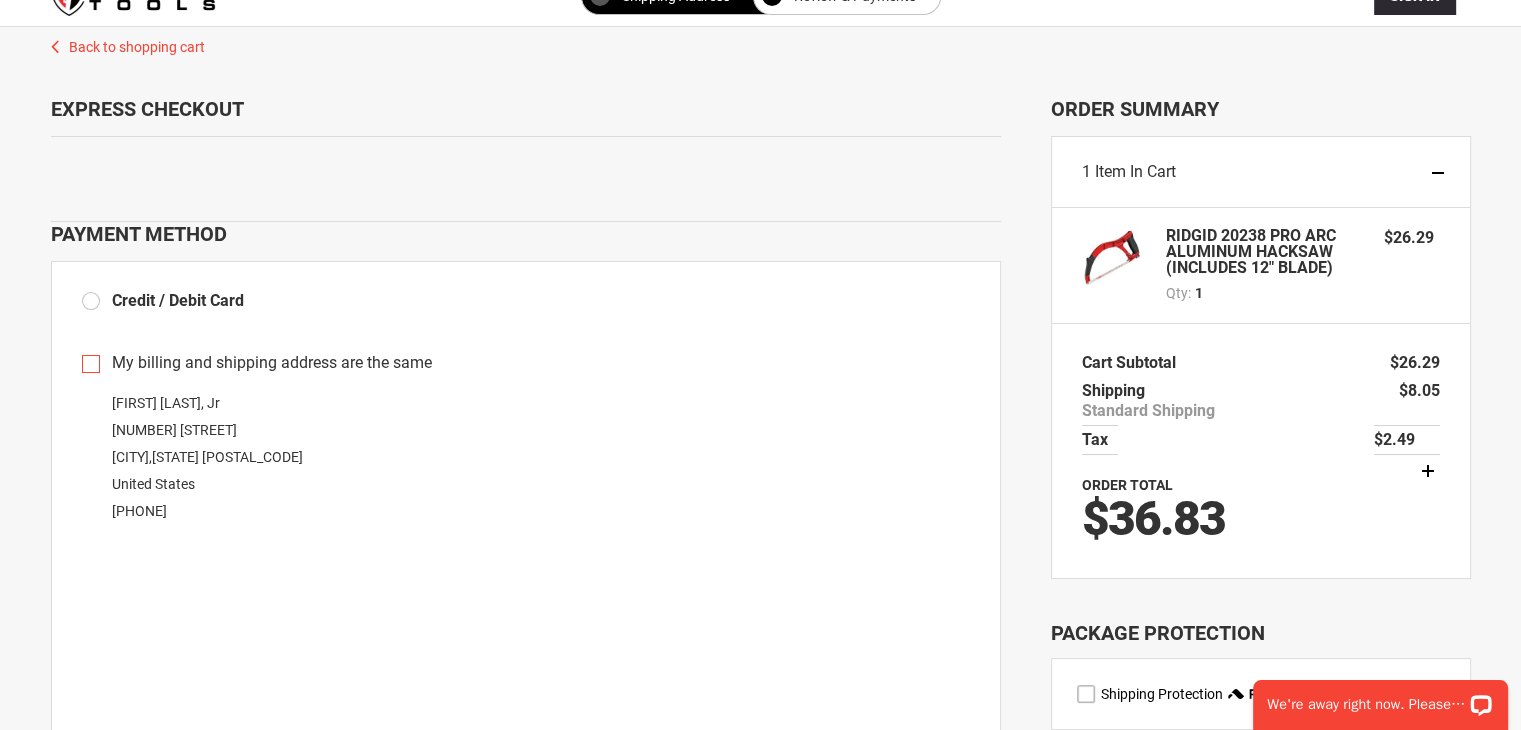 scroll, scrollTop: 0, scrollLeft: 0, axis: both 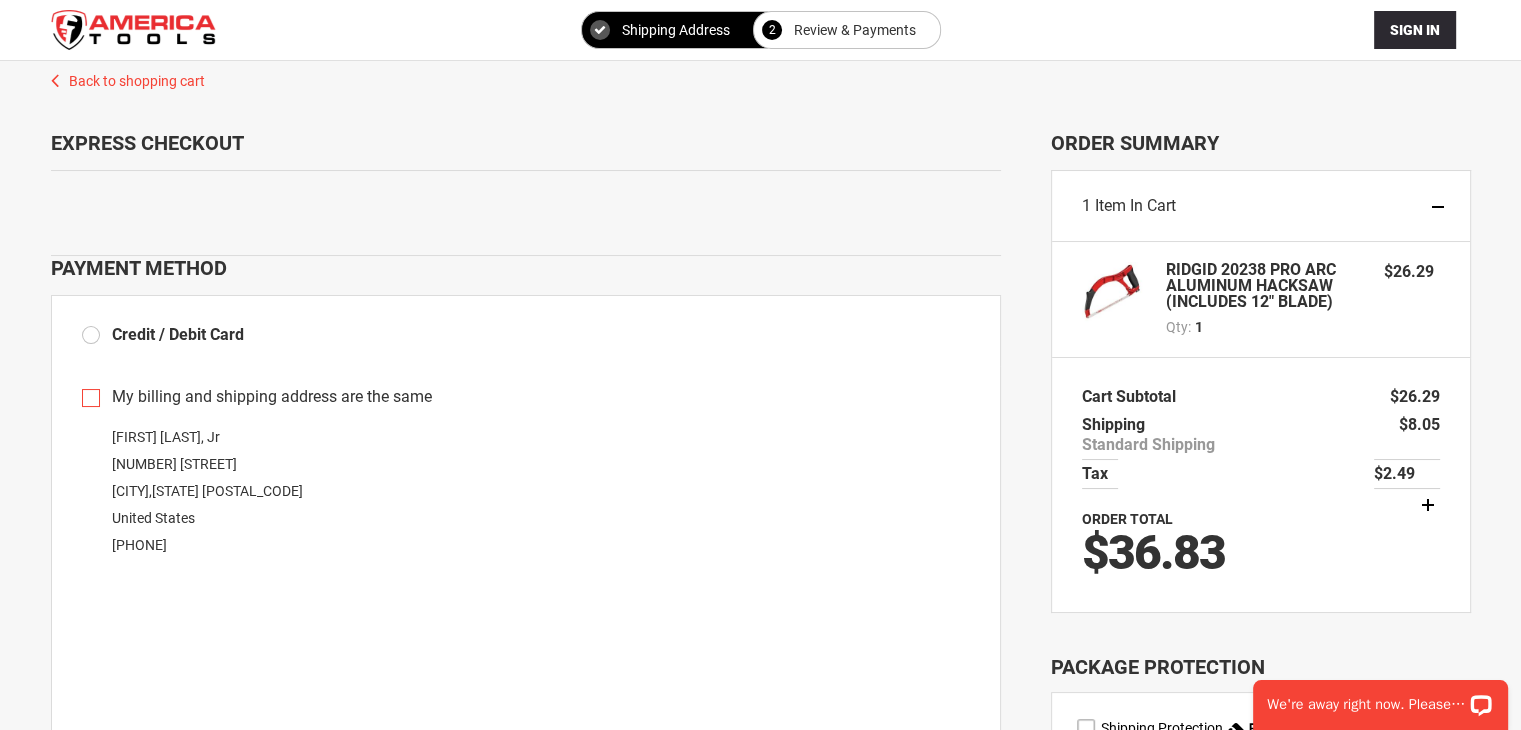 click on "RIDGID 20238 PRO ARC ALUMINUM HACKSAW (INCLUDES 12" BLADE)" at bounding box center [1265, 286] 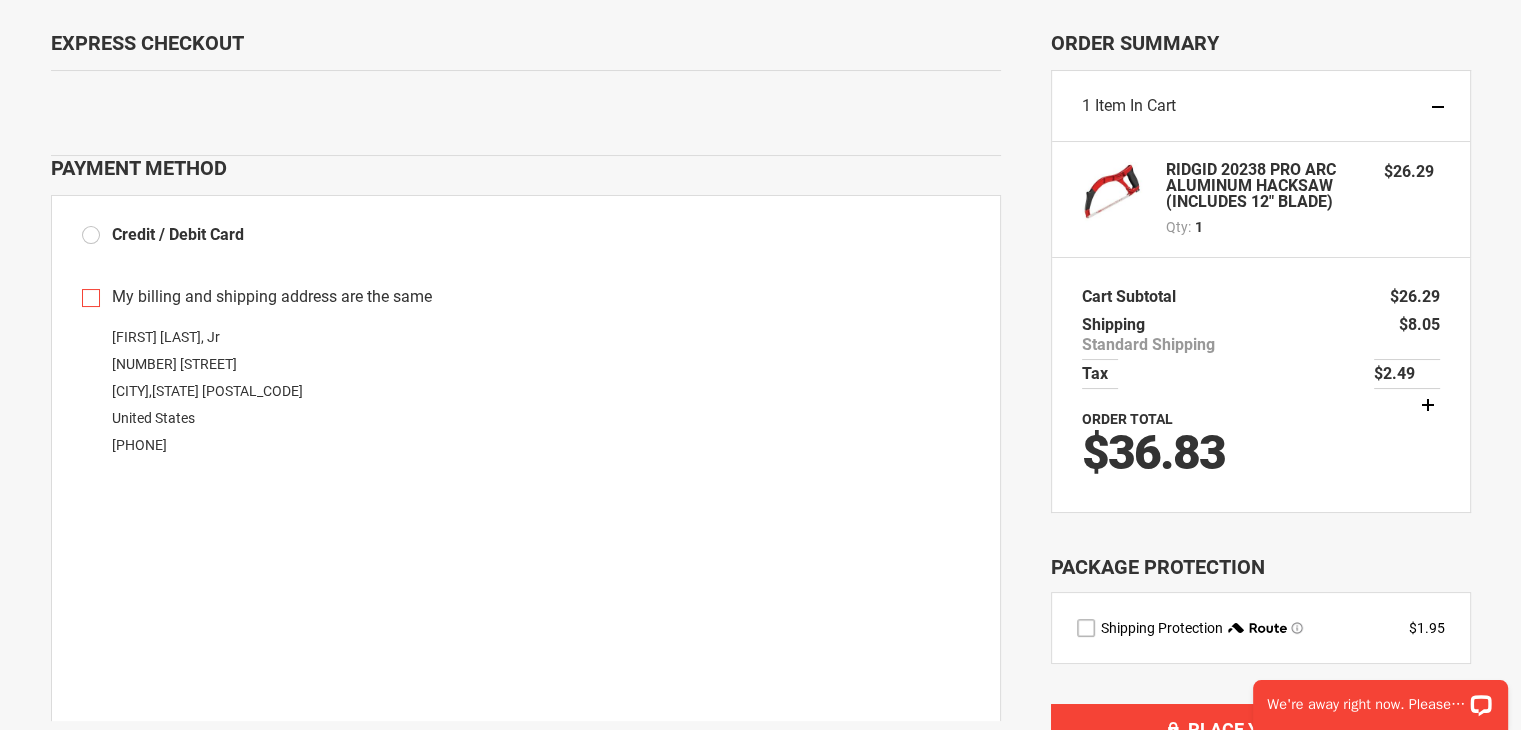 scroll, scrollTop: 0, scrollLeft: 0, axis: both 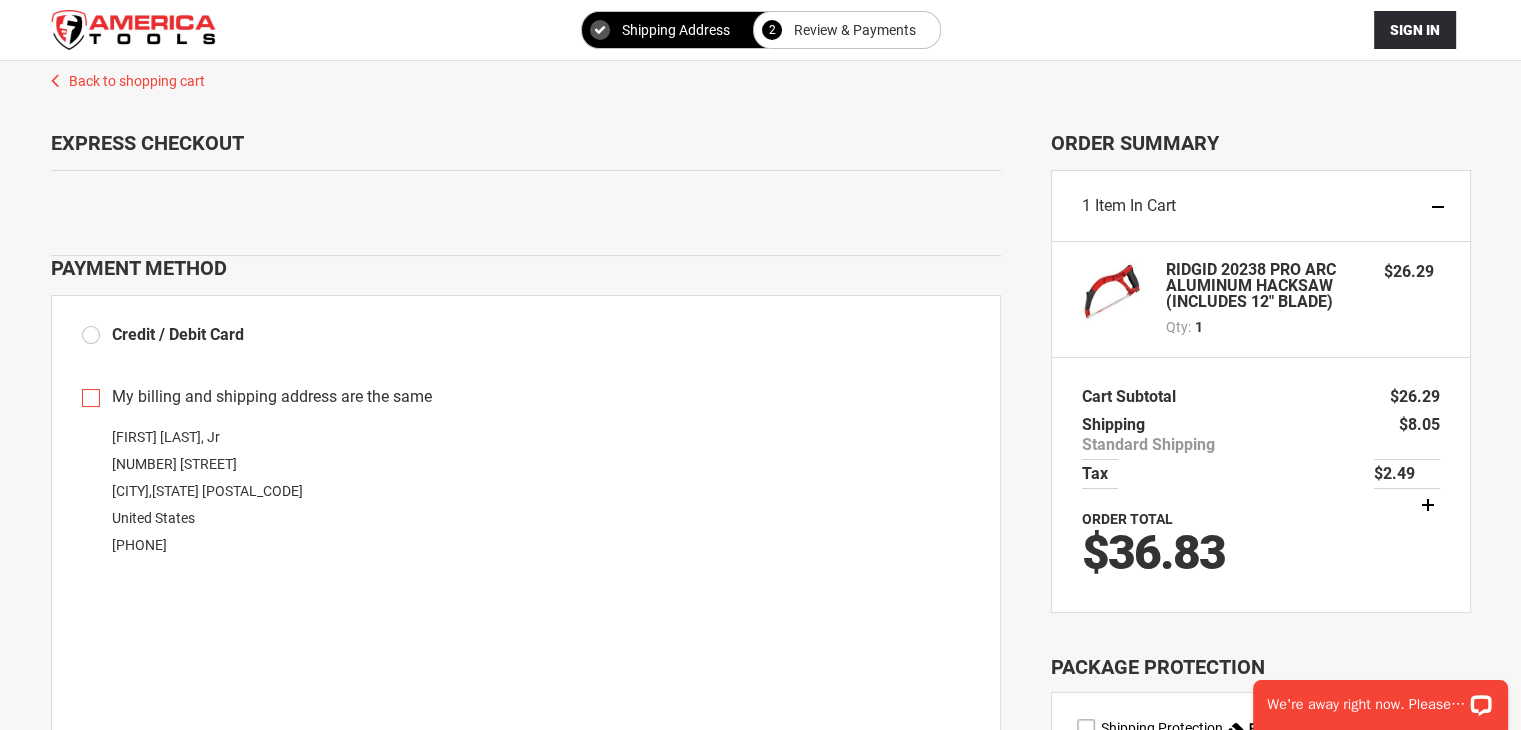 click on "Item in Cart" at bounding box center (1135, 205) 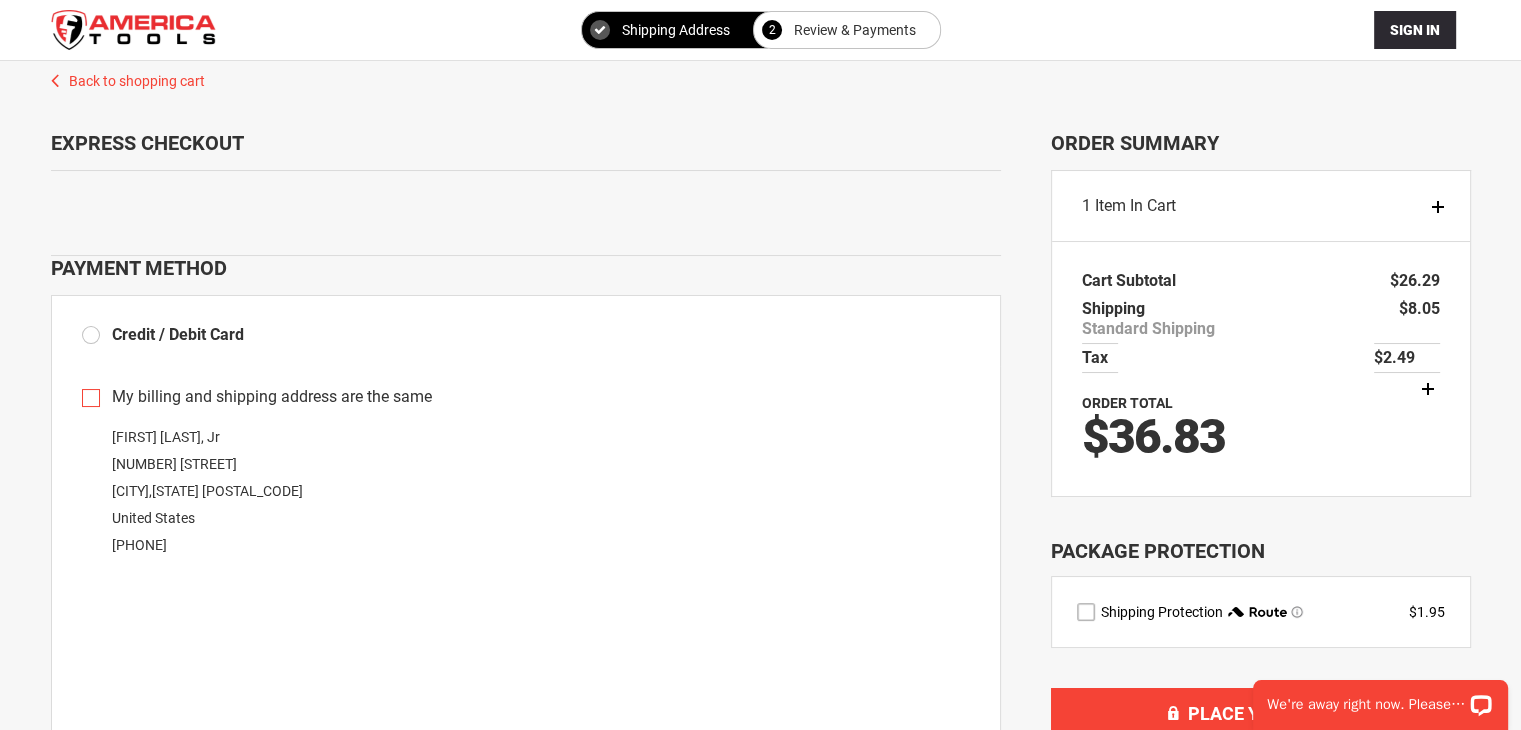 click on "Item in Cart" at bounding box center (1135, 205) 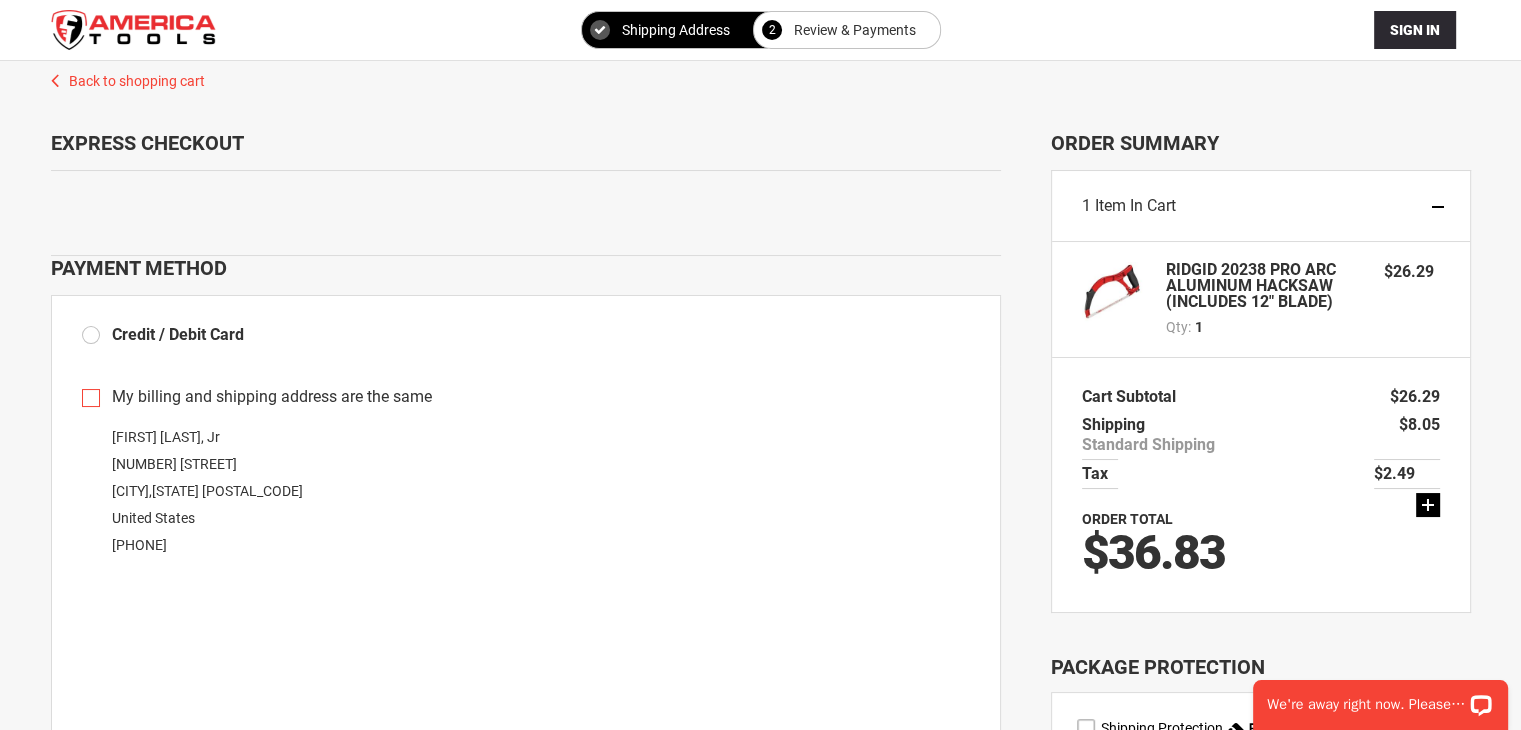 click on "$2.49" at bounding box center [1407, 474] 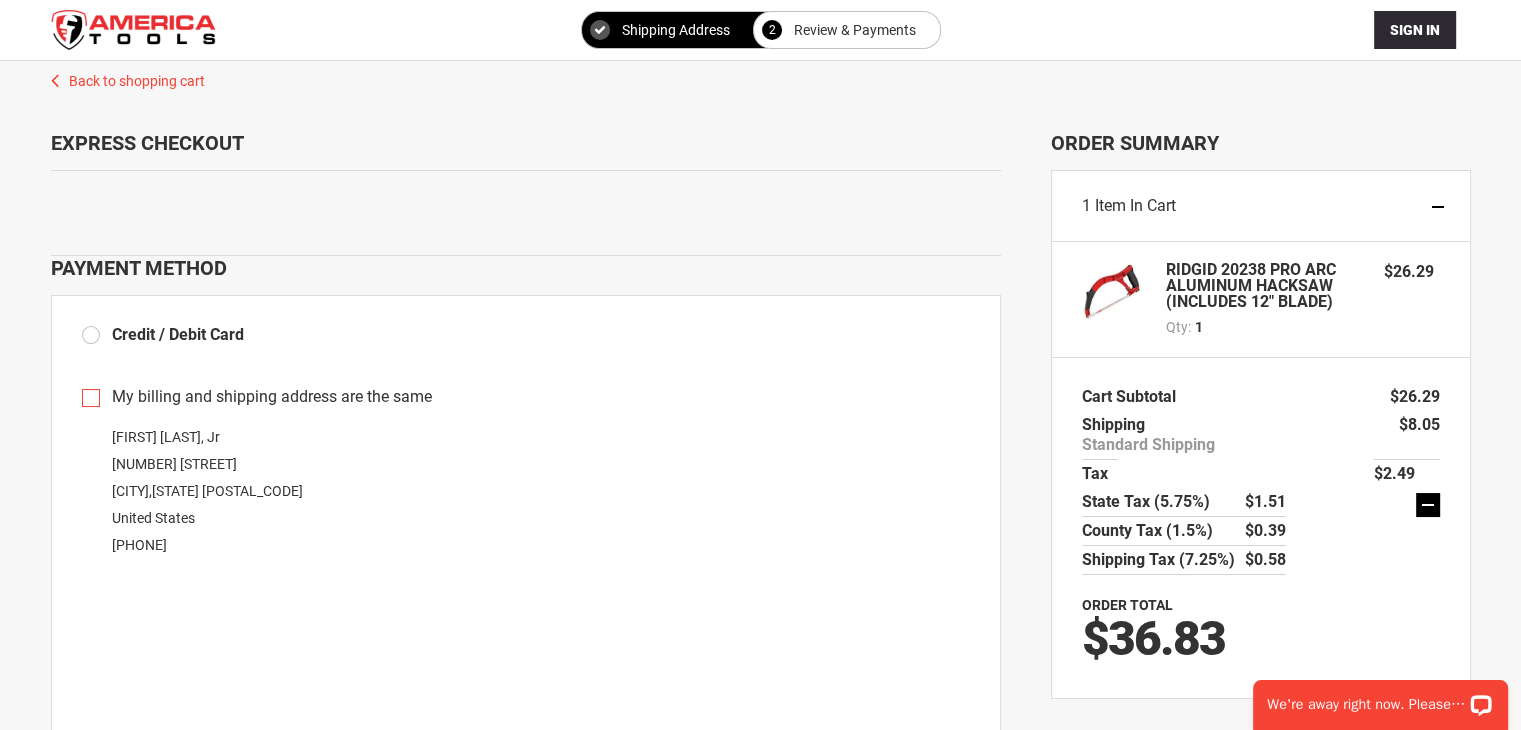 click on "$2.49" at bounding box center (1407, 474) 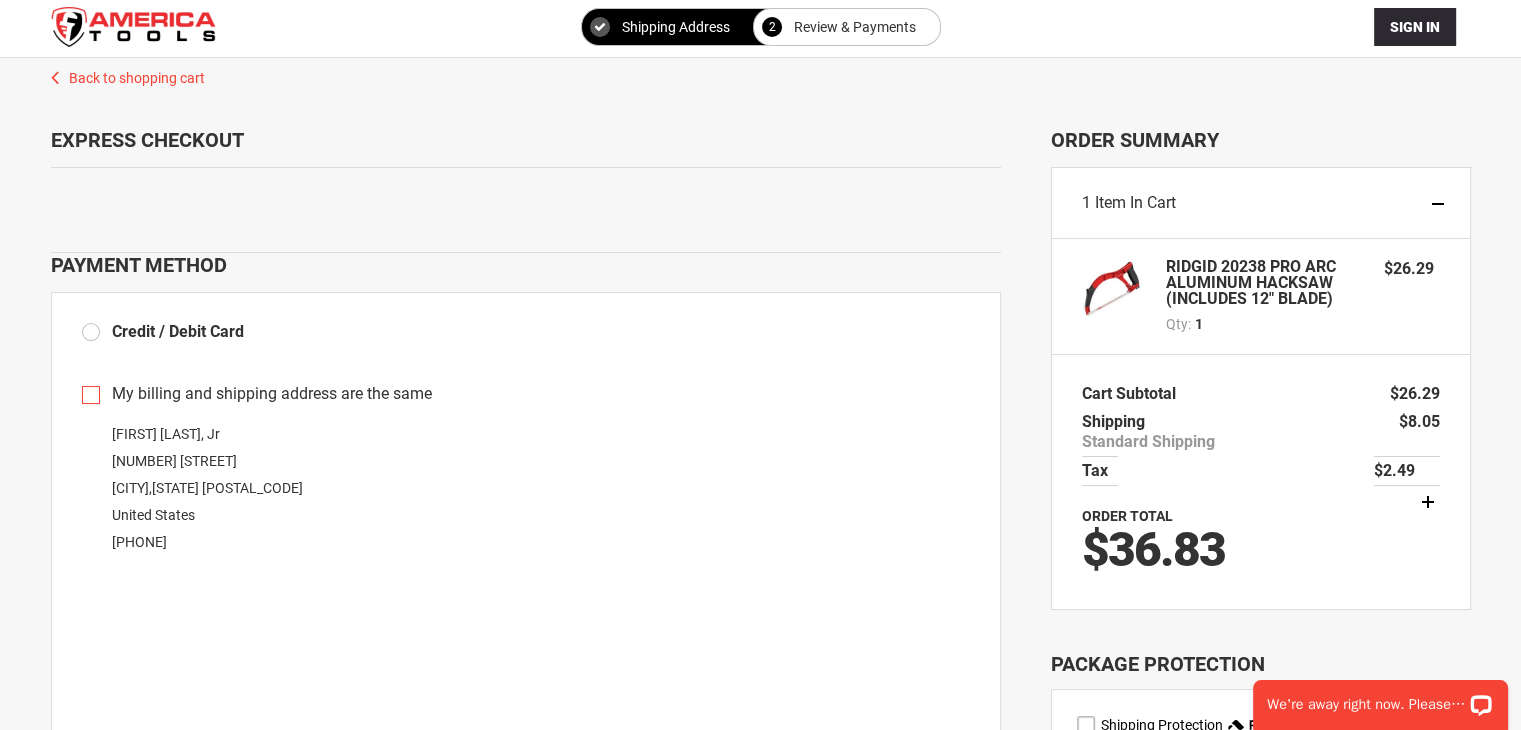 scroll, scrollTop: 0, scrollLeft: 0, axis: both 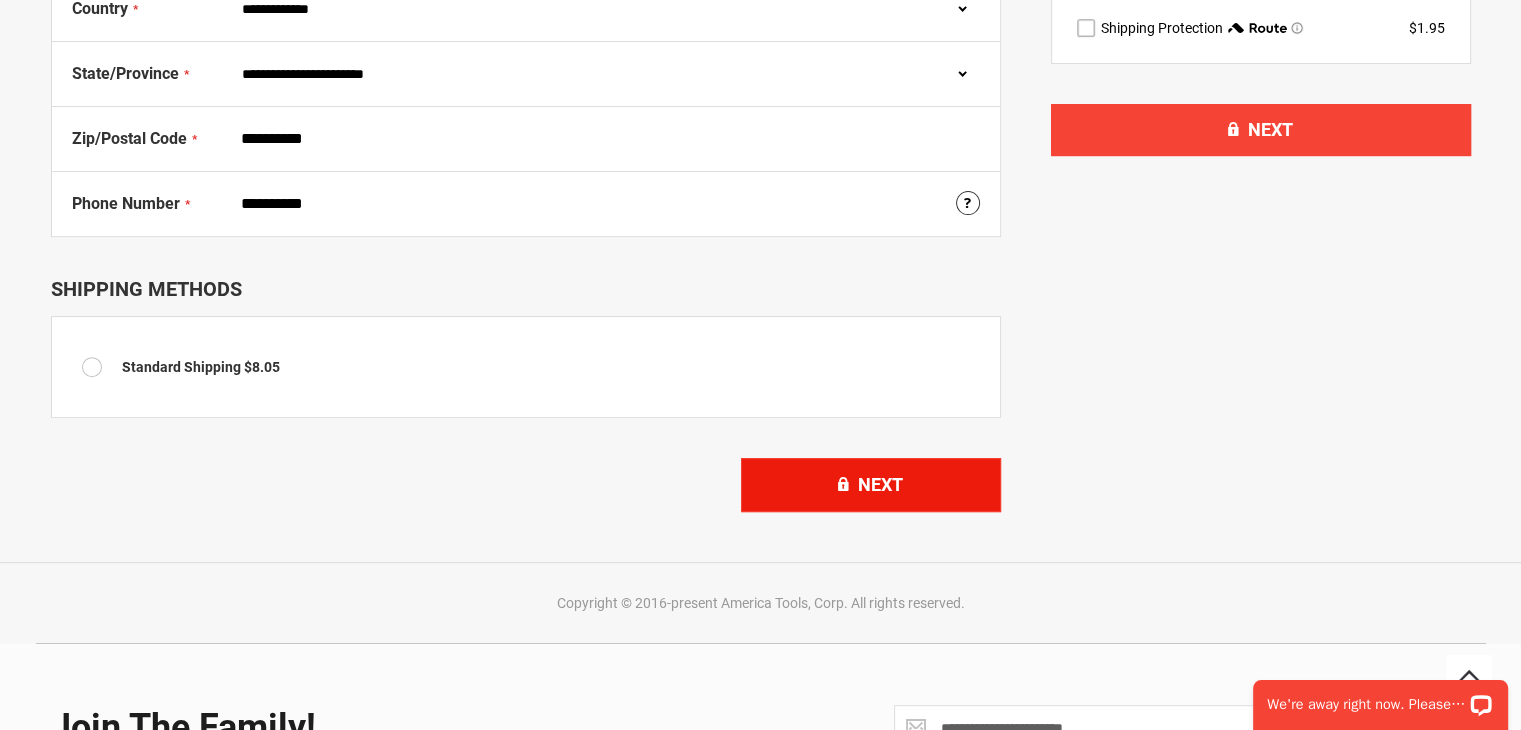 click on "Next" at bounding box center (880, 484) 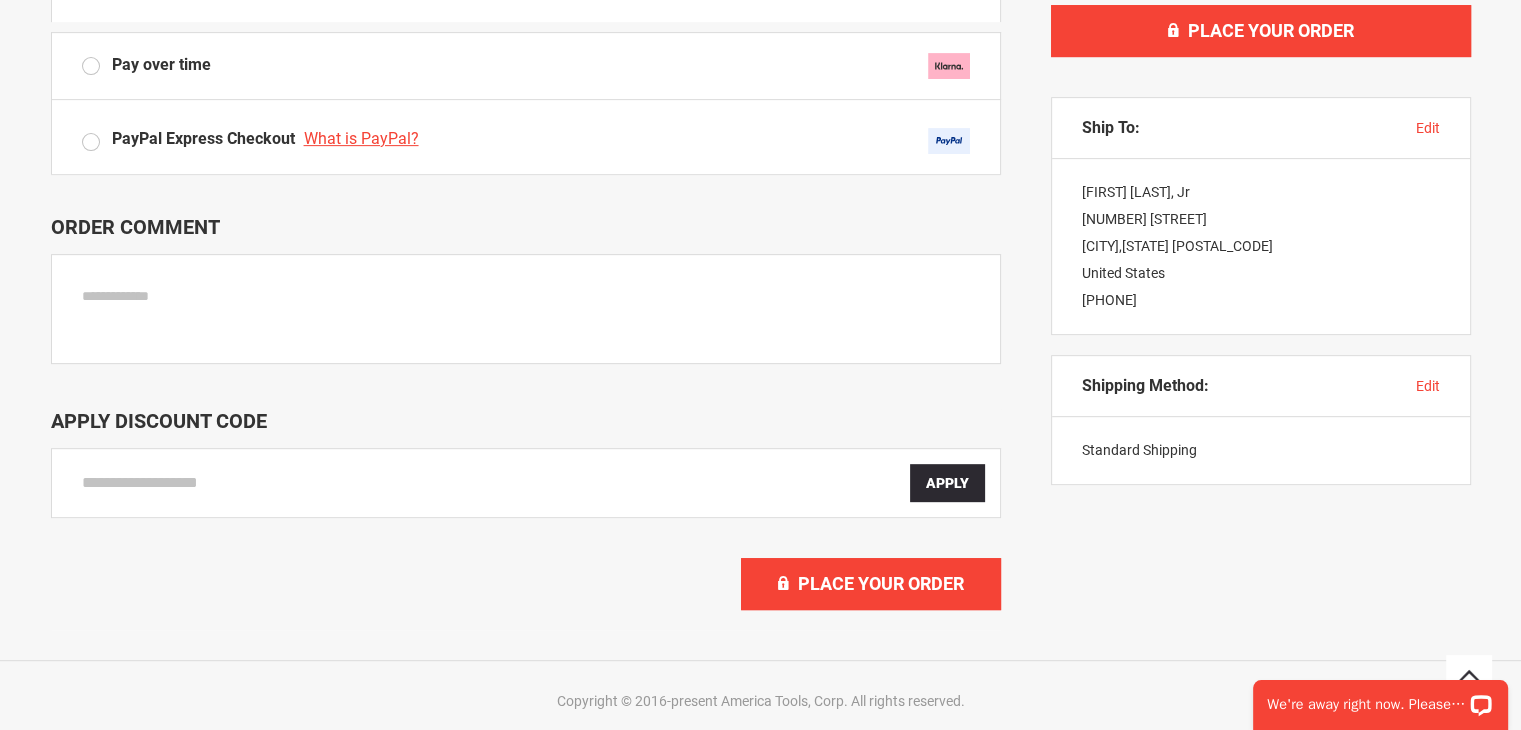 scroll, scrollTop: 800, scrollLeft: 0, axis: vertical 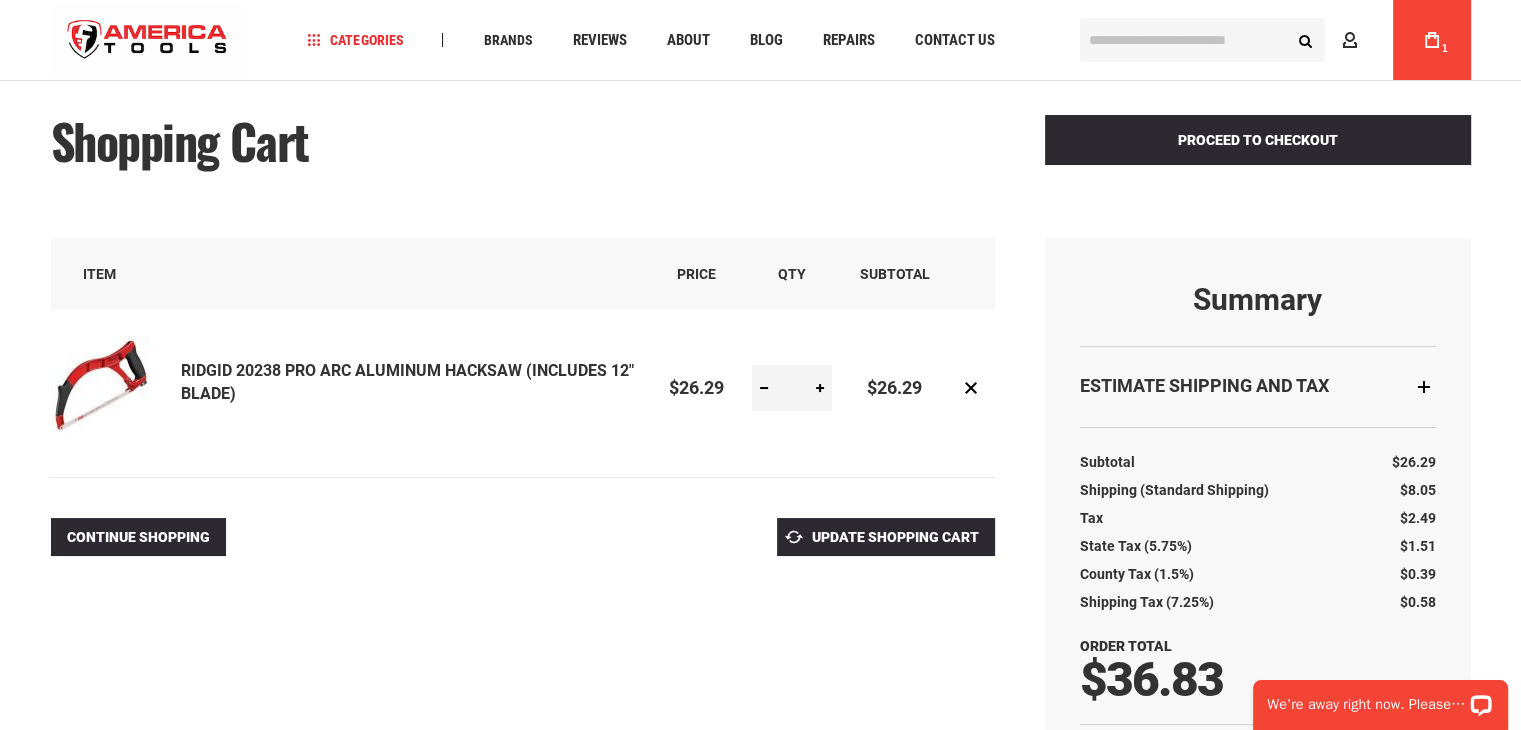 click at bounding box center [764, 388] 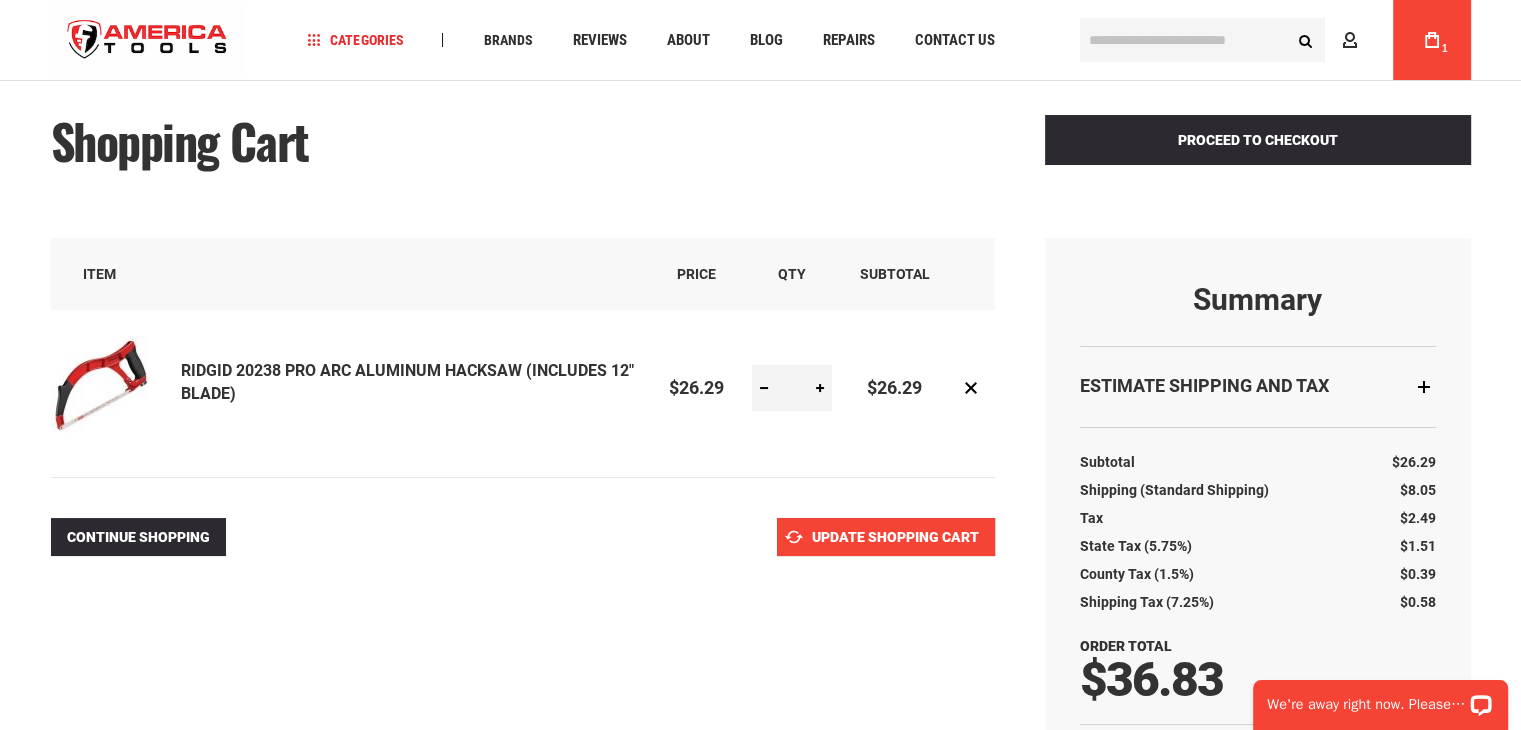 click on "Update Shopping Cart" at bounding box center (895, 537) 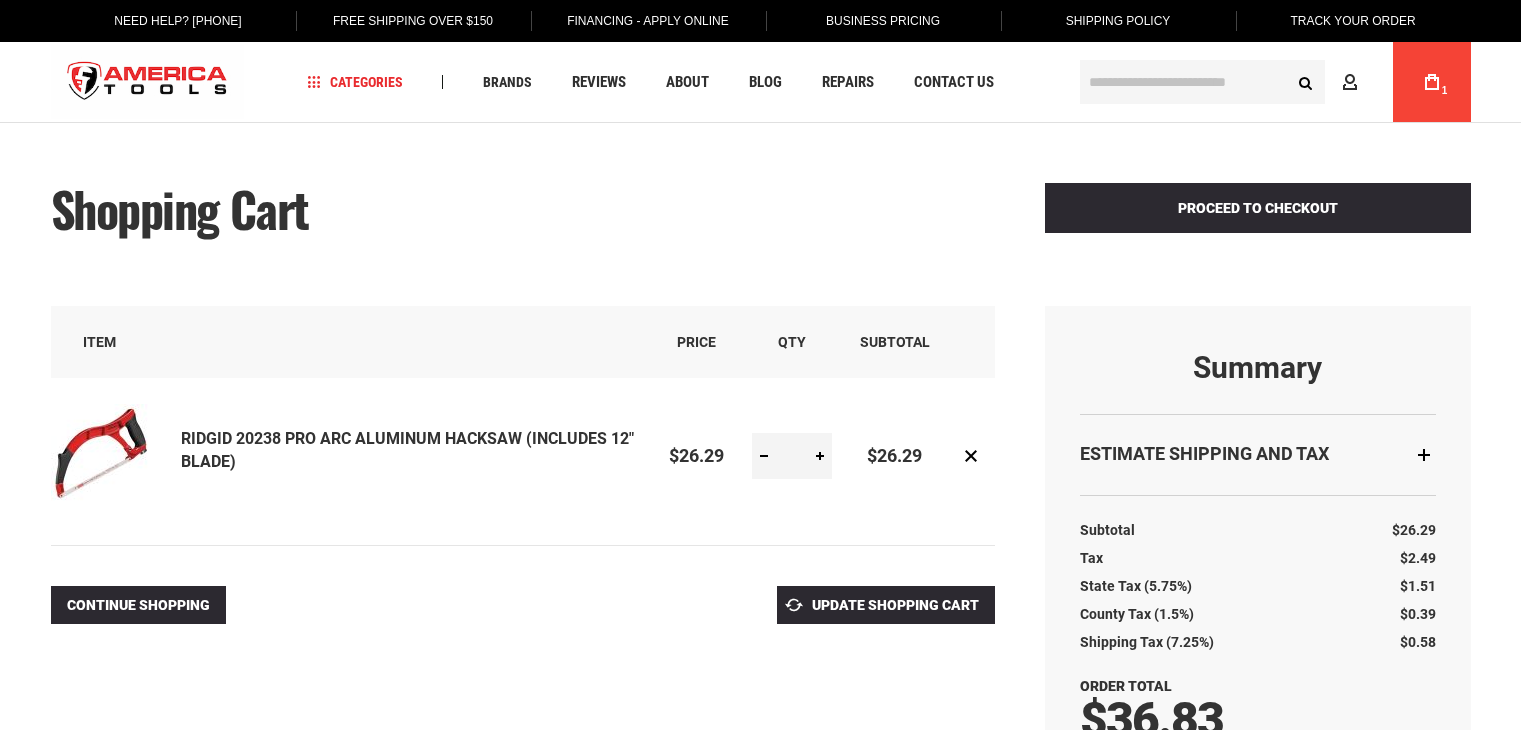 scroll, scrollTop: 0, scrollLeft: 0, axis: both 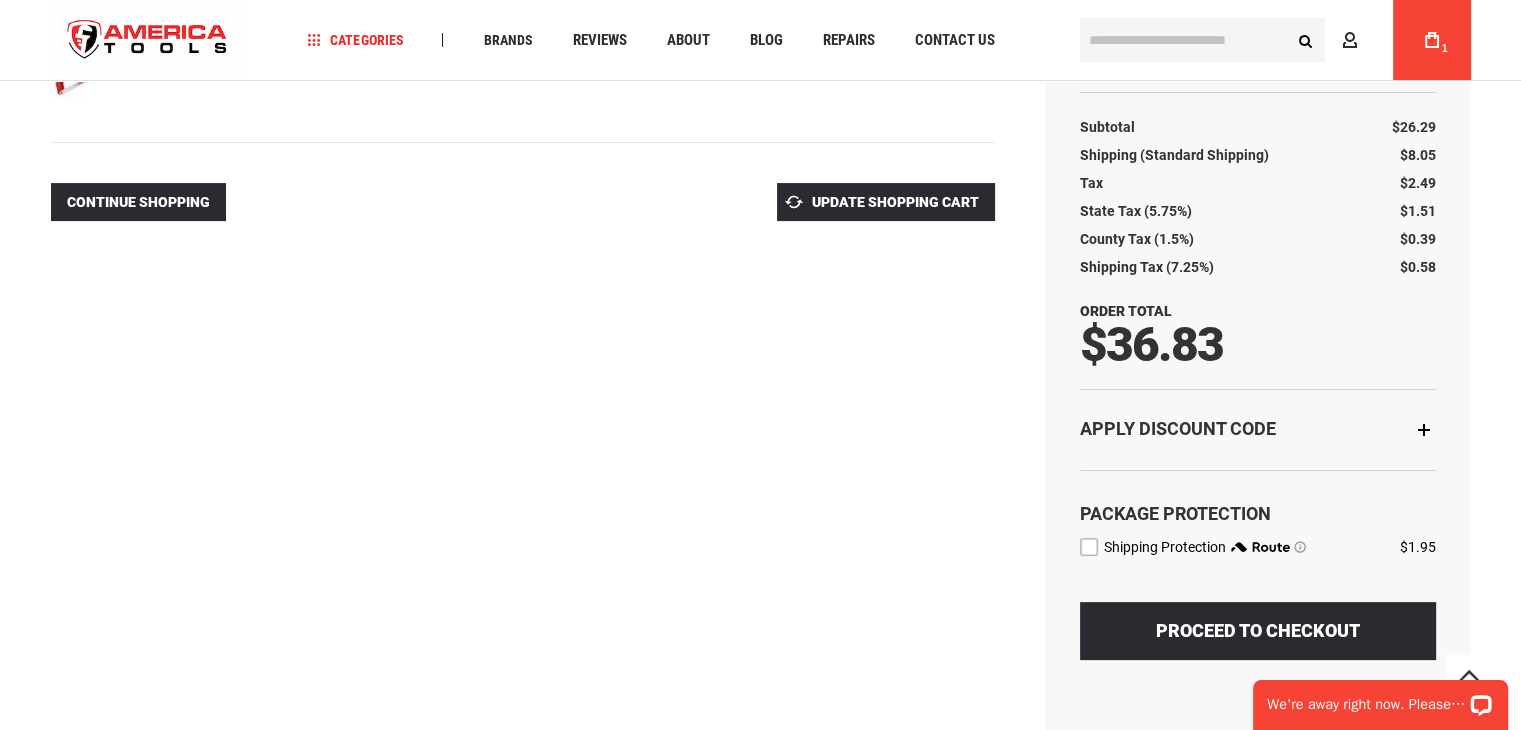 click on "Apply Discount Code" at bounding box center (1258, 429) 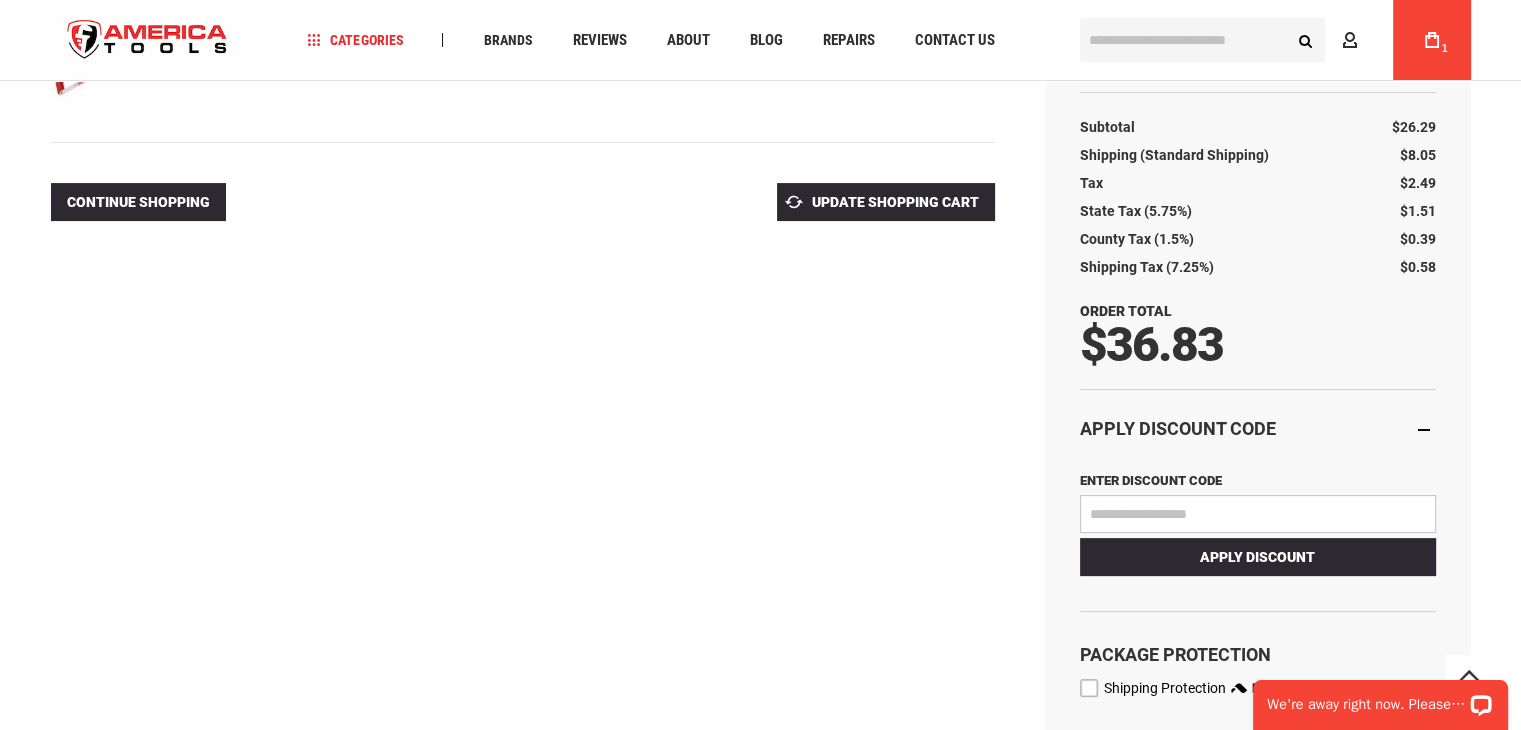 click on "Enter discount code" at bounding box center (1258, 514) 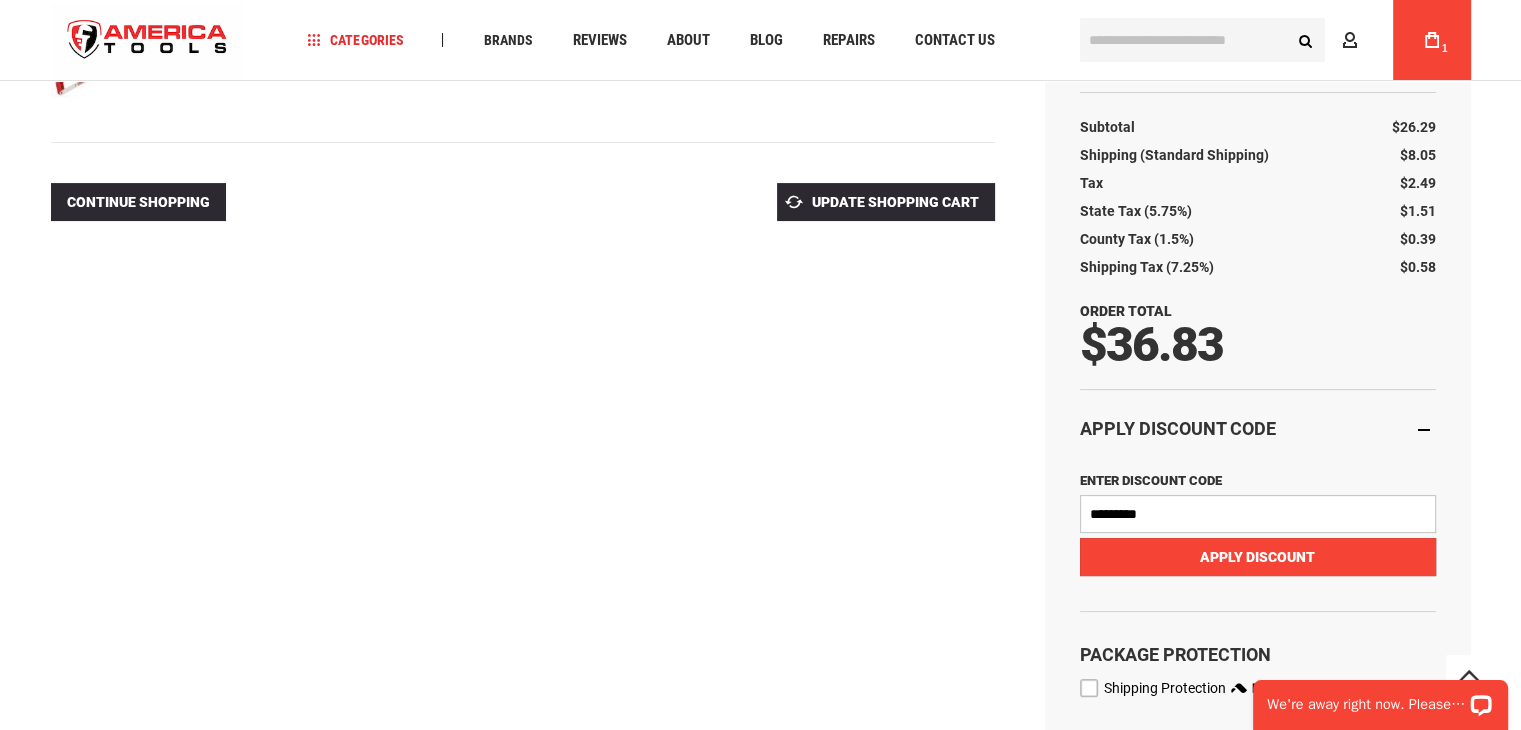 type on "*********" 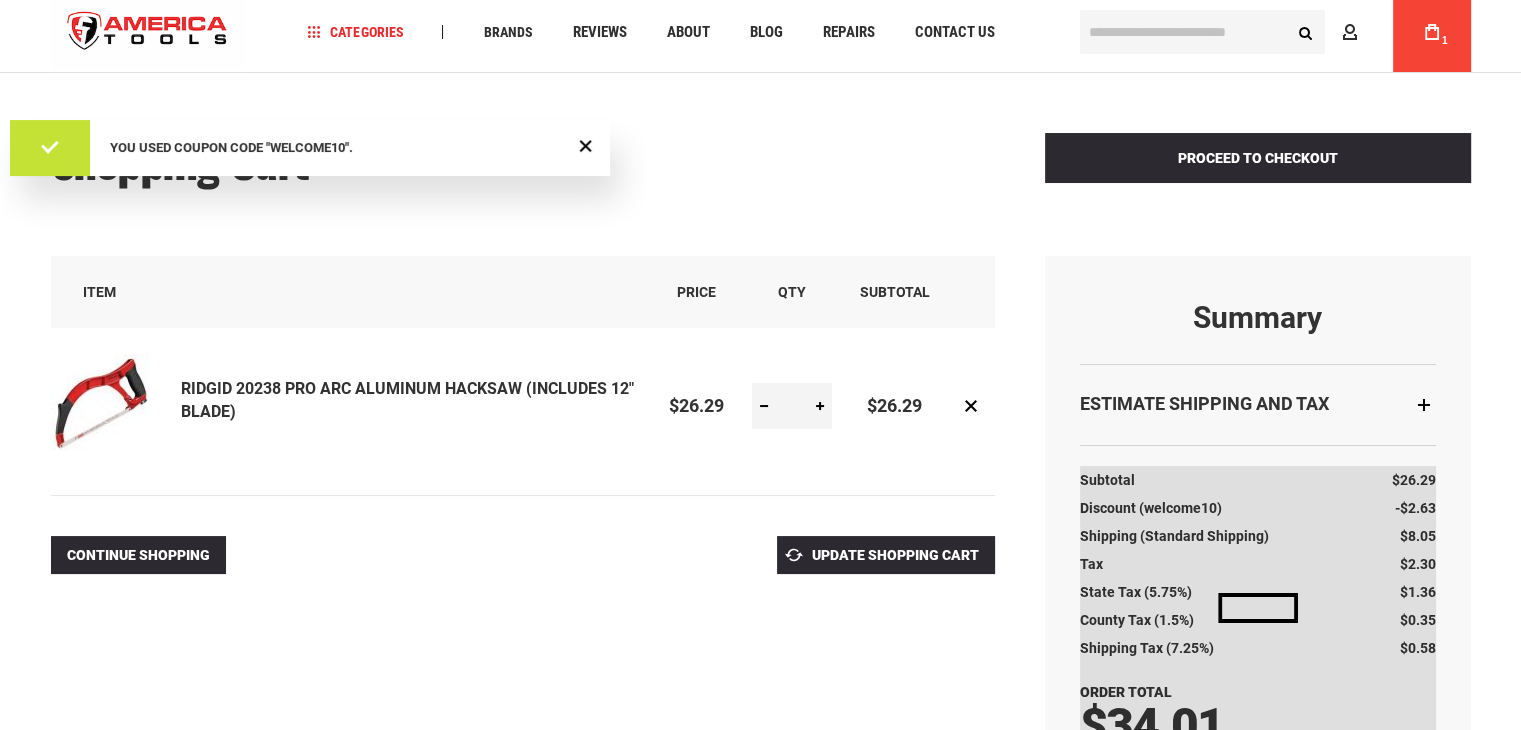 scroll, scrollTop: 100, scrollLeft: 0, axis: vertical 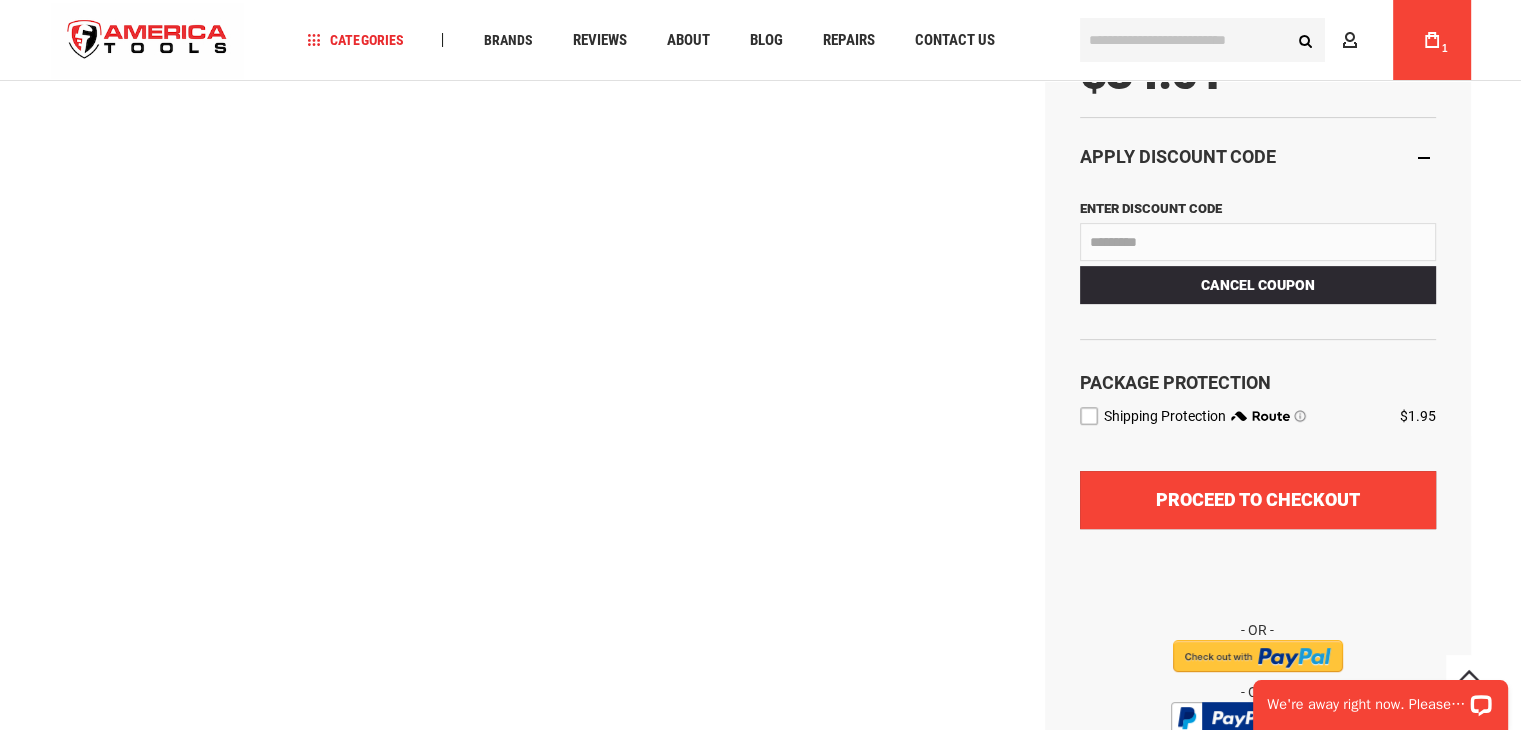 click on "Proceed to Checkout" at bounding box center (1258, 499) 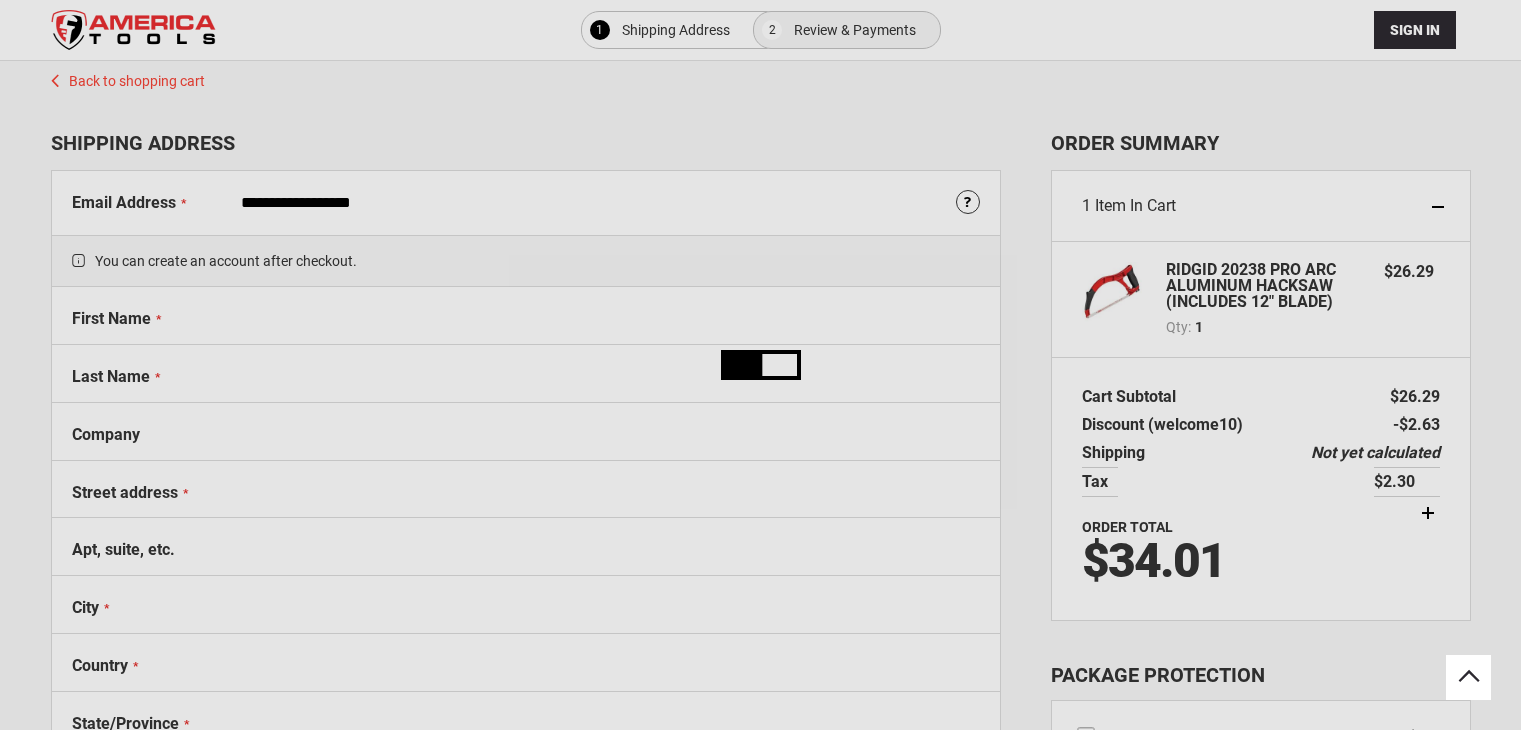 scroll, scrollTop: 131, scrollLeft: 0, axis: vertical 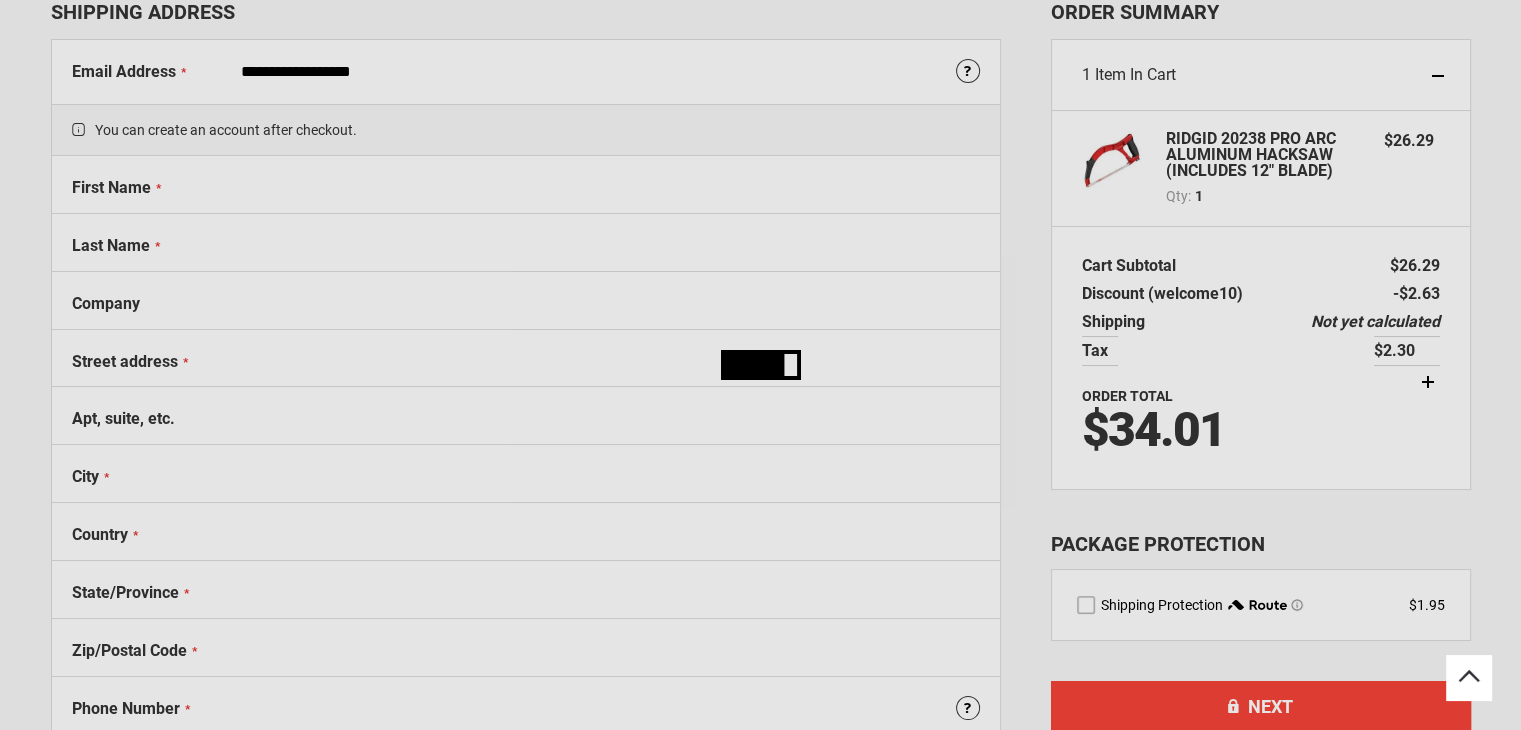 select on "**" 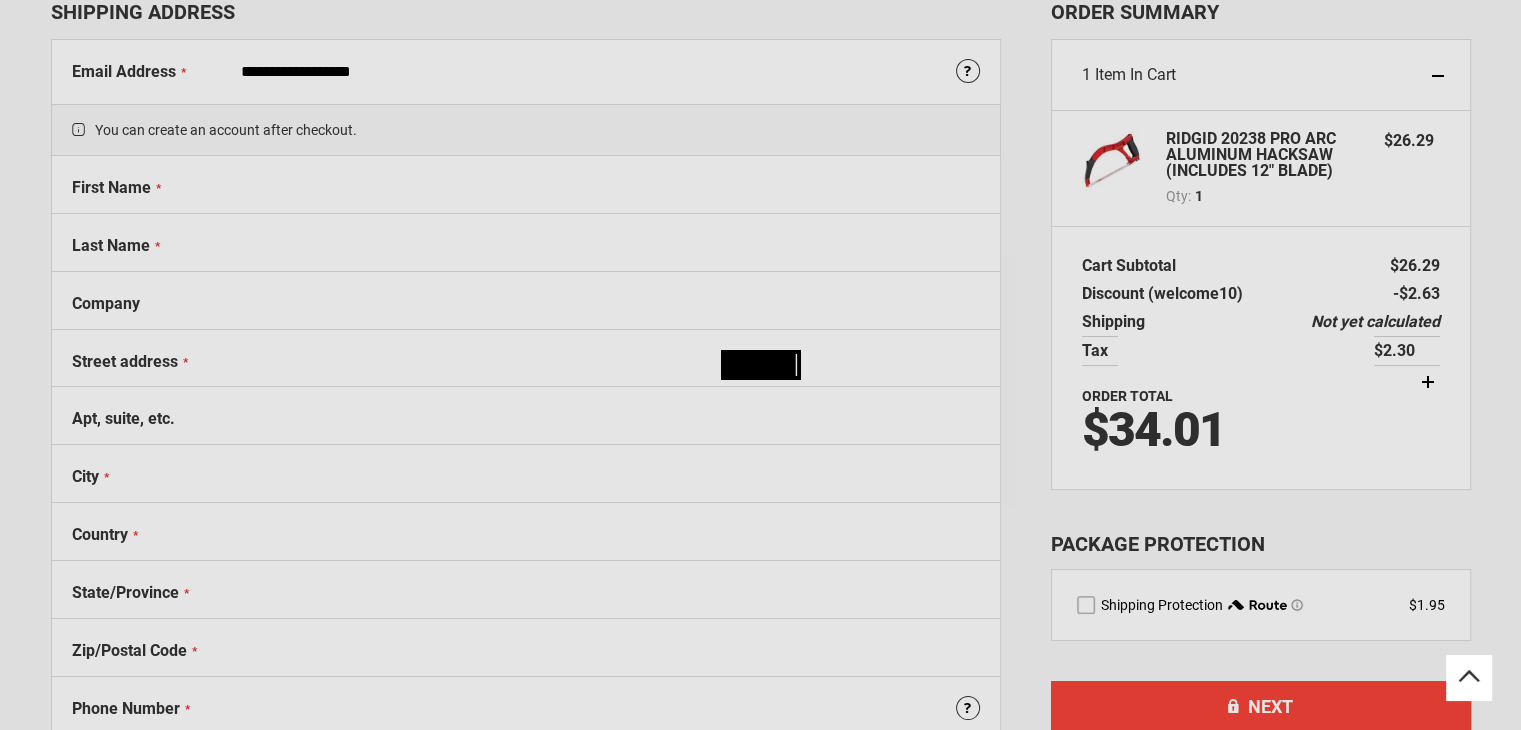 select on "**" 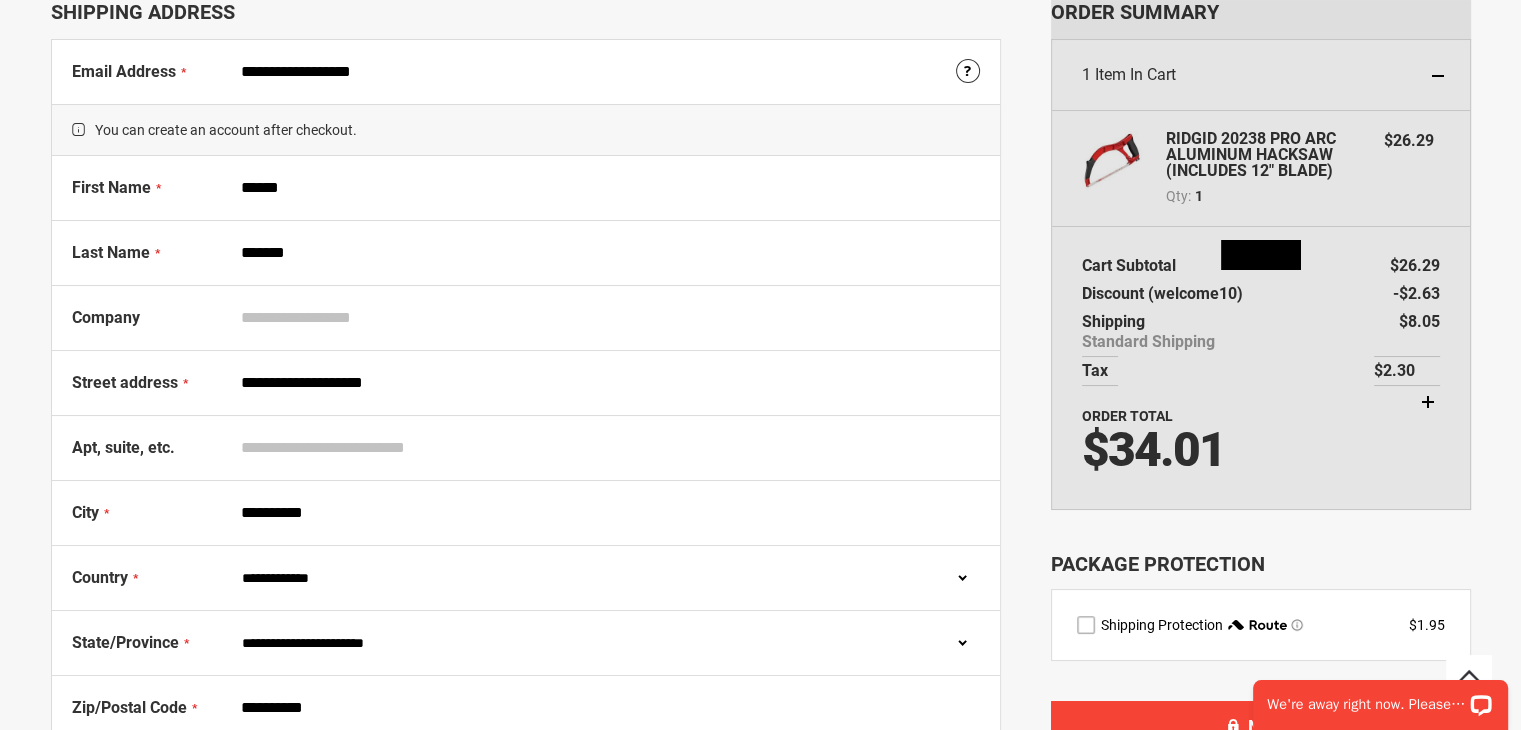 scroll, scrollTop: 0, scrollLeft: 0, axis: both 